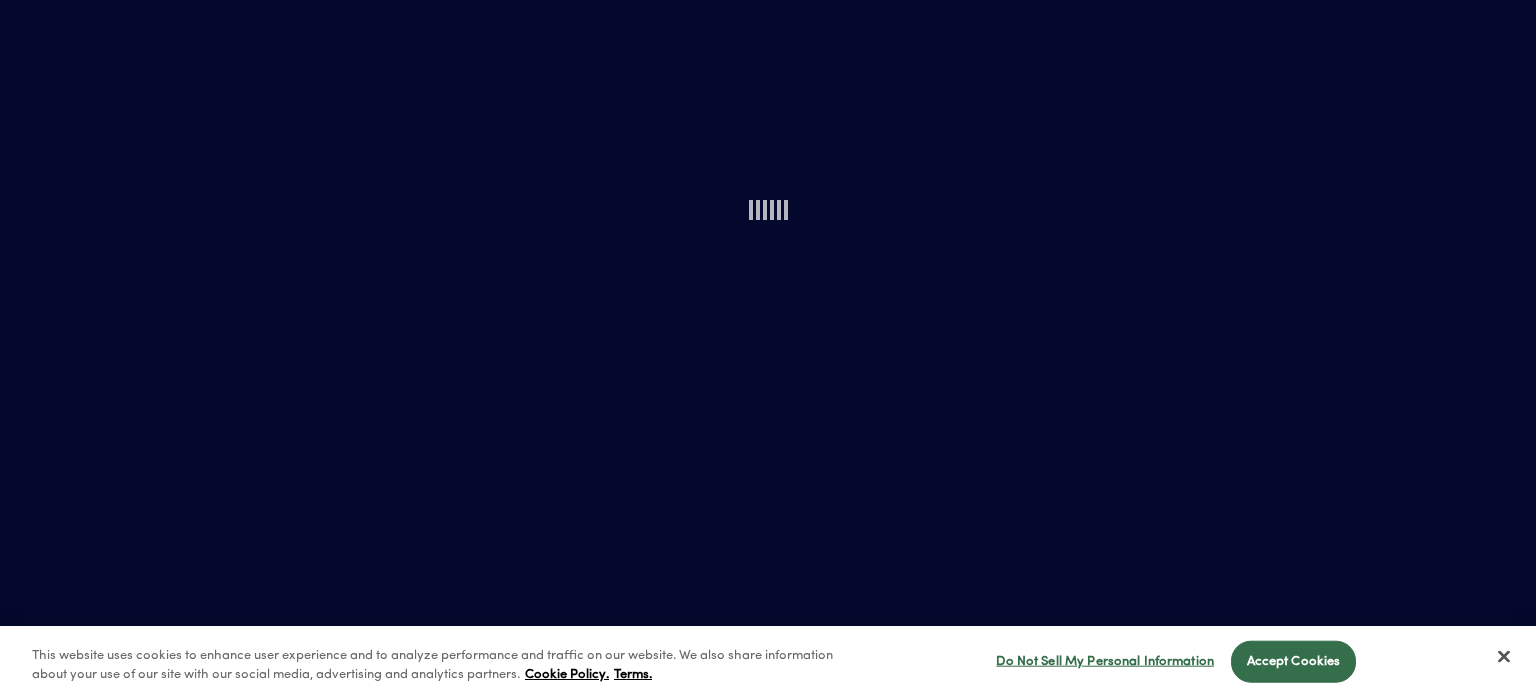 scroll, scrollTop: 0, scrollLeft: 0, axis: both 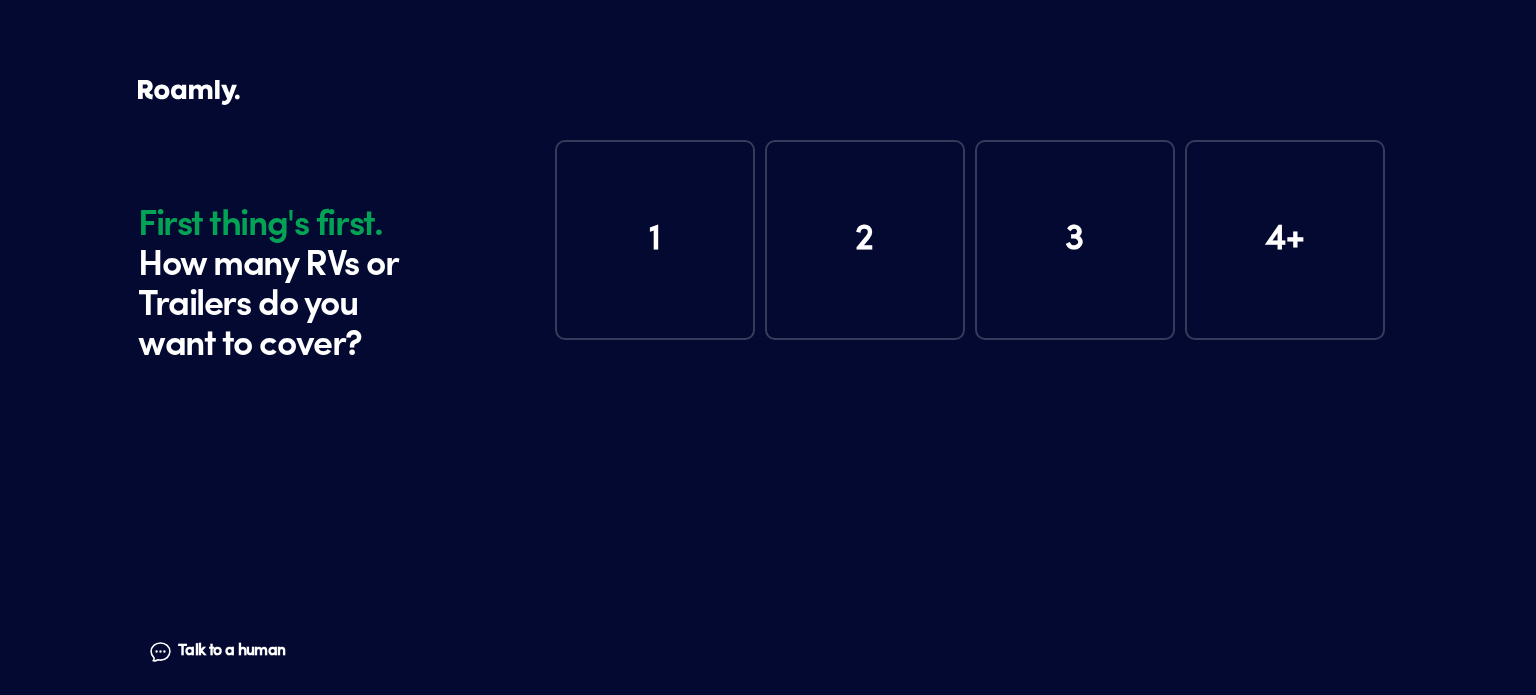 click on "1" at bounding box center (655, 240) 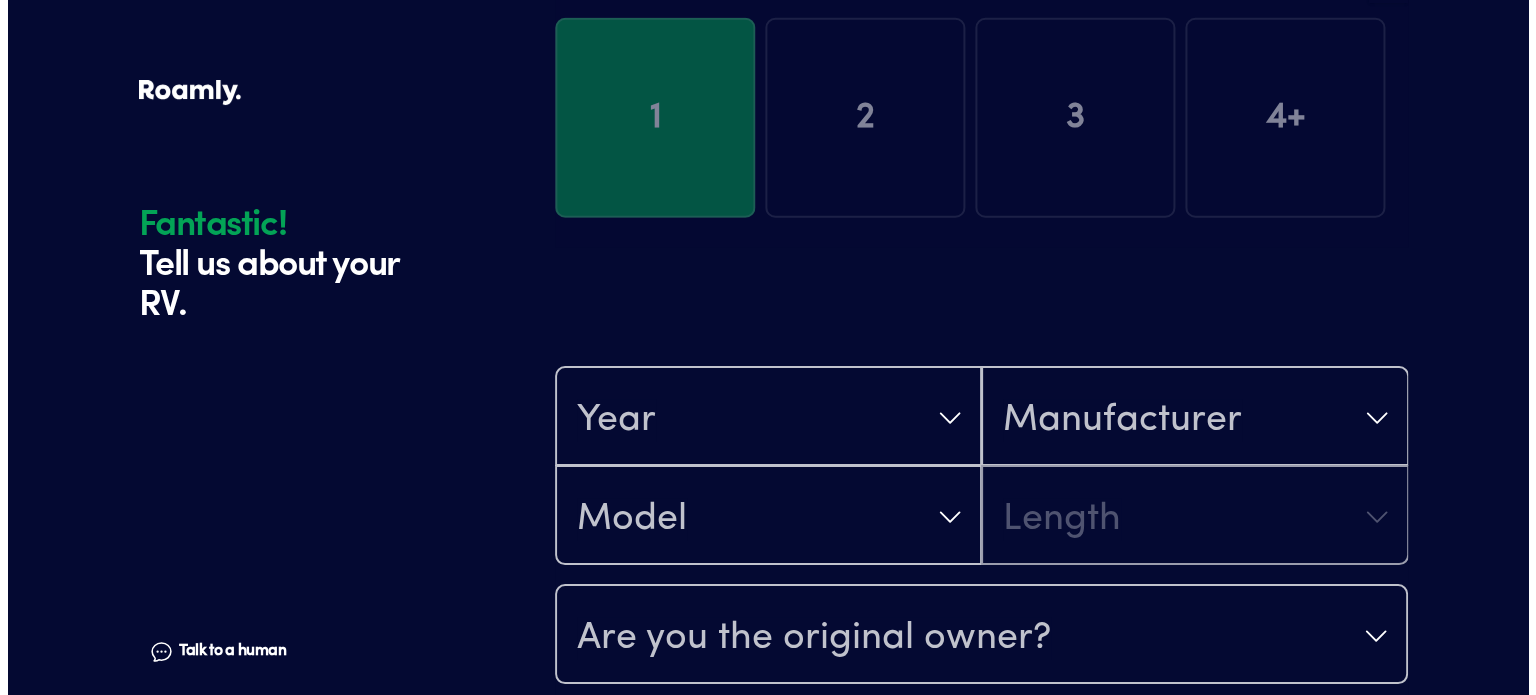 scroll, scrollTop: 390, scrollLeft: 0, axis: vertical 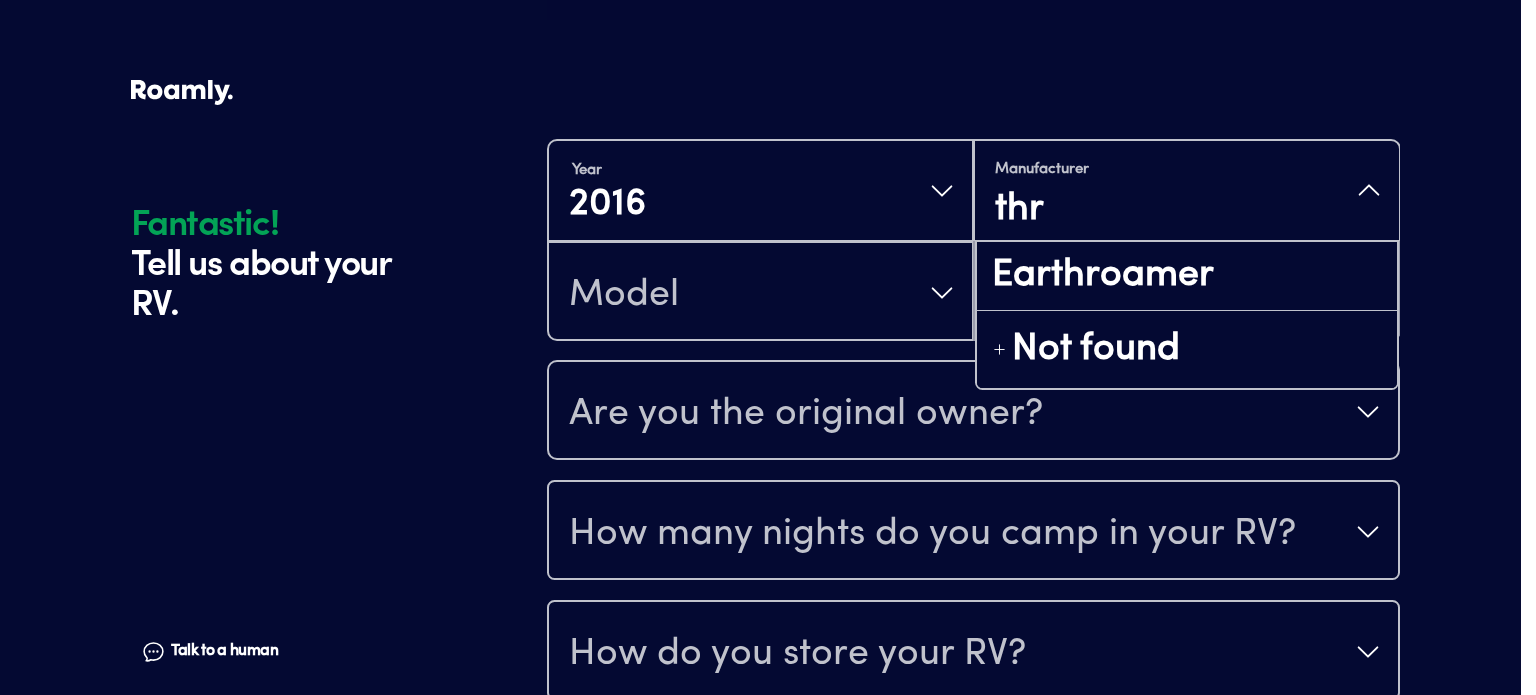 type on "thrc" 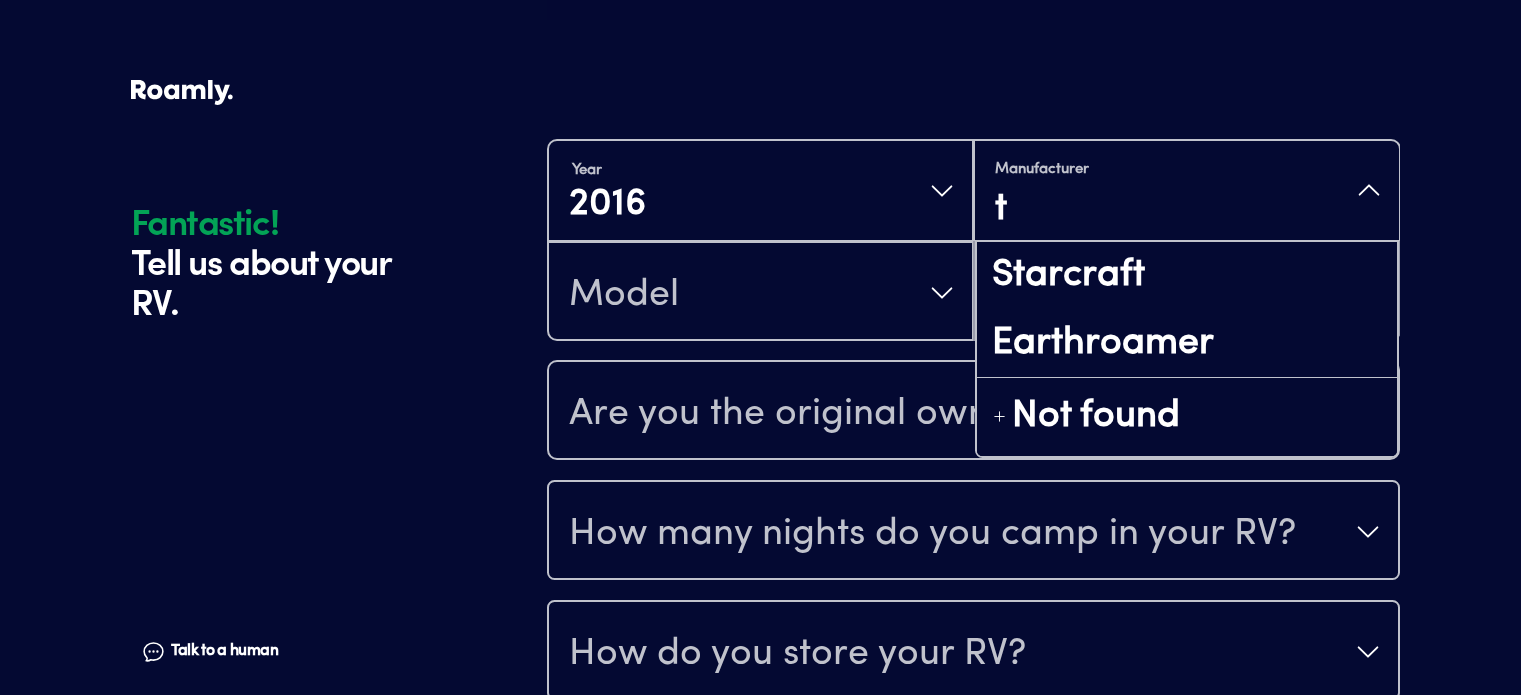 type on "th" 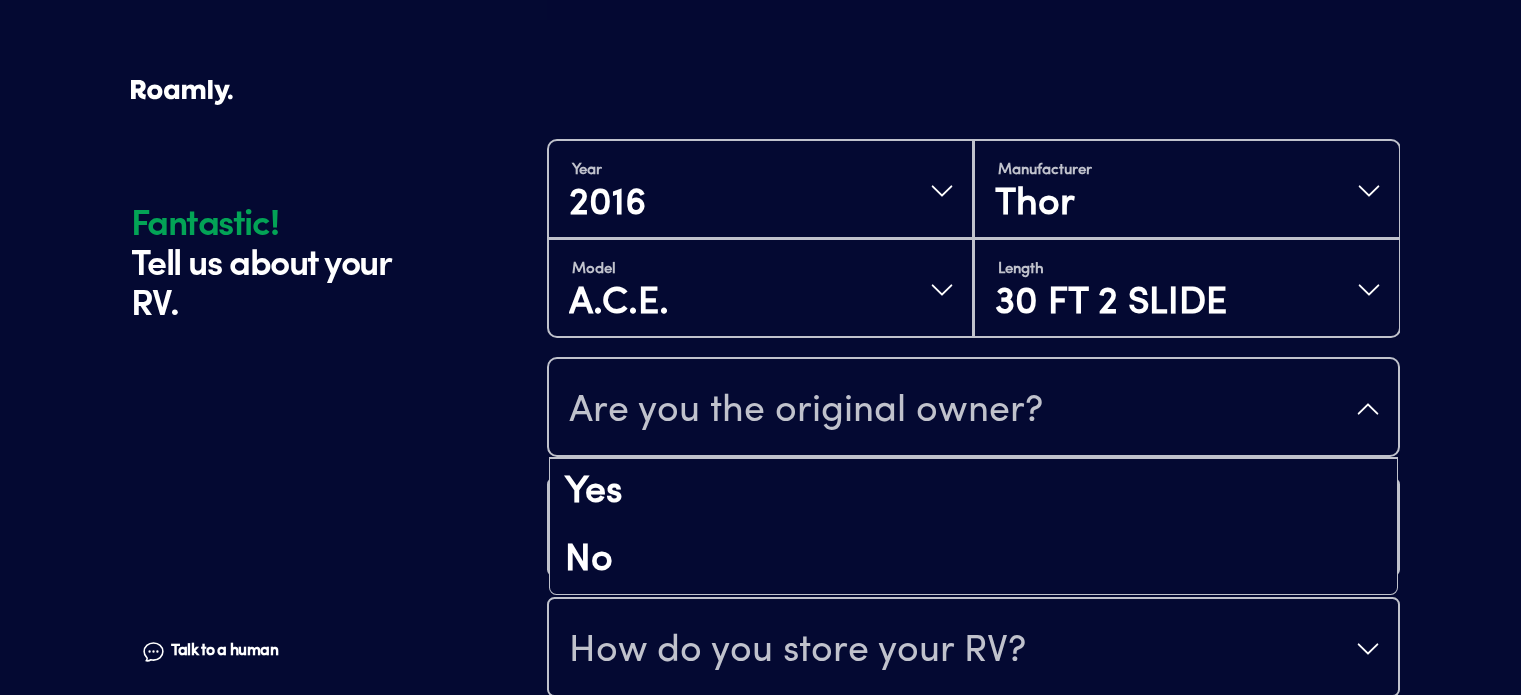 click on "Are you the original owner?" at bounding box center (973, 409) 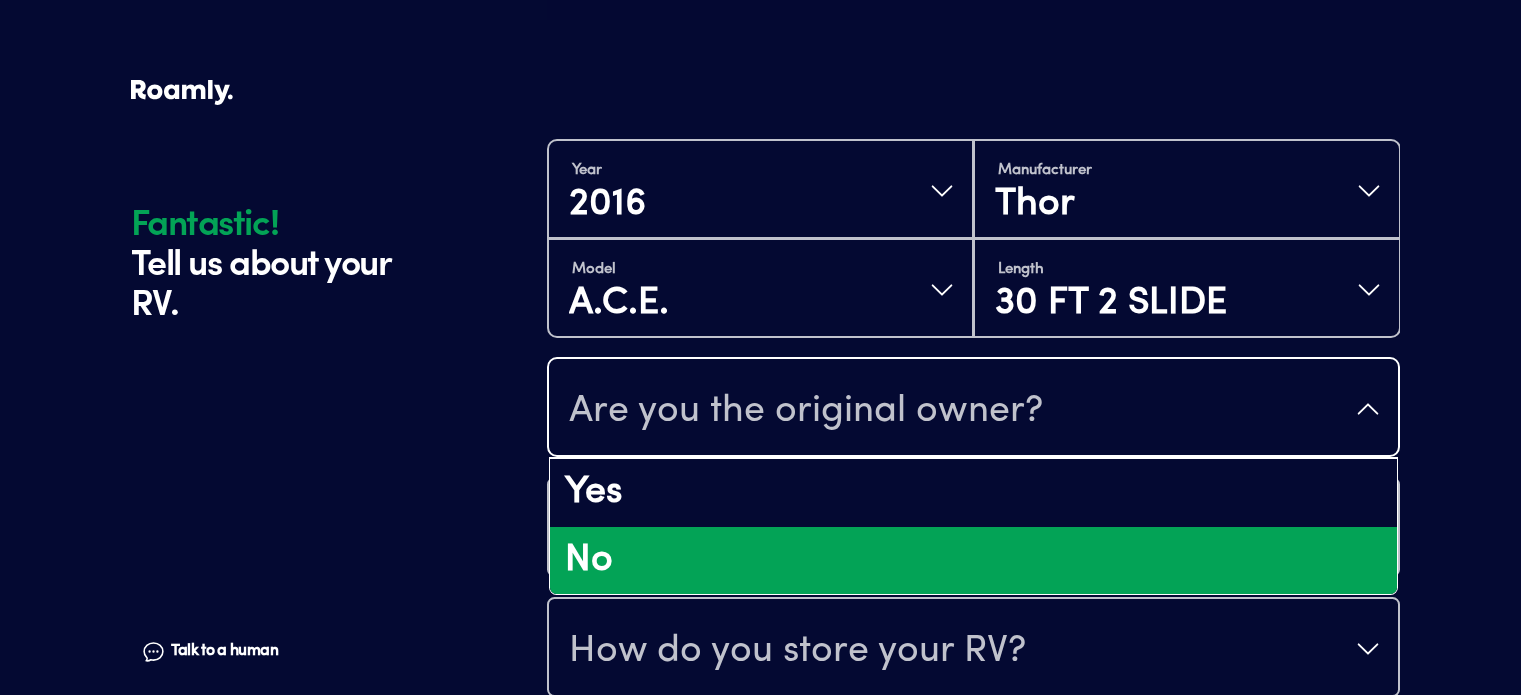 click on "No" at bounding box center [973, 561] 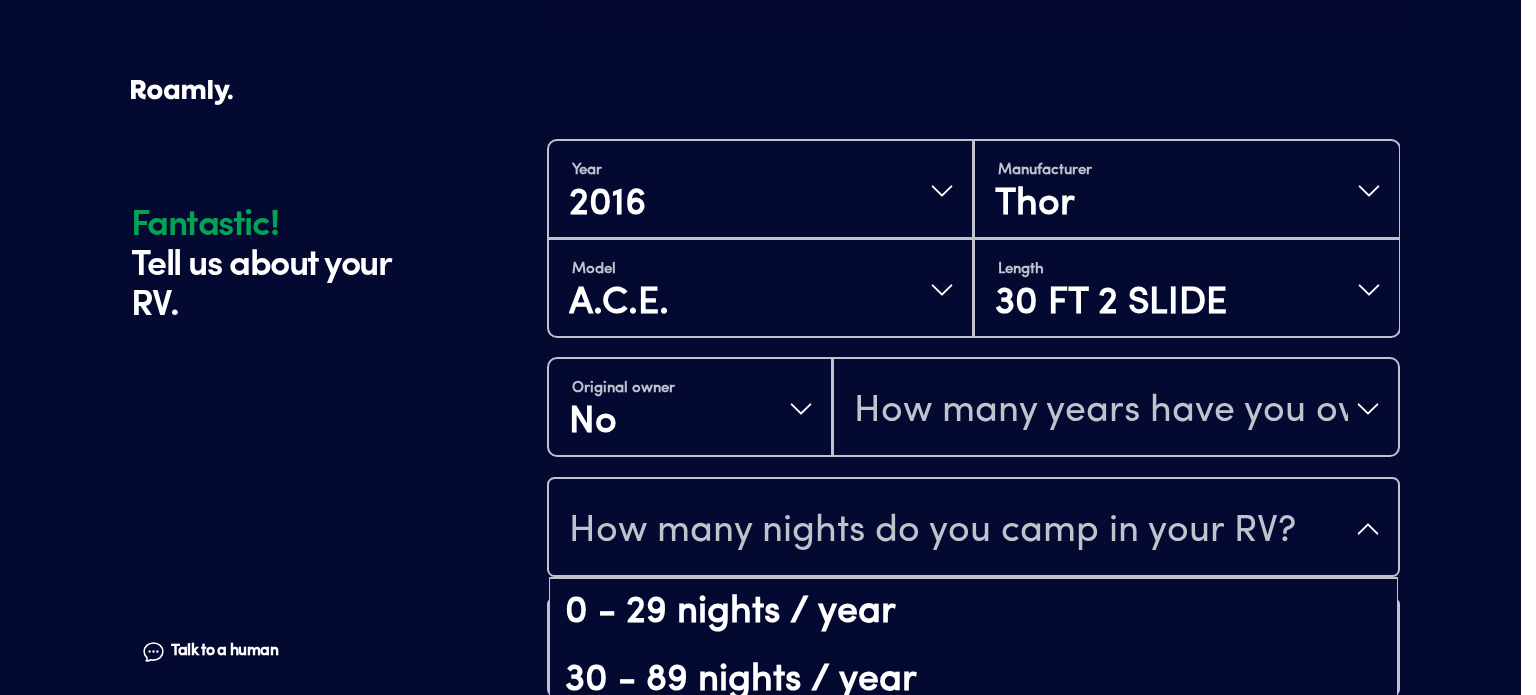click on "How many nights do you camp in your RV?" at bounding box center (932, 531) 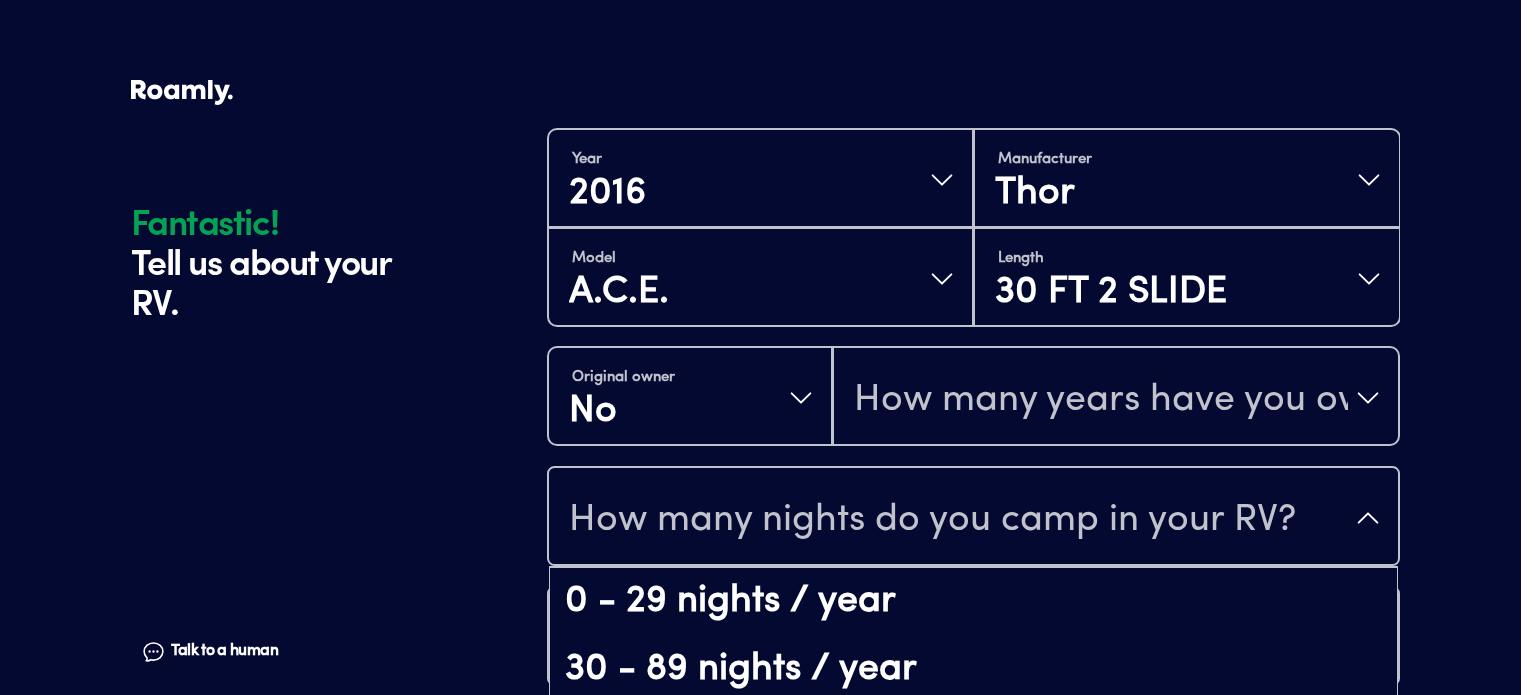 scroll, scrollTop: 12, scrollLeft: 0, axis: vertical 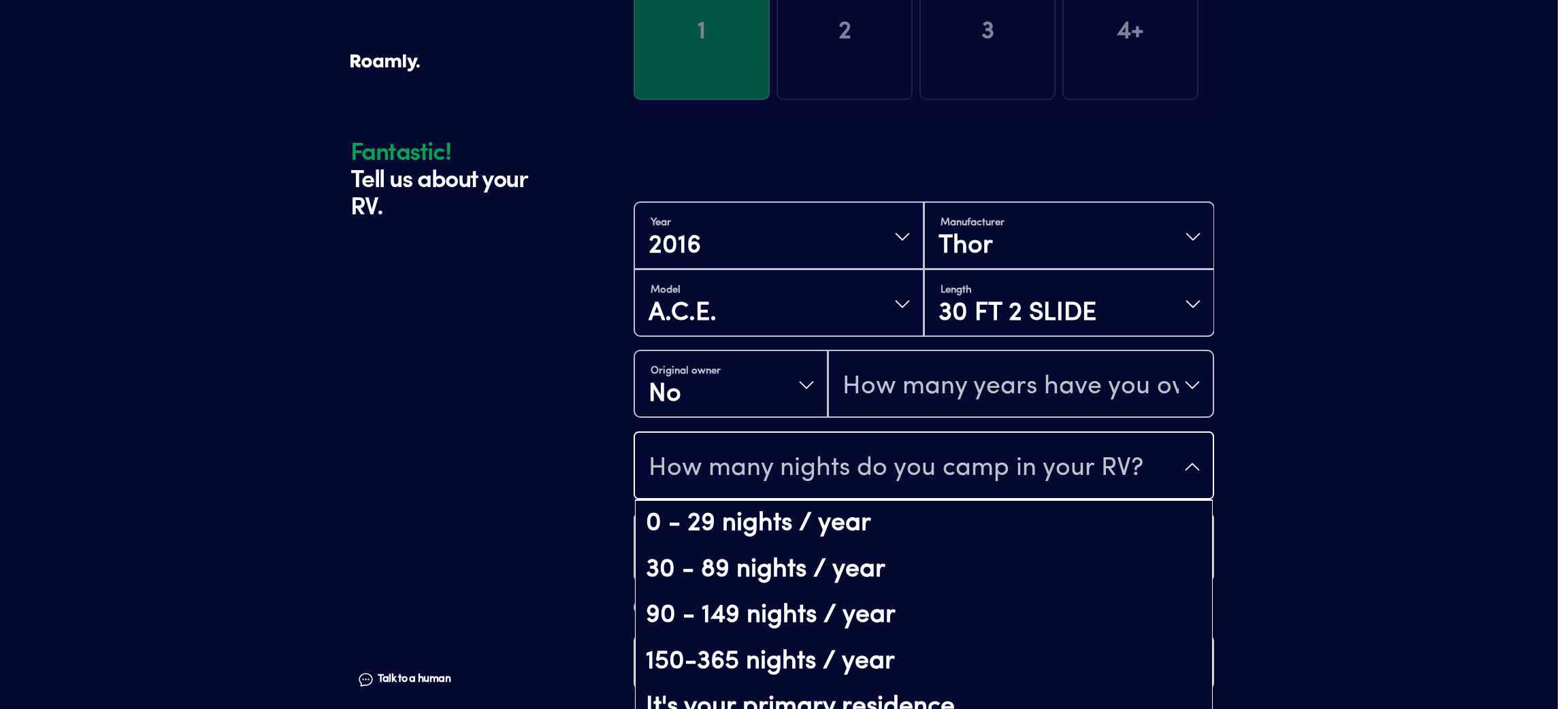 drag, startPoint x: 1045, startPoint y: 1, endPoint x: 524, endPoint y: 452, distance: 689.0878 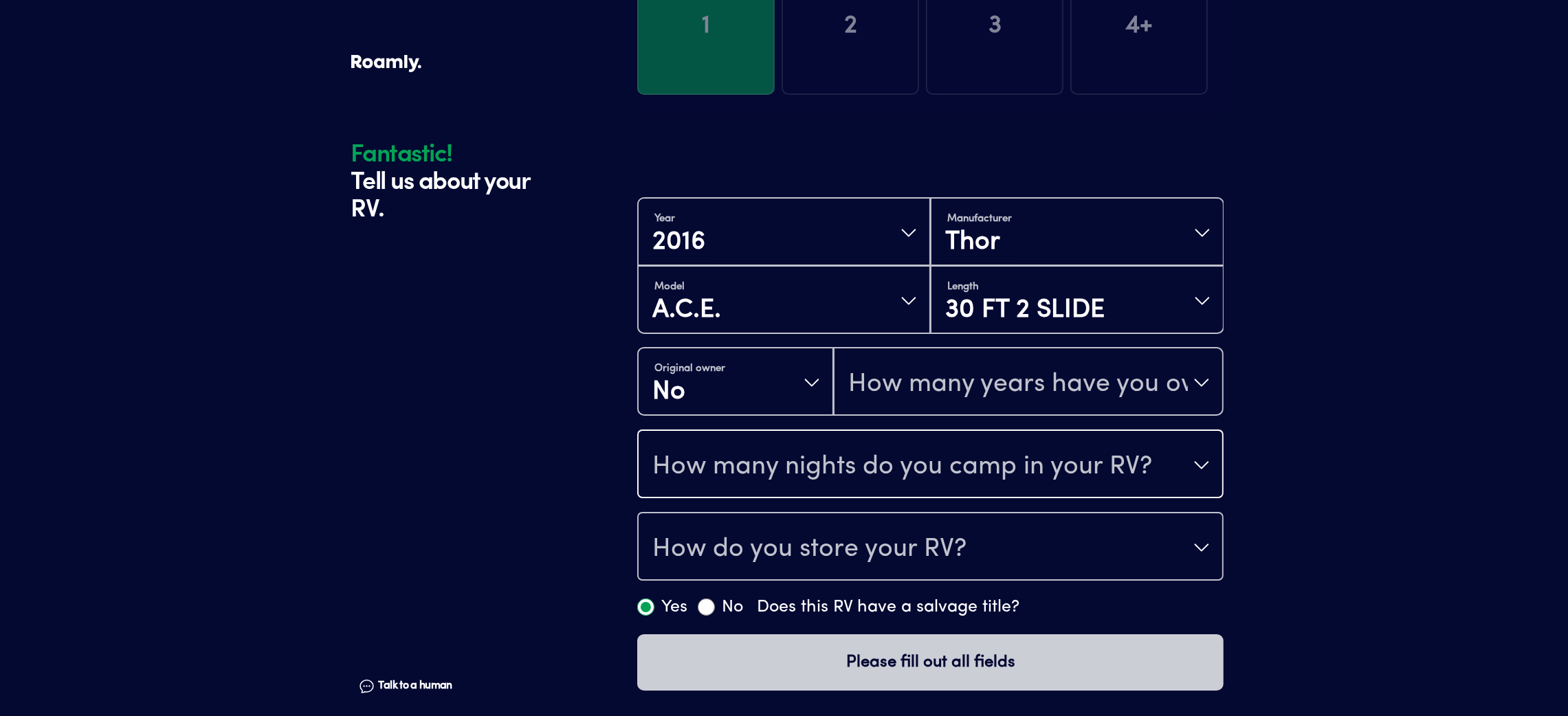 scroll, scrollTop: 213, scrollLeft: 0, axis: vertical 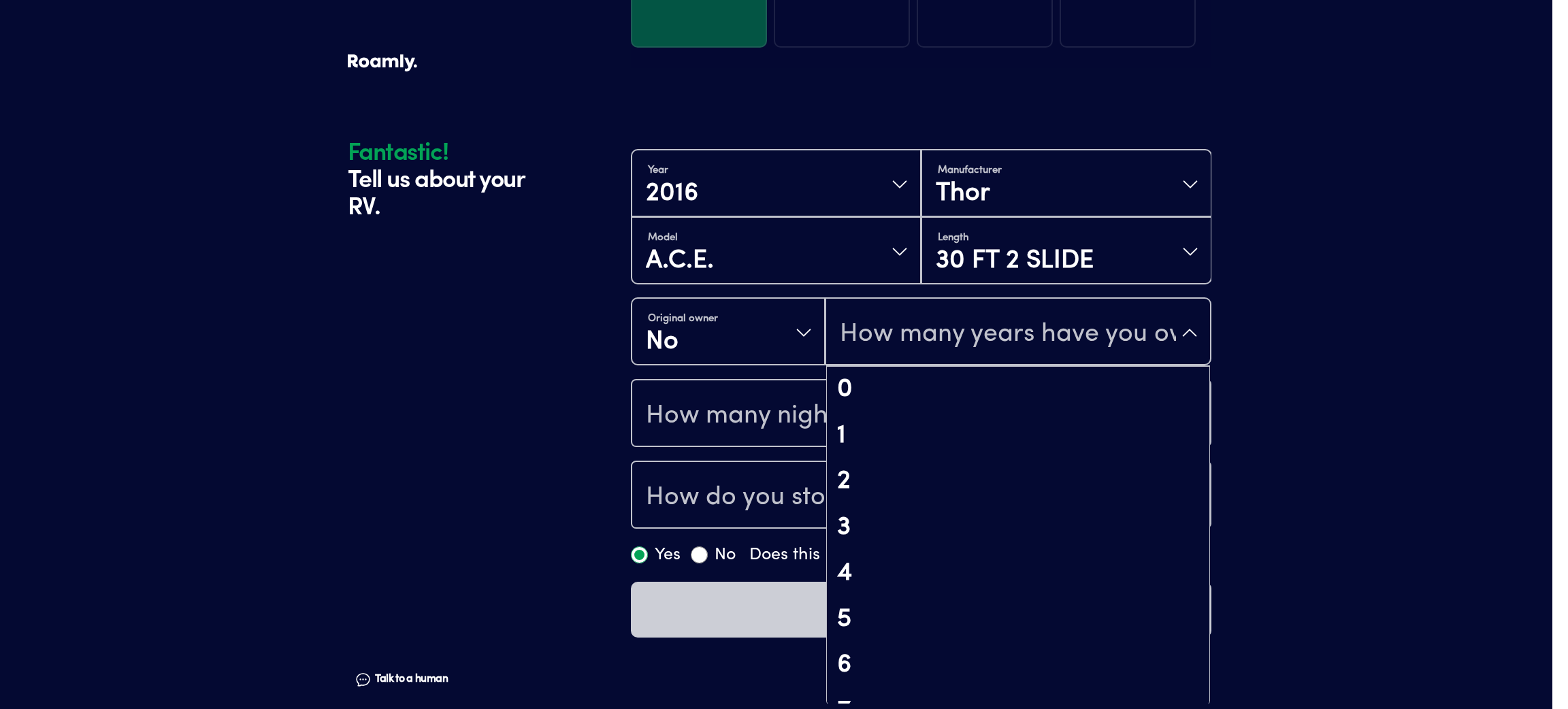 click on "How many years have you owned it?" at bounding box center (1008, 334) 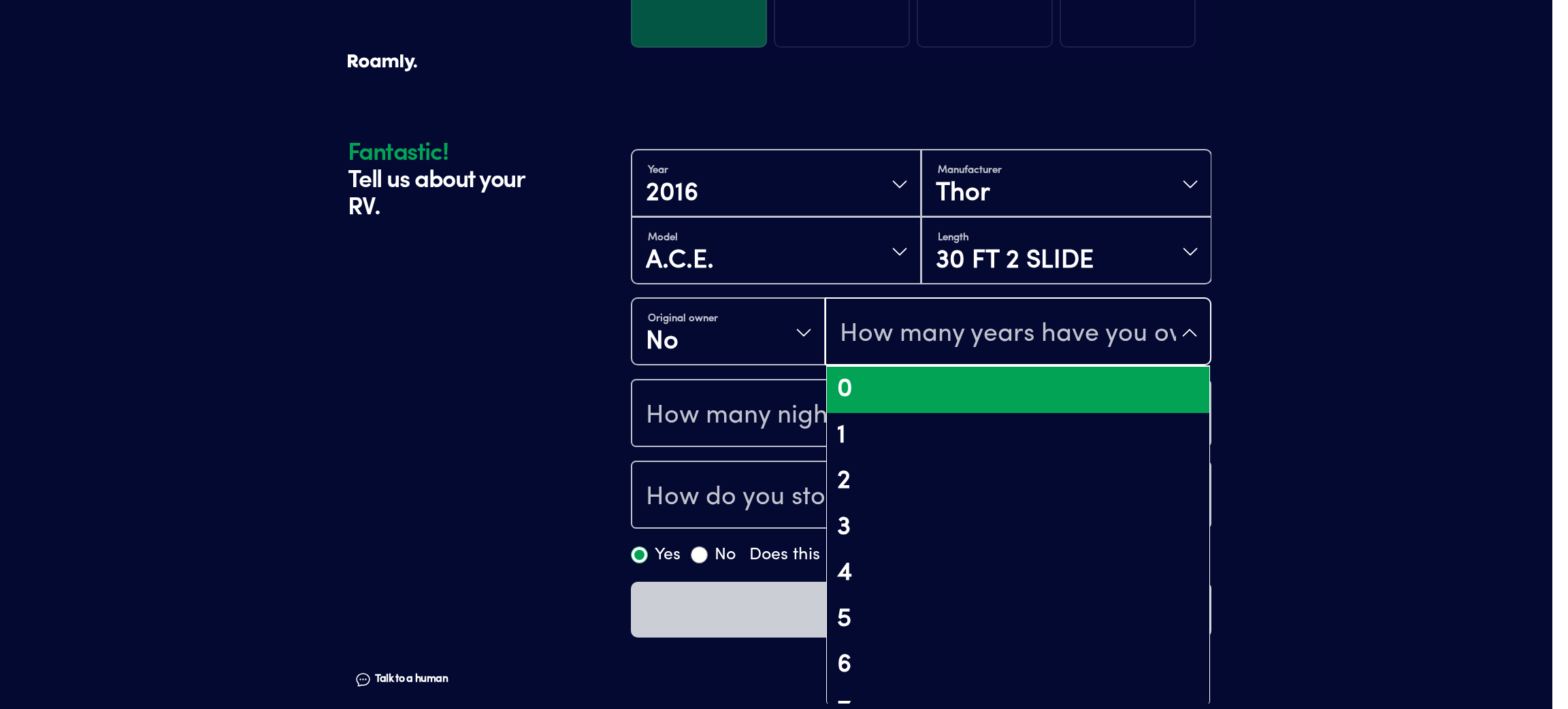 click on "0" at bounding box center (1018, 390) 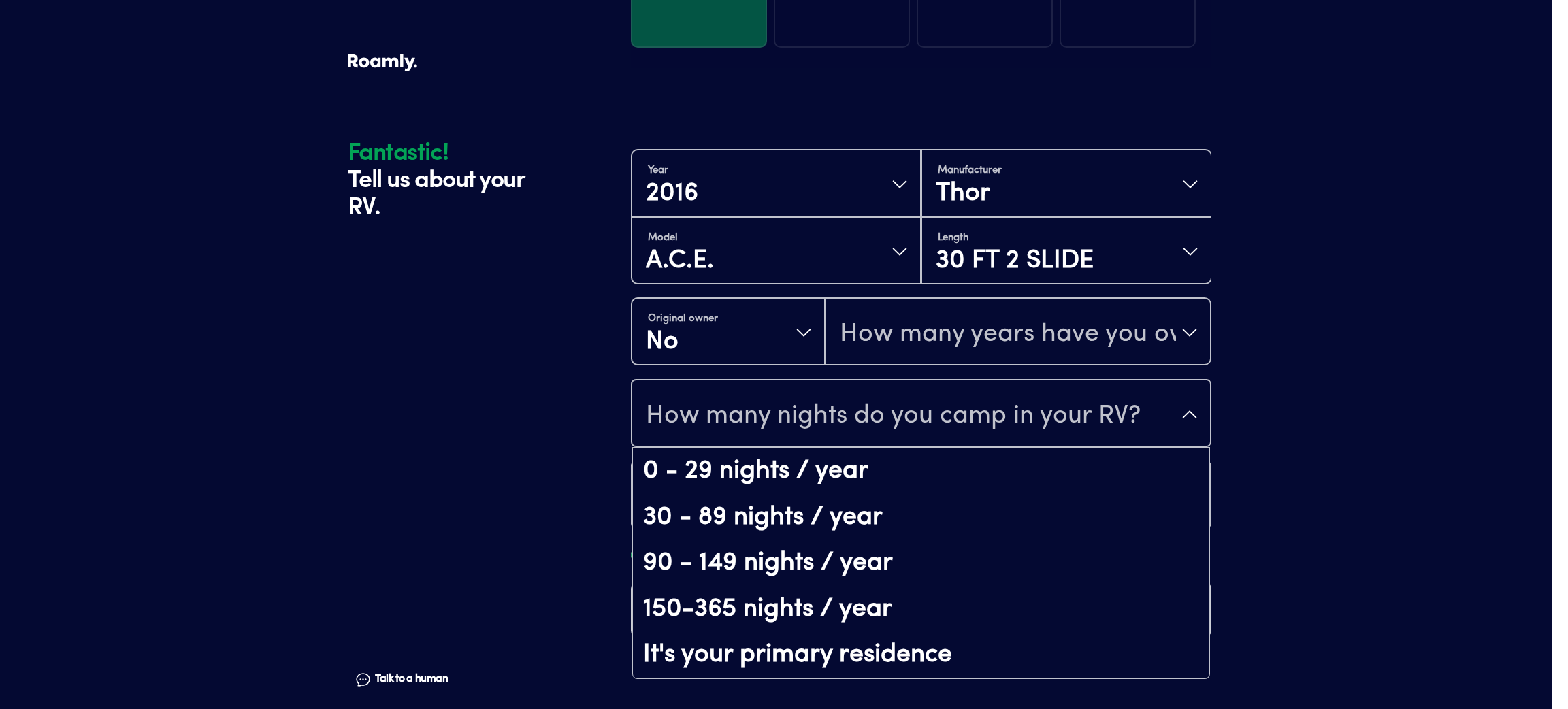 click on "How many nights do you camp in your RV?" at bounding box center [893, 416] 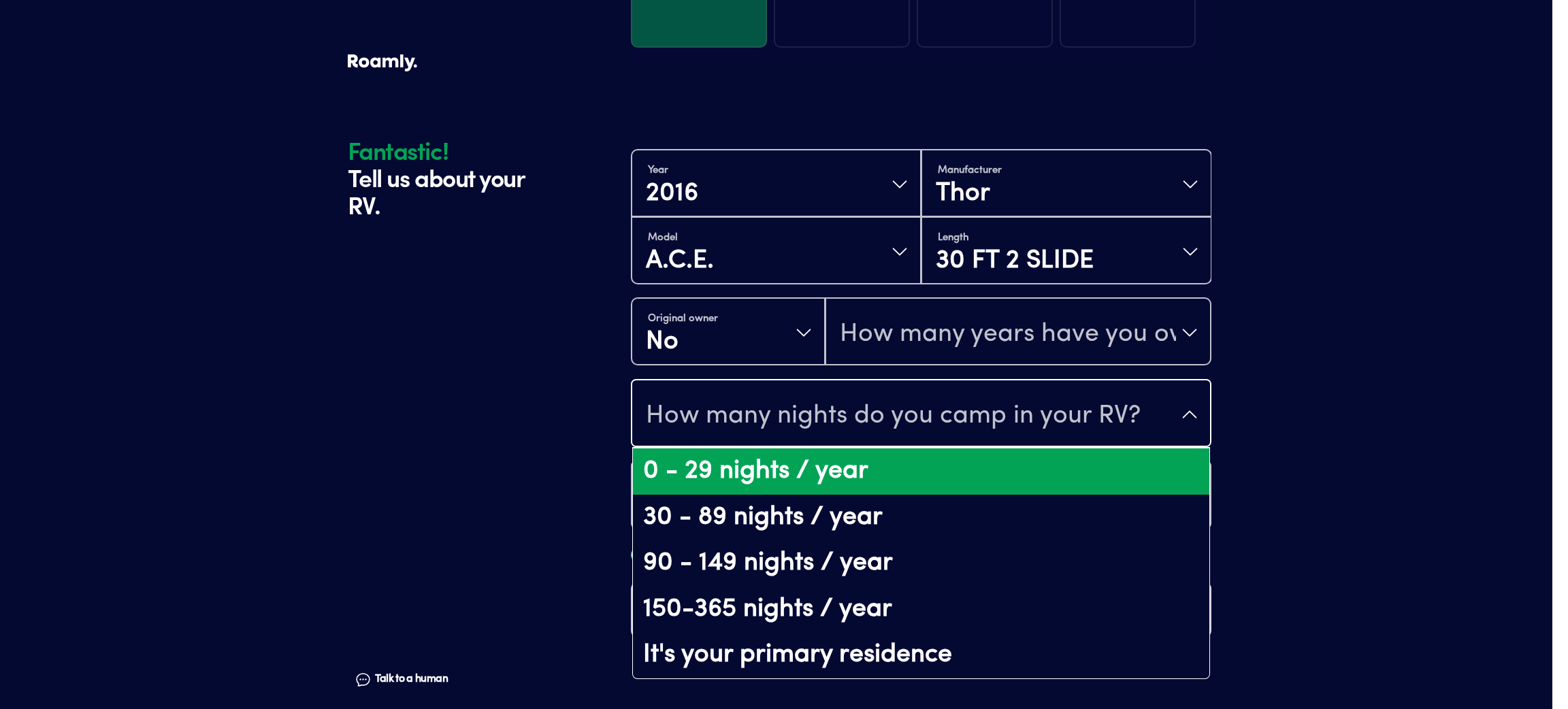 click on "0 - 29 nights / year" at bounding box center [921, 472] 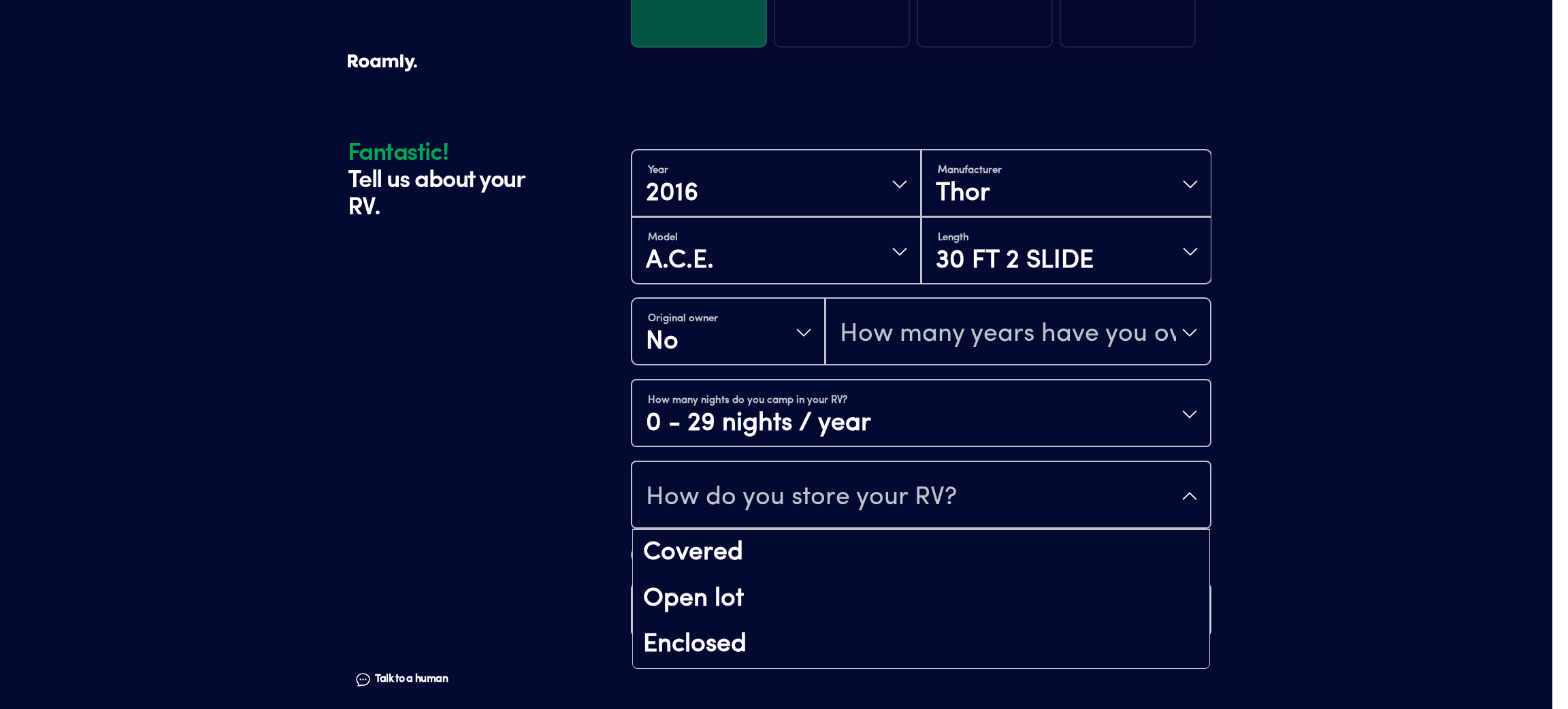 click on "How do you store your RV?" at bounding box center (921, 496) 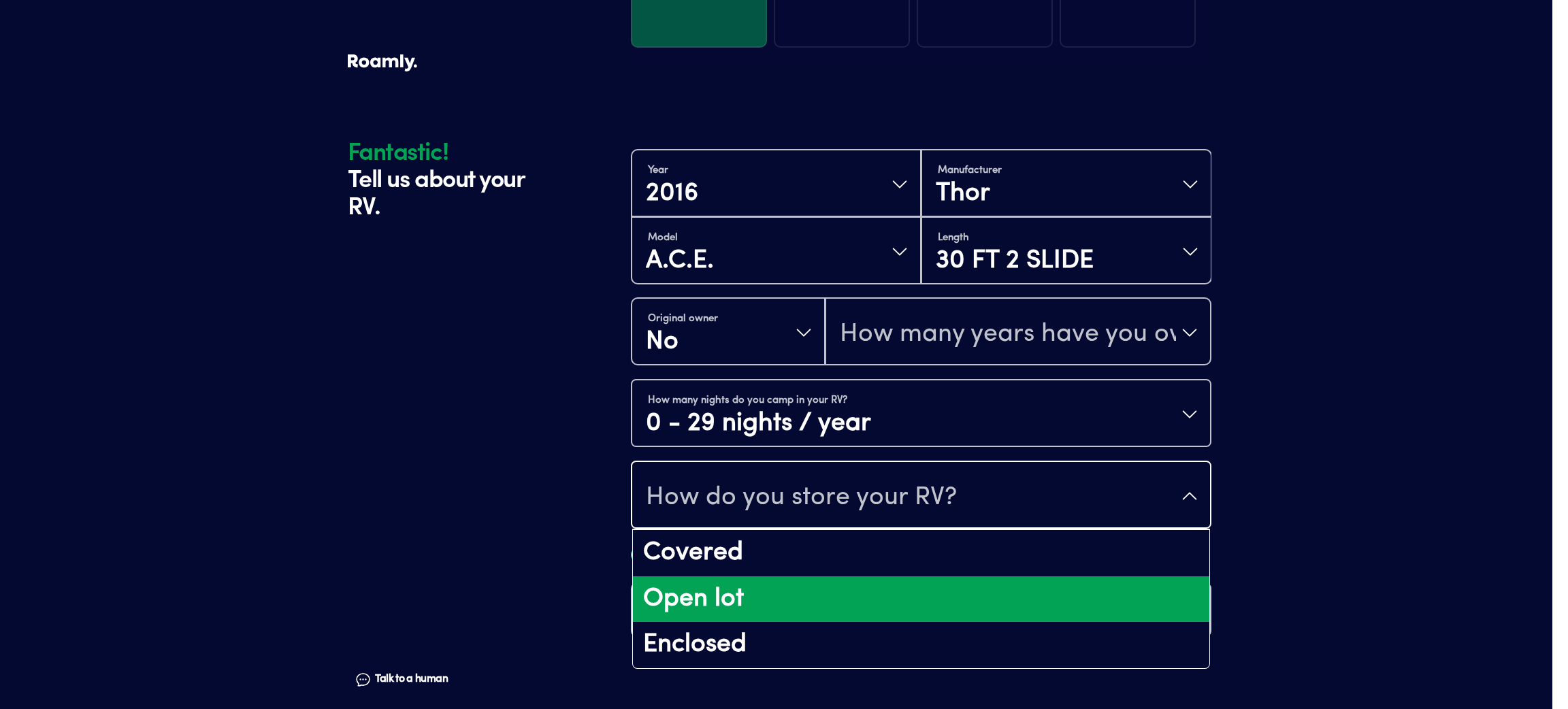 click on "Open lot" at bounding box center [921, 599] 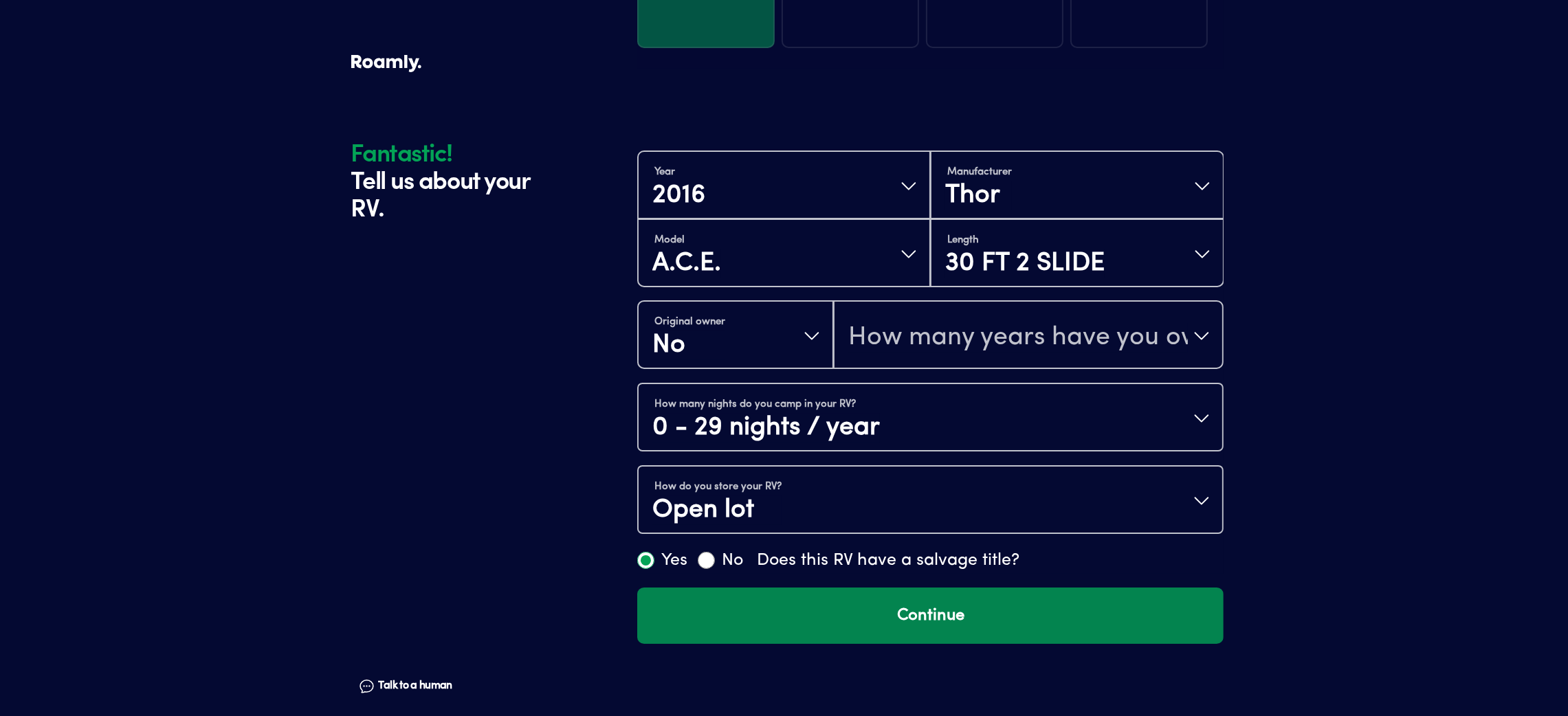 click on "Continue" at bounding box center (930, 616) 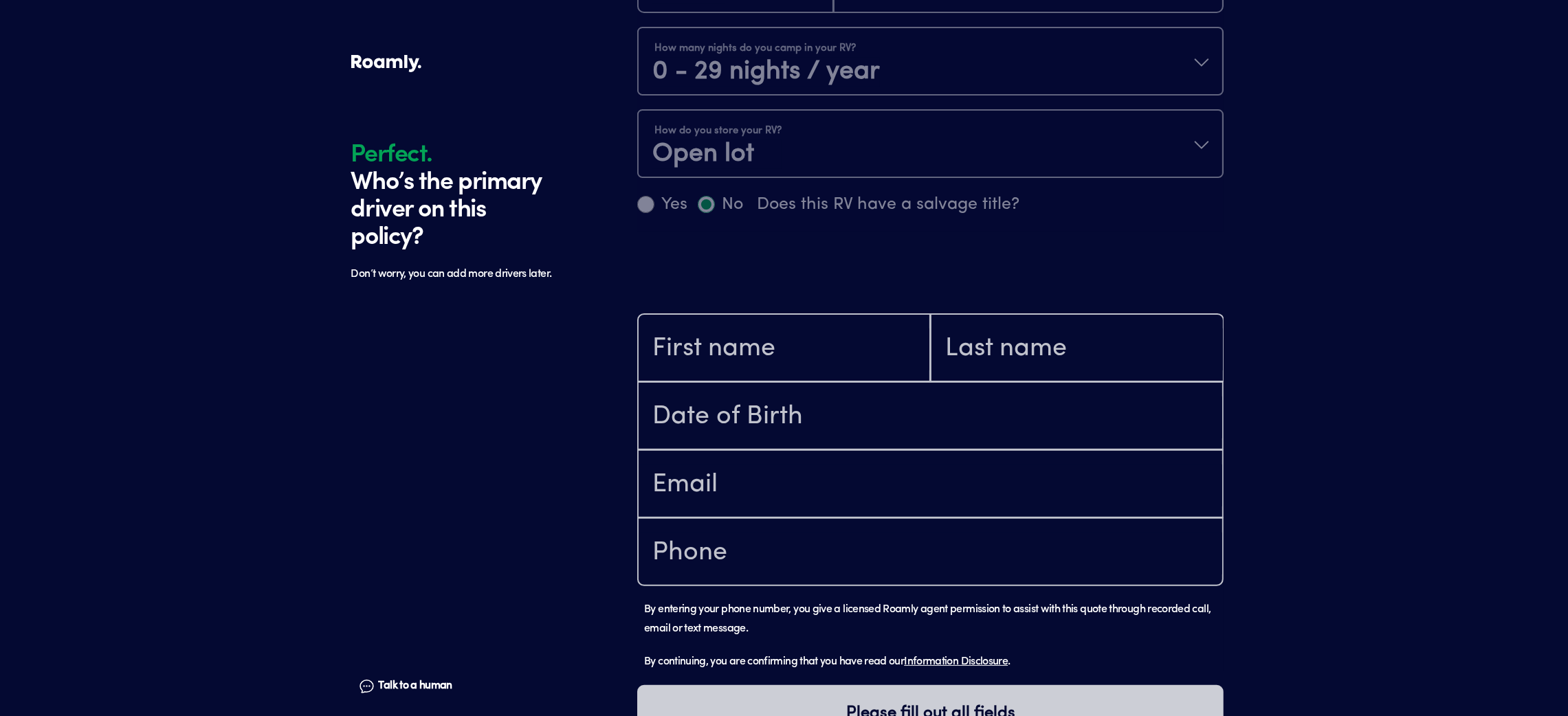 scroll, scrollTop: 759, scrollLeft: 0, axis: vertical 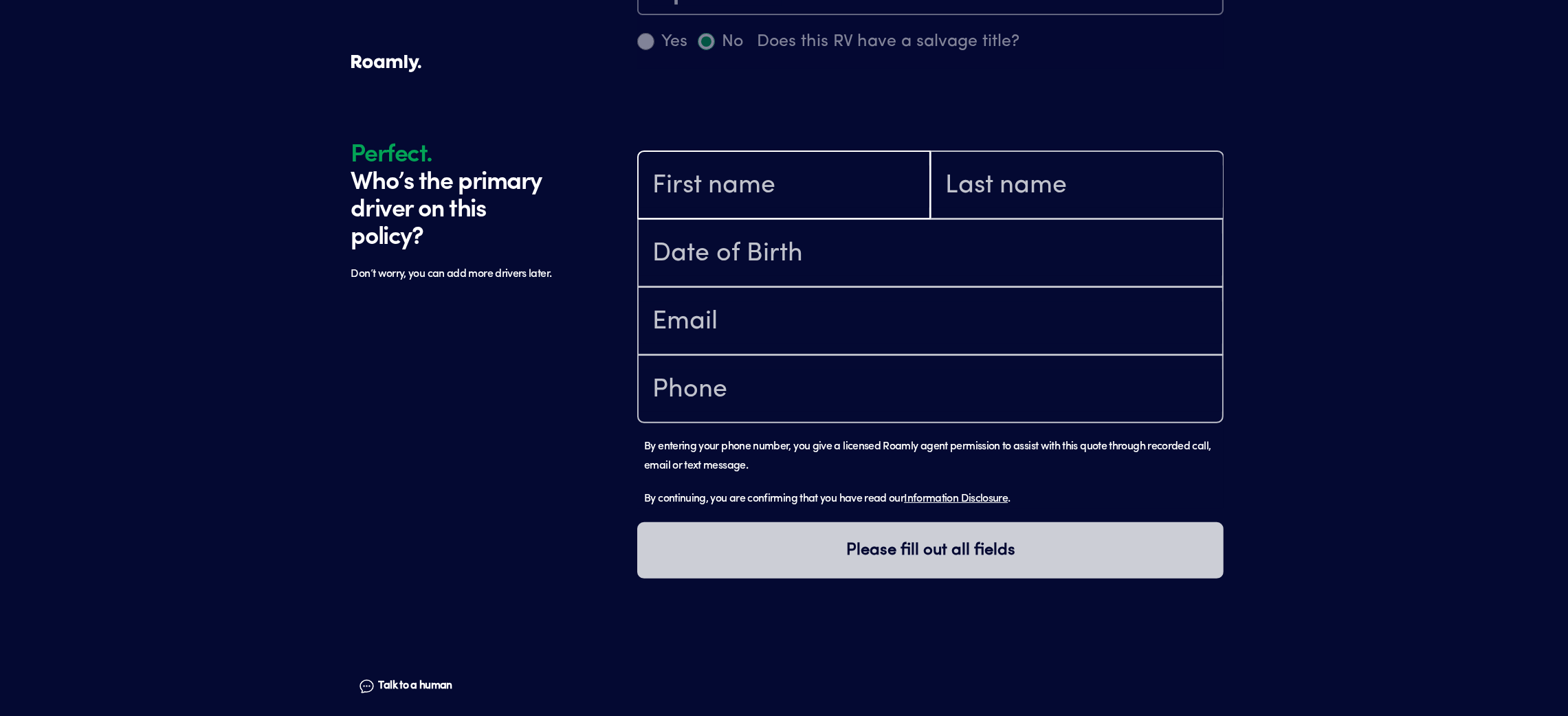 click at bounding box center [784, 186] 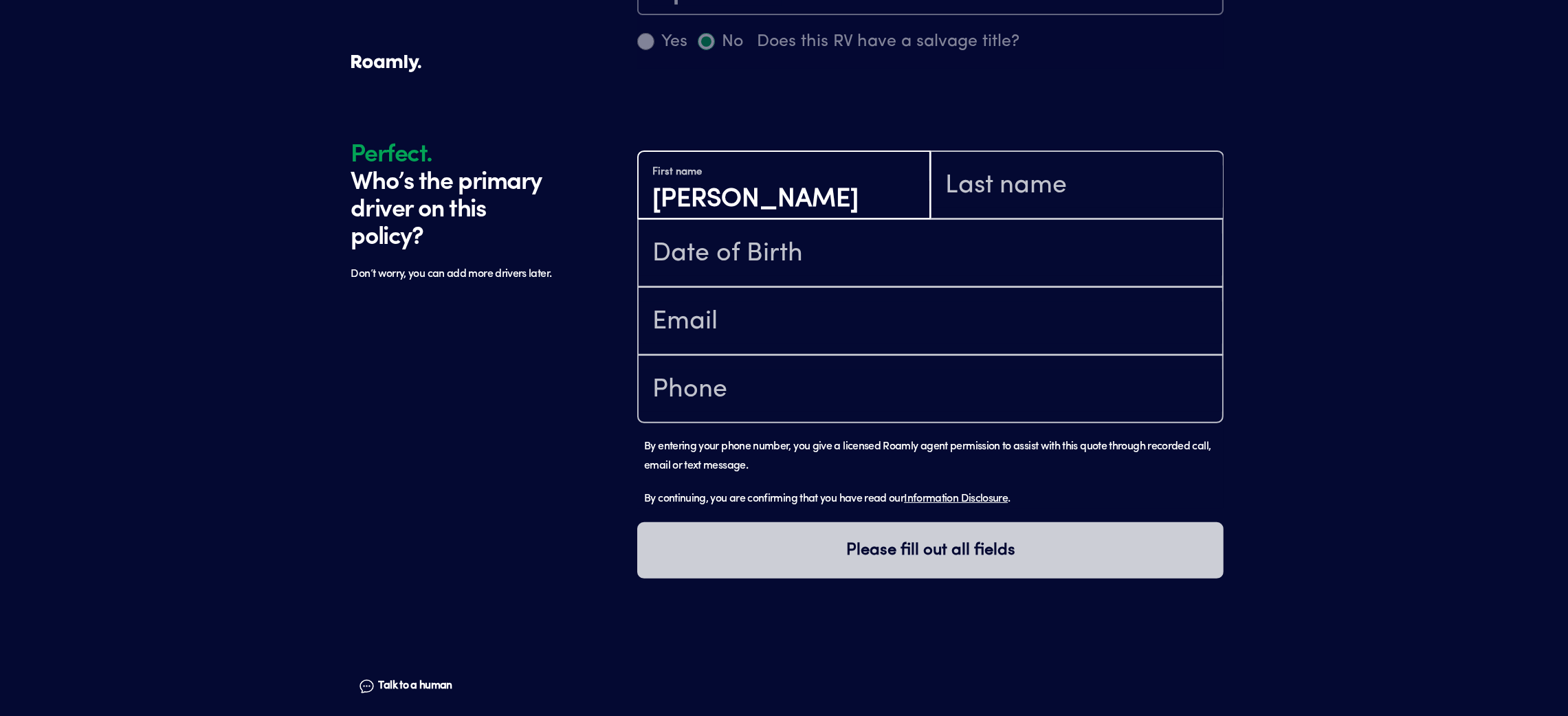 type on "[PERSON_NAME]" 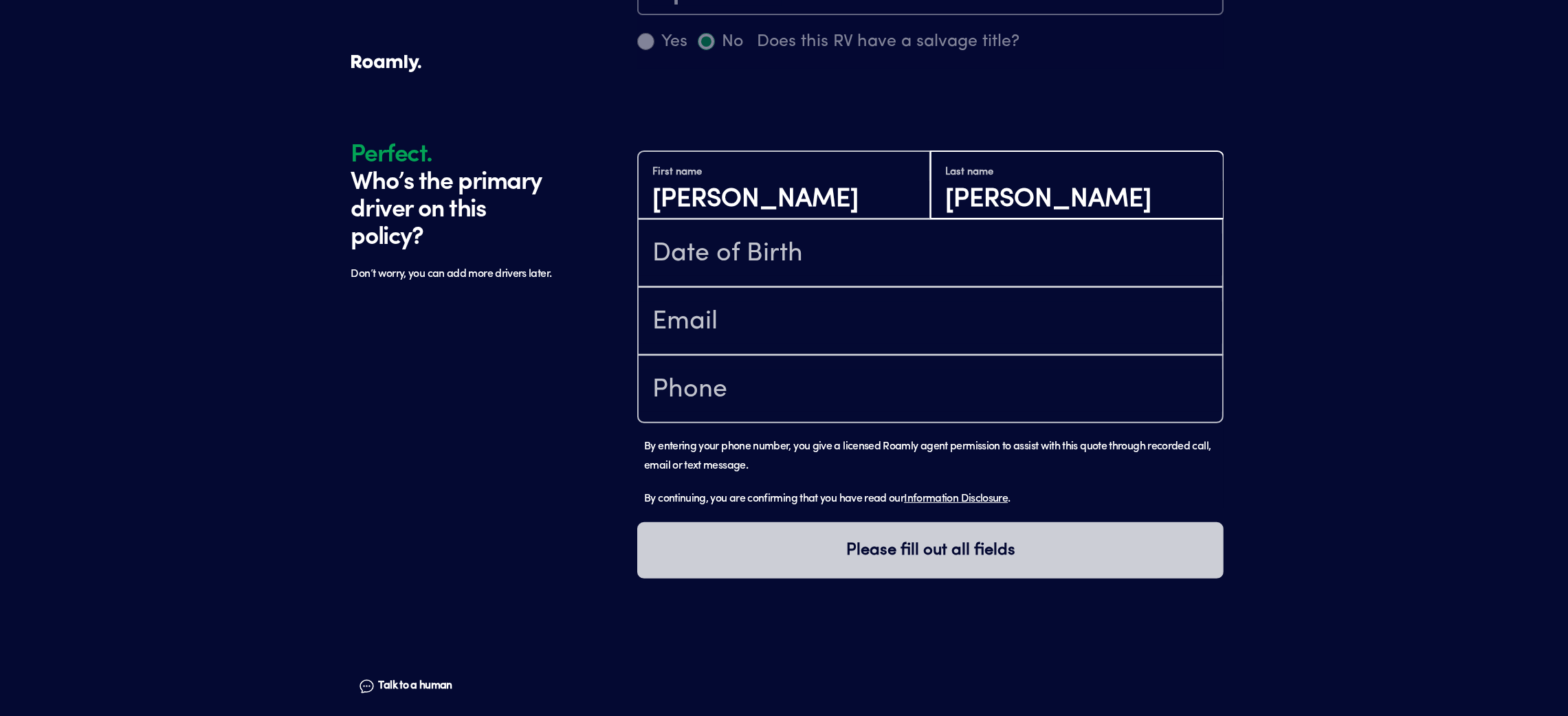 type on "[PERSON_NAME]" 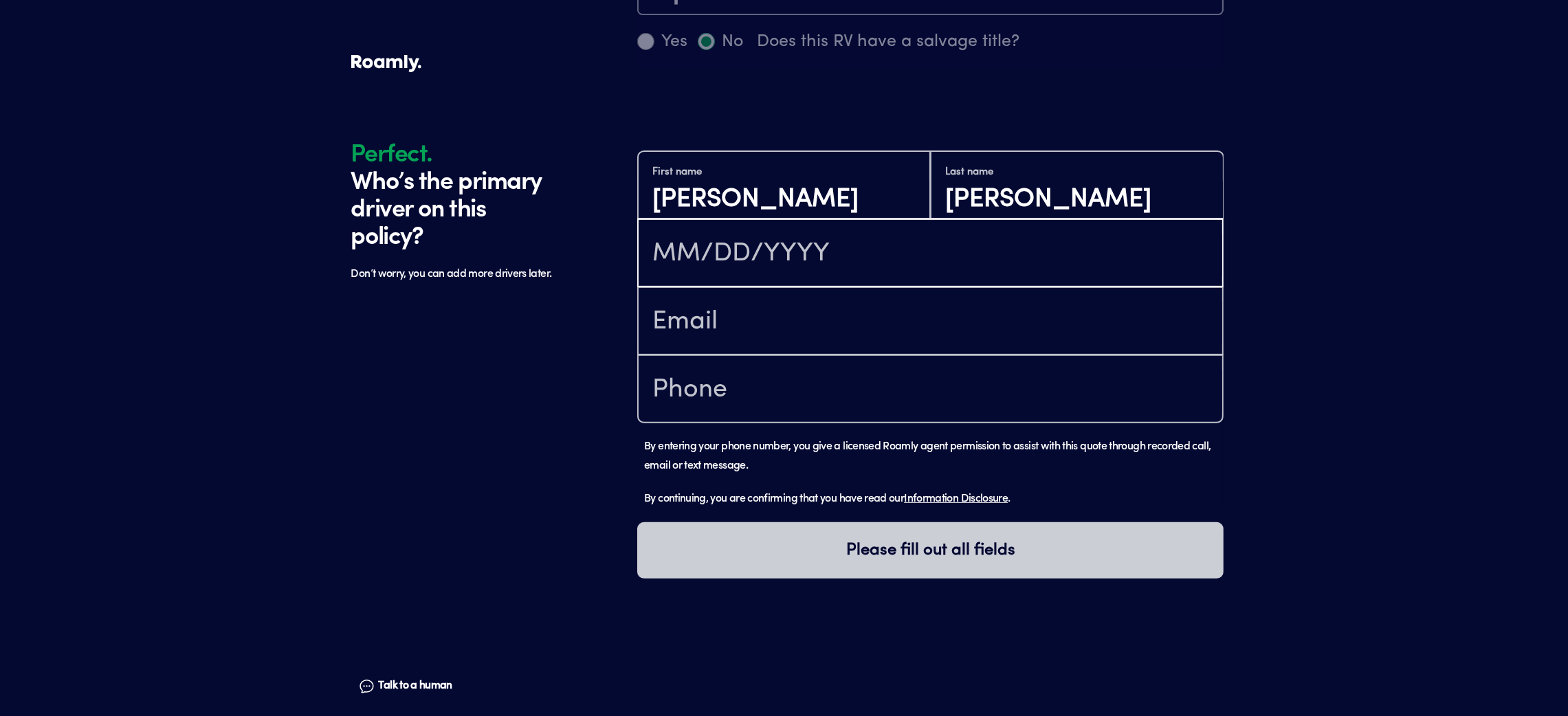 click at bounding box center (930, 254) 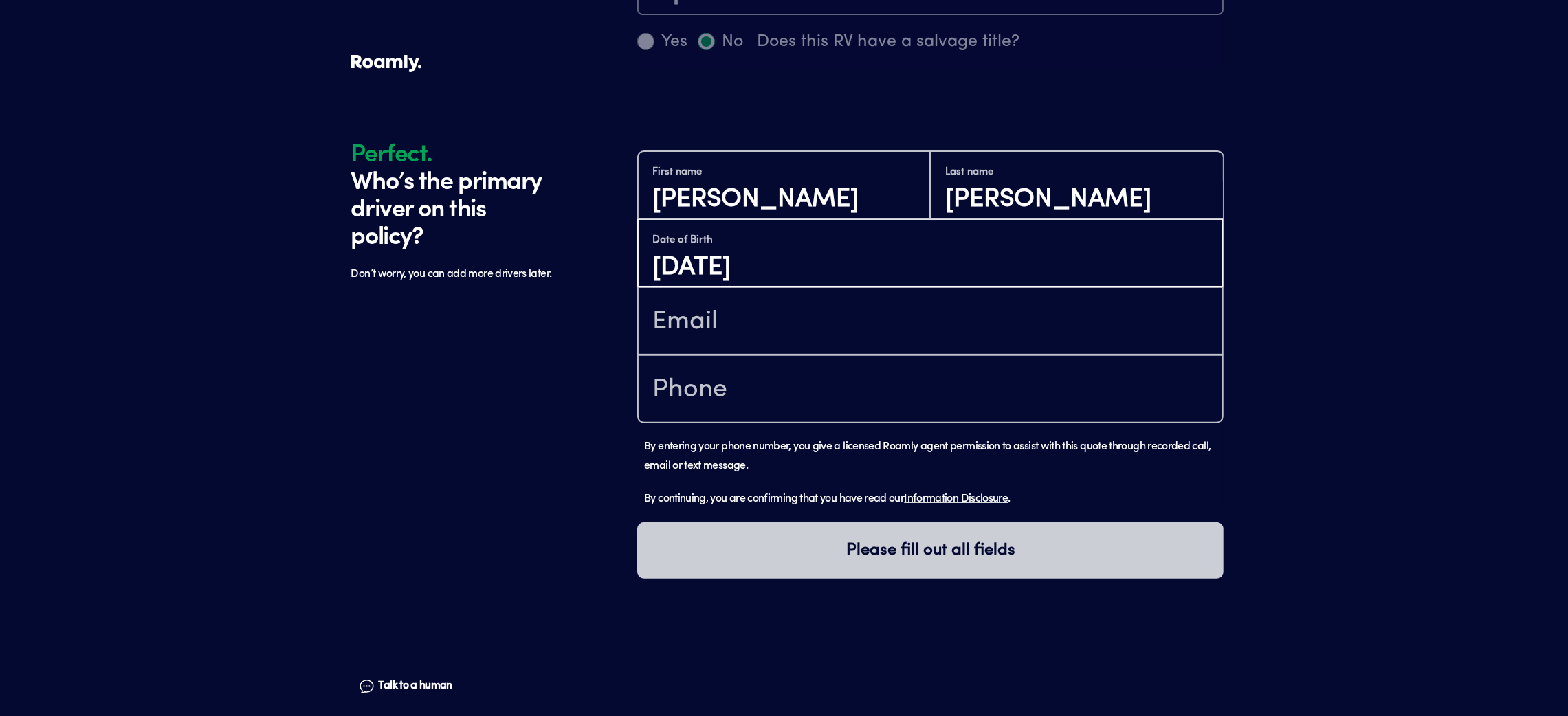 type on "[DATE]" 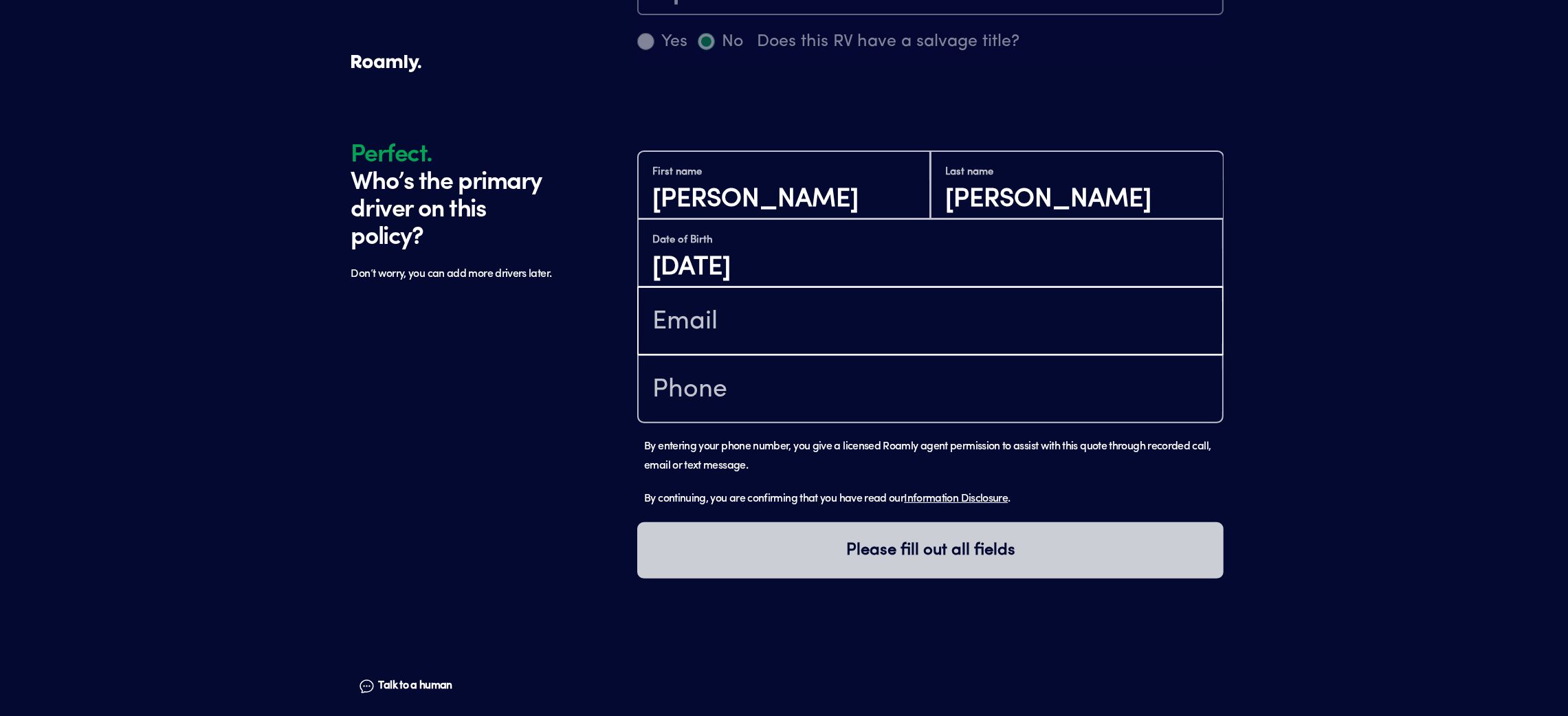 click at bounding box center (930, 322) 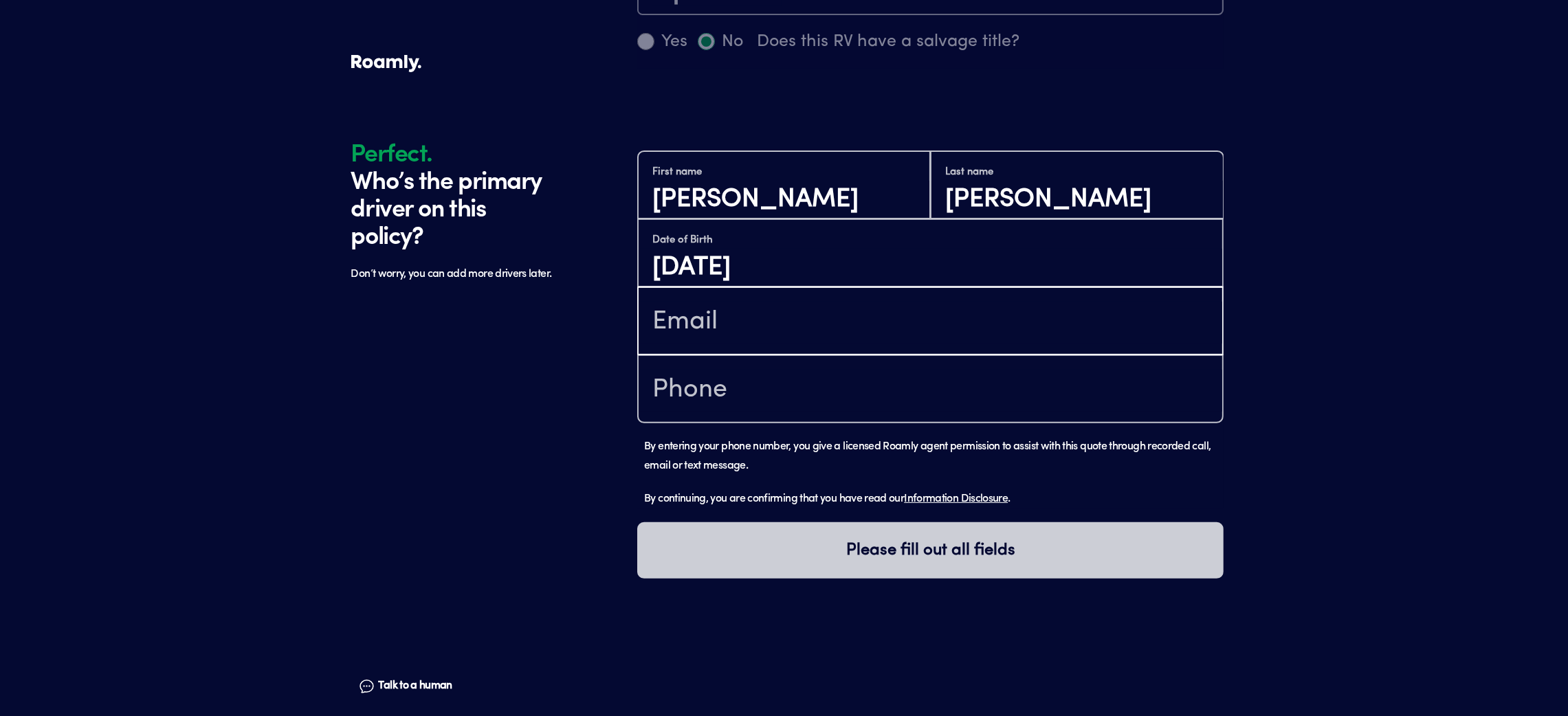 paste on "[EMAIL_ADDRESS][DOMAIN_NAME]" 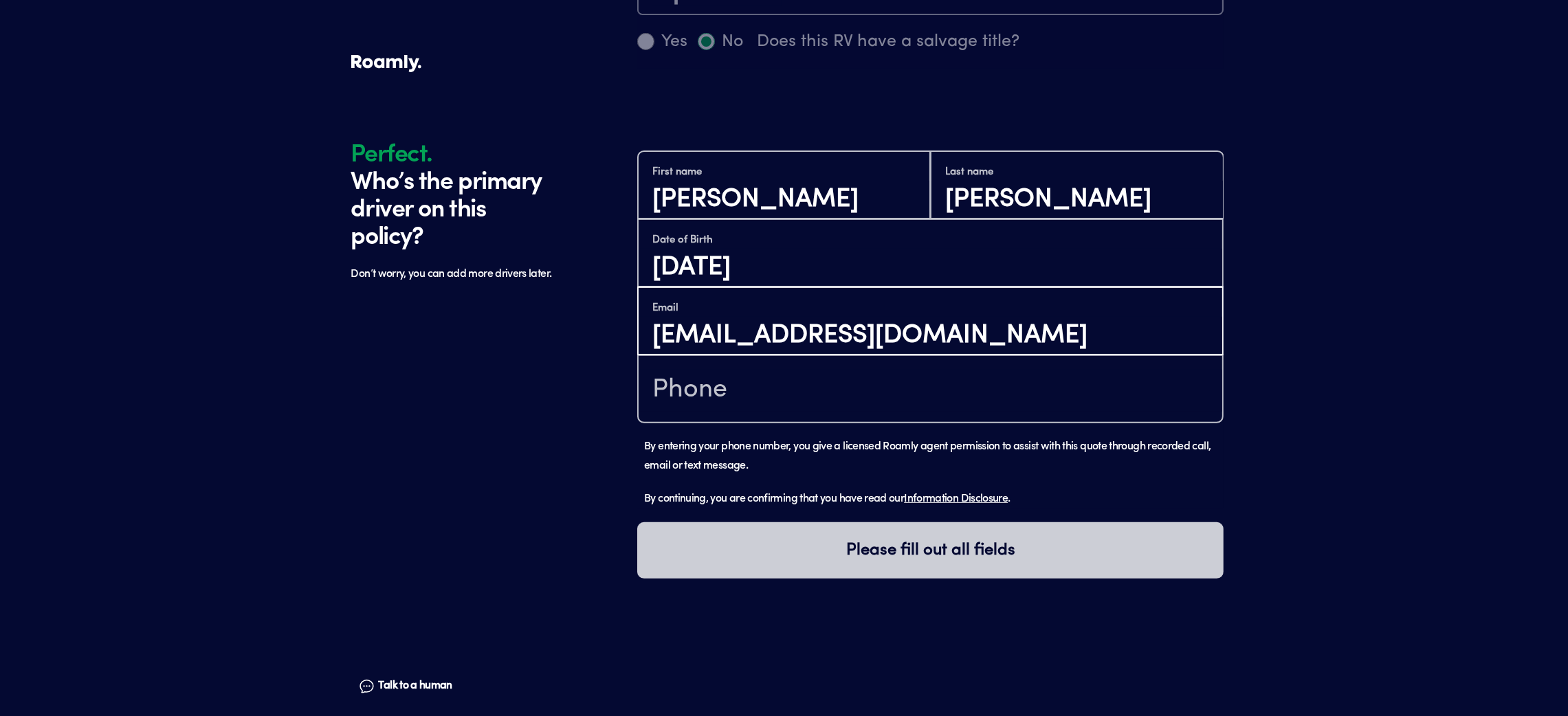 type on "[EMAIL_ADDRESS][DOMAIN_NAME]" 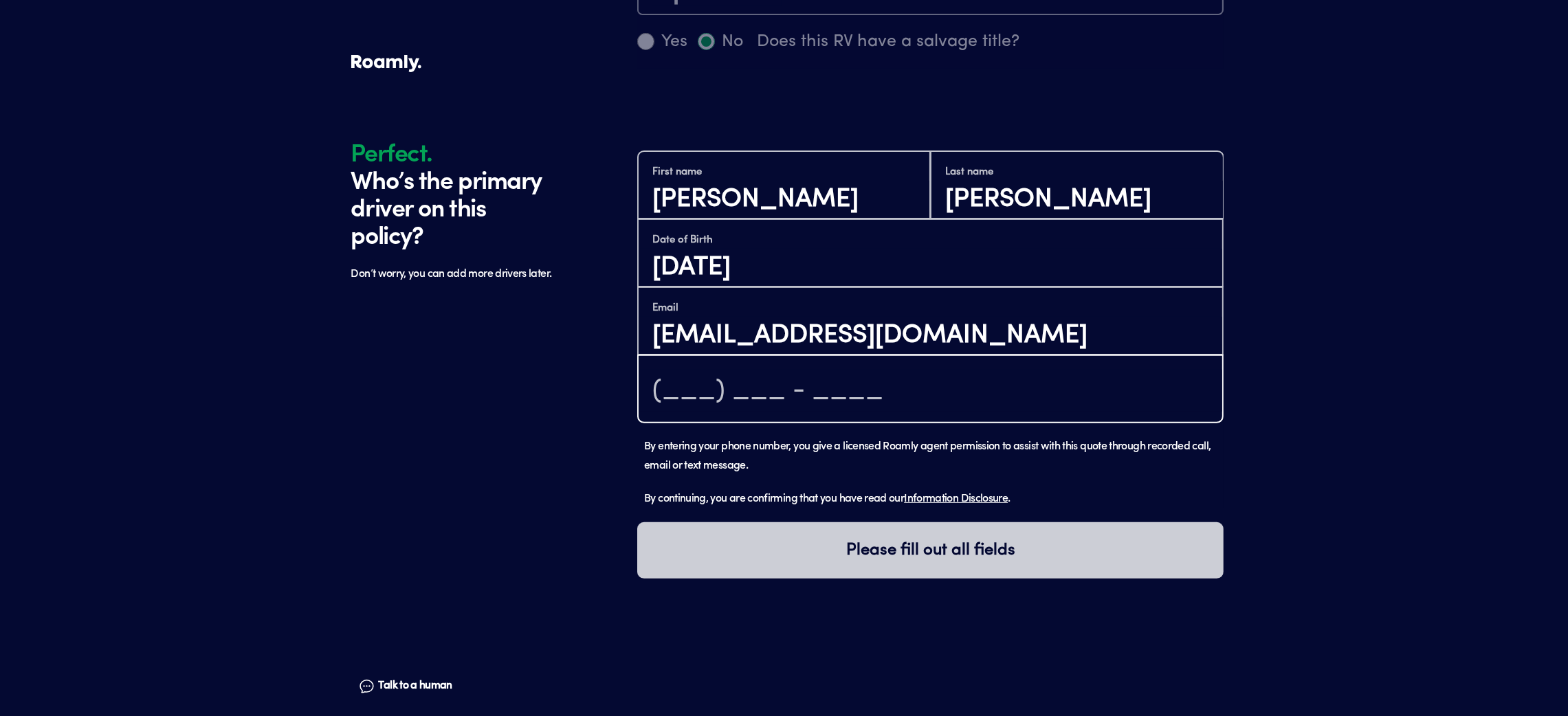 click at bounding box center (930, 390) 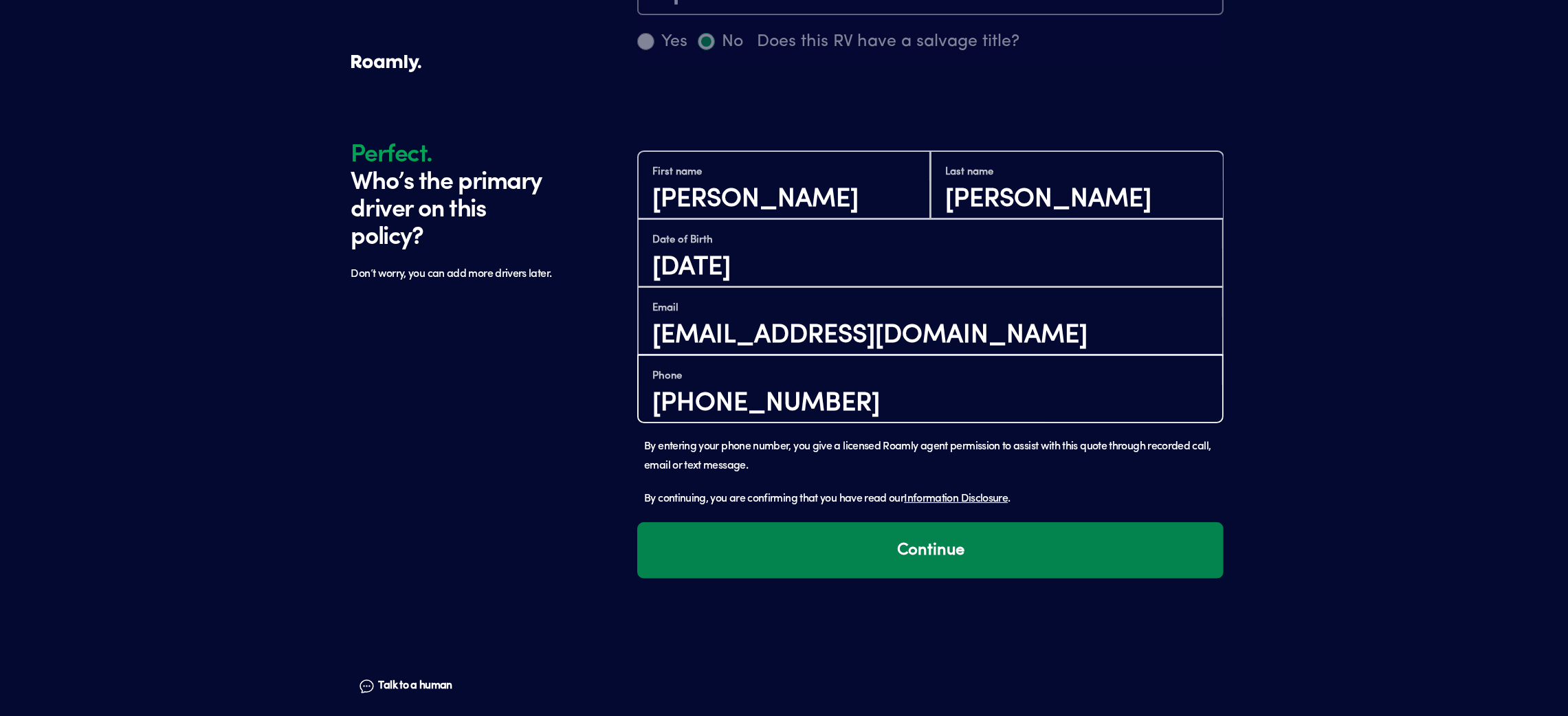 type on "[PHONE_NUMBER]" 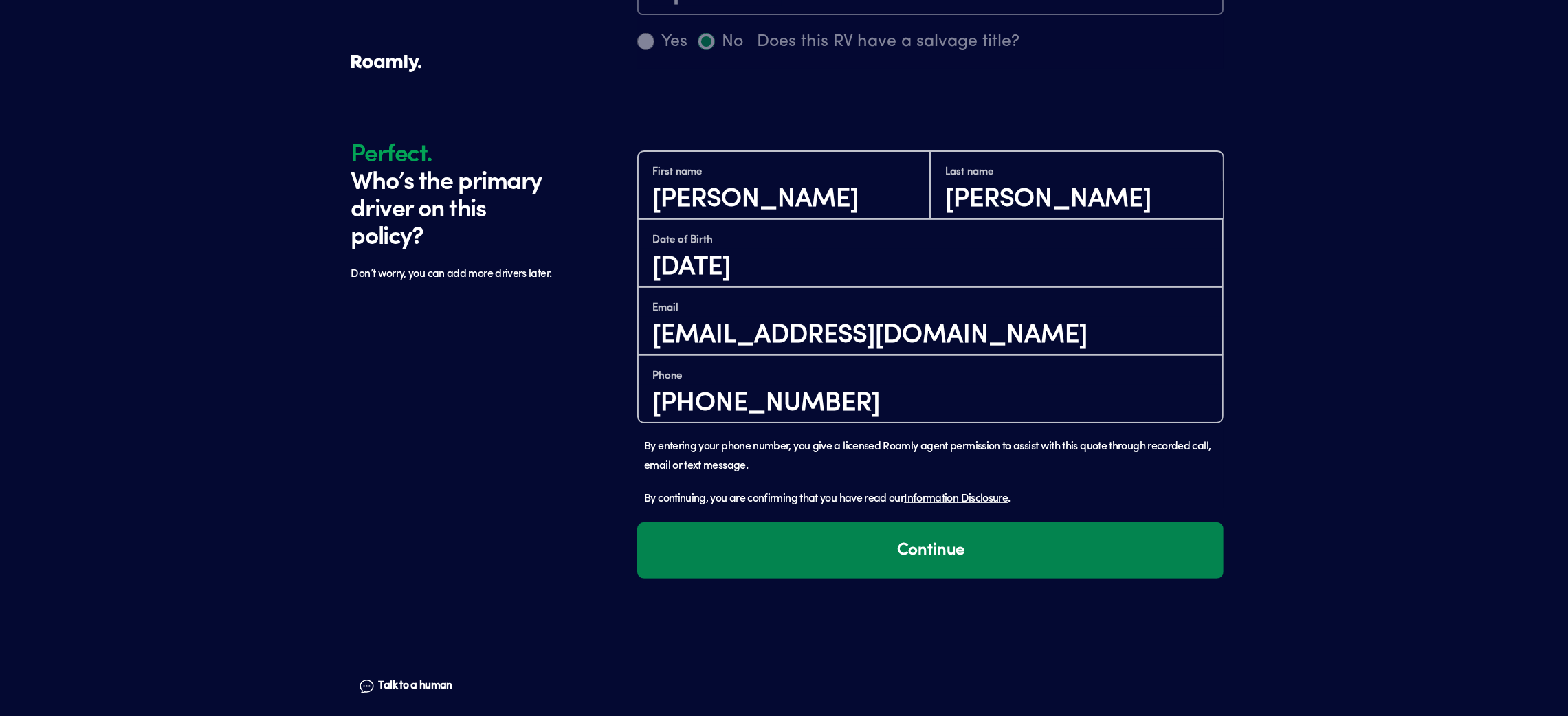 click on "Continue" at bounding box center [930, 550] 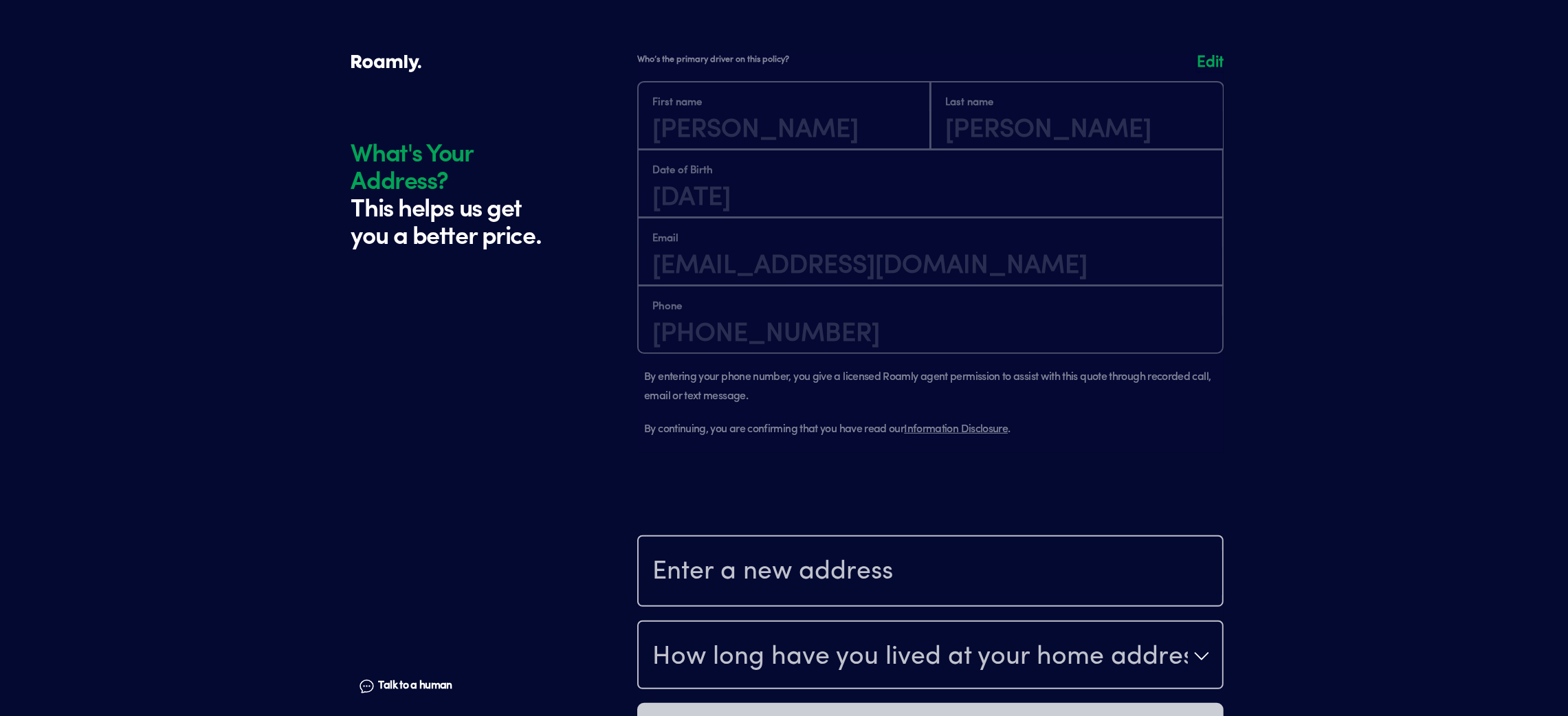 scroll, scrollTop: 855, scrollLeft: 0, axis: vertical 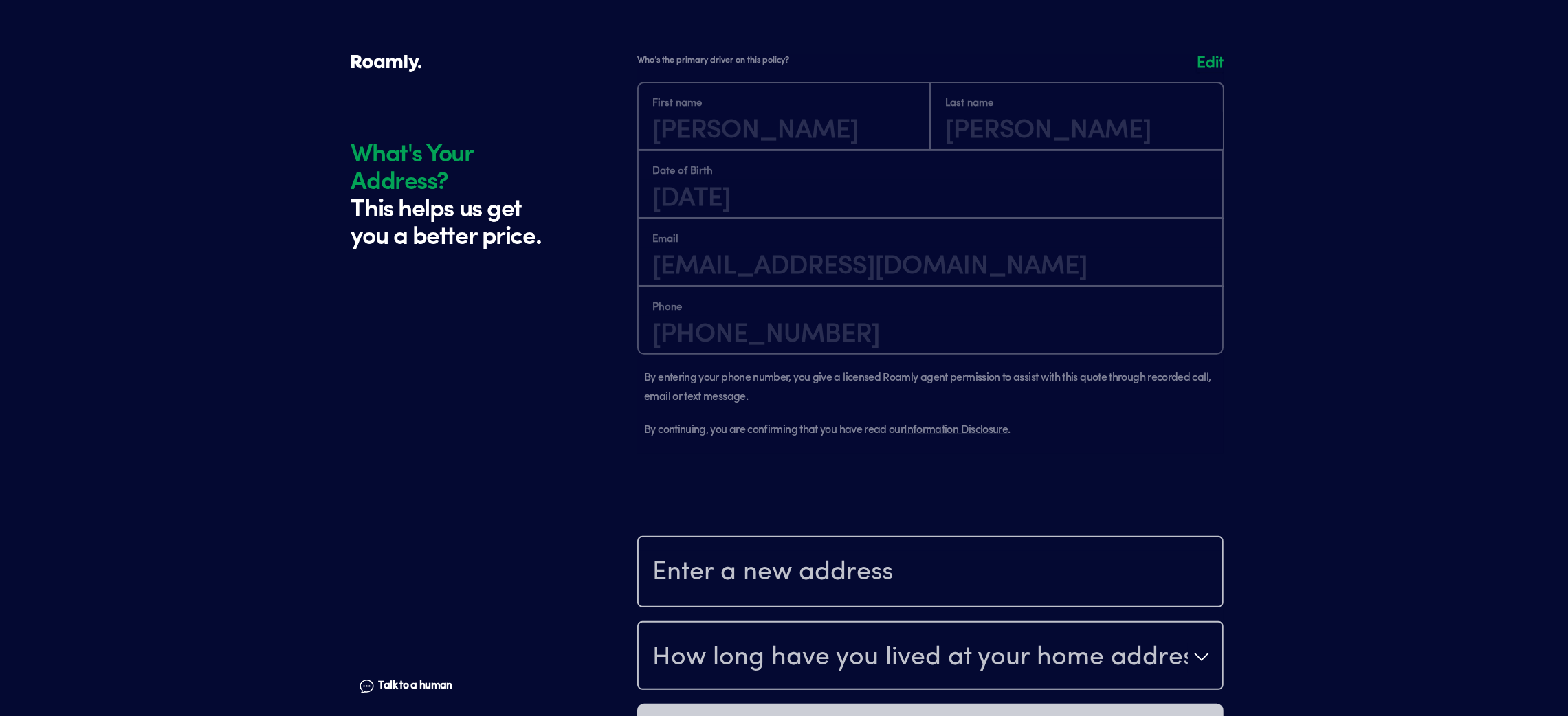 click on "Edit" at bounding box center (1210, 63) 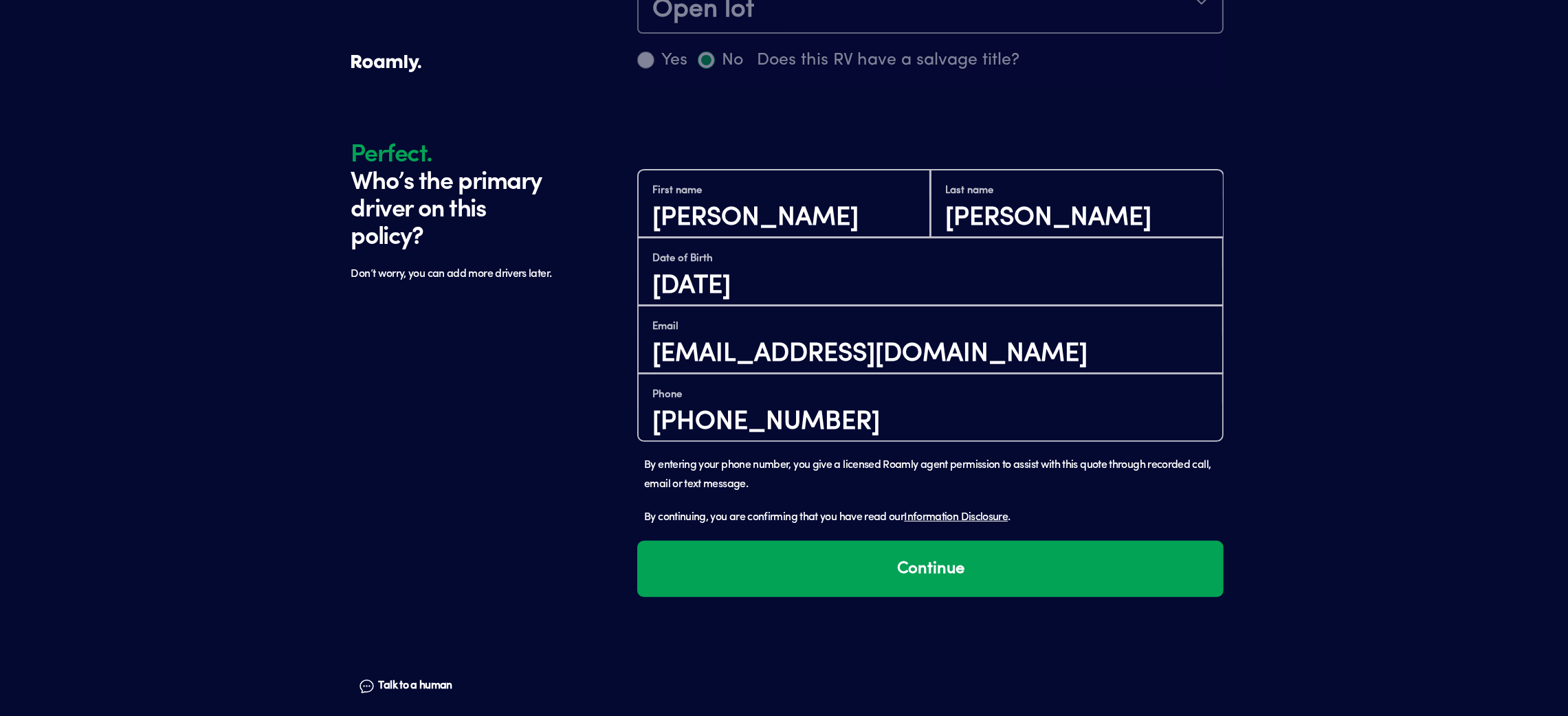 scroll, scrollTop: 759, scrollLeft: 0, axis: vertical 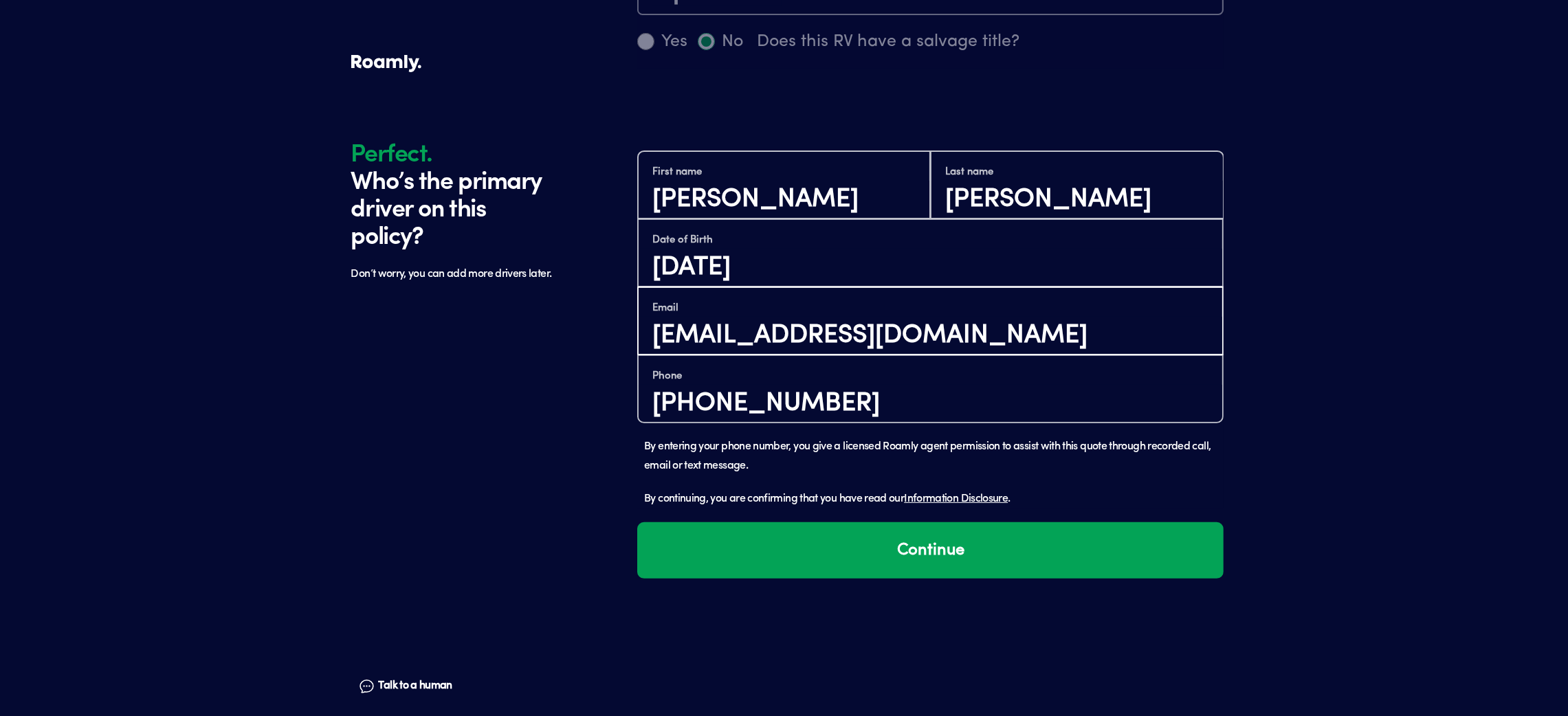 drag, startPoint x: 954, startPoint y: 327, endPoint x: 408, endPoint y: 374, distance: 548.0192 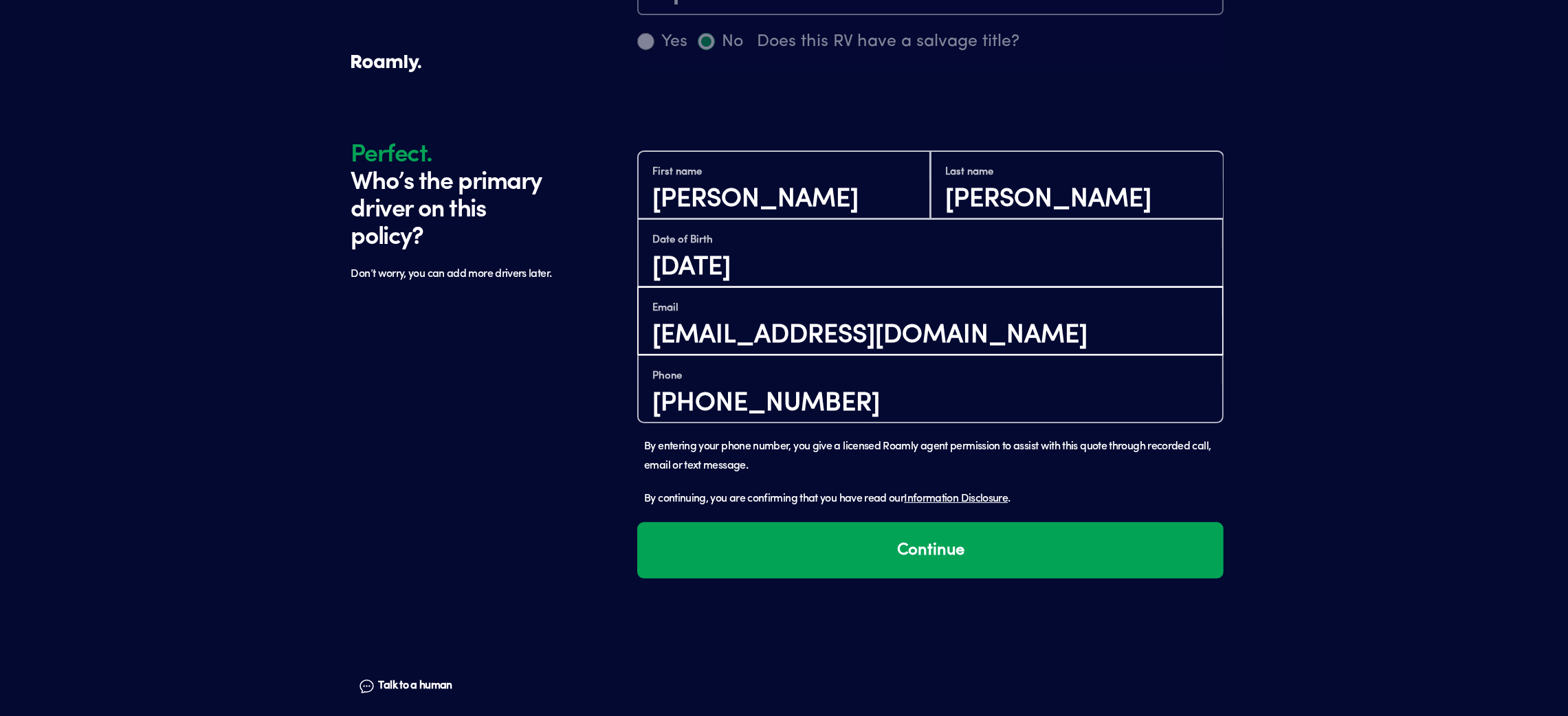 type on "[EMAIL_ADDRESS][DOMAIN_NAME]" 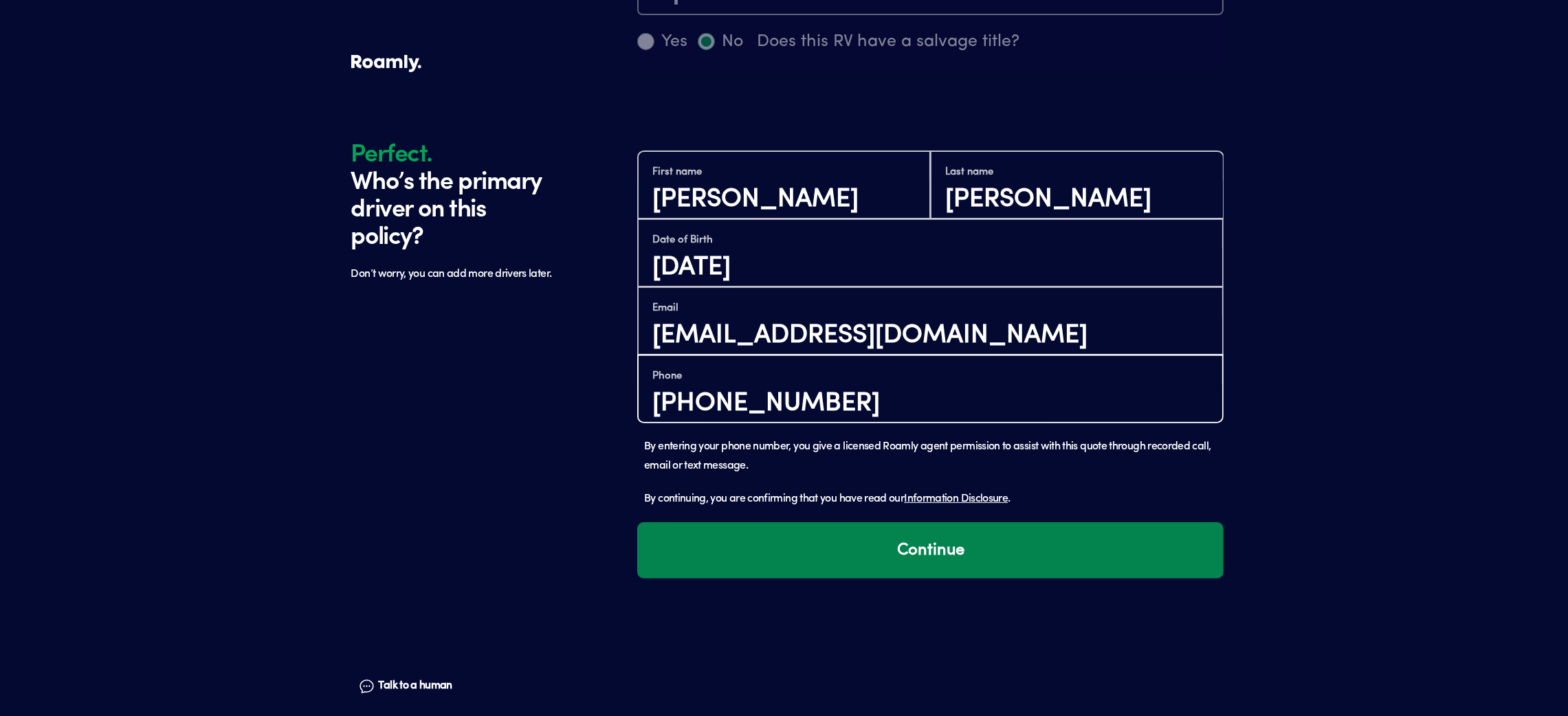 type on "[PHONE_NUMBER]" 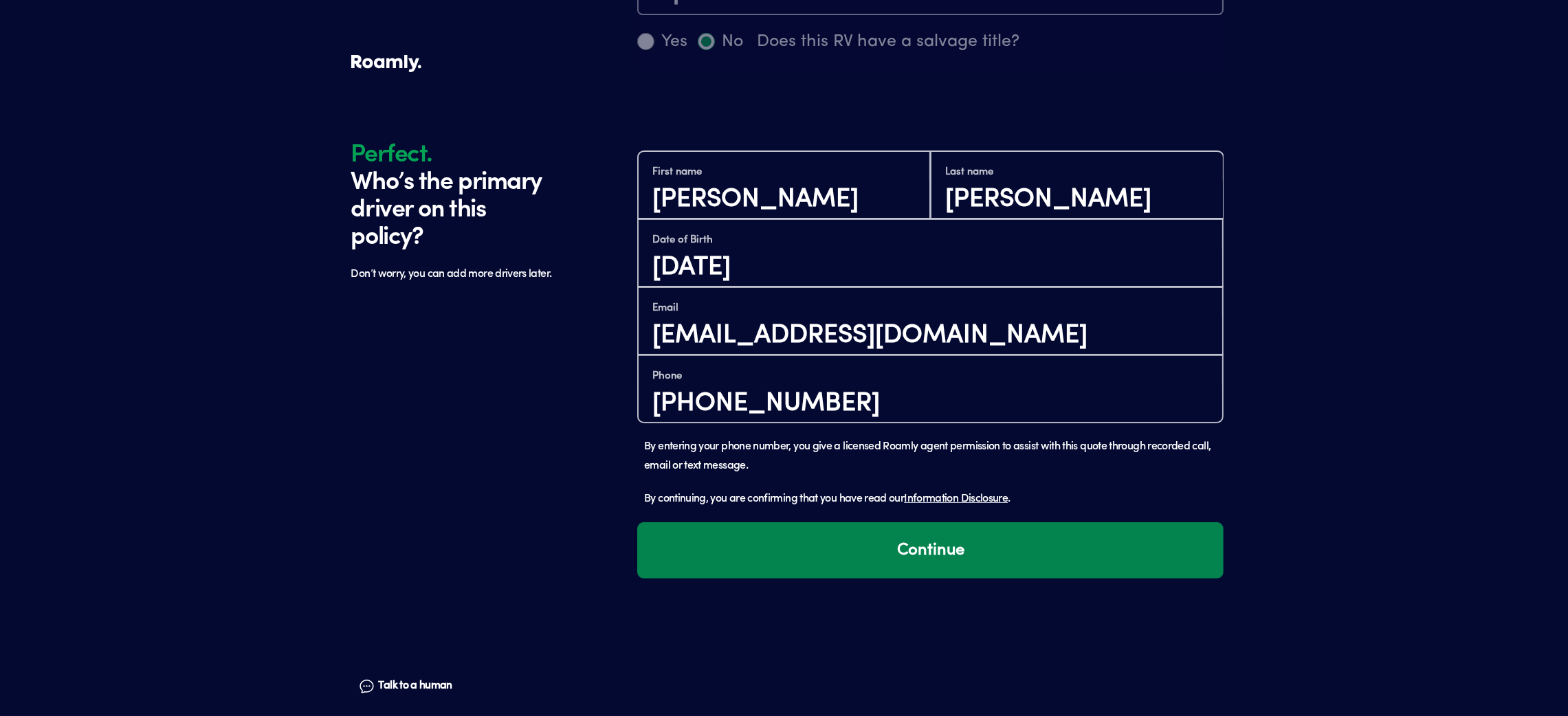 click on "Continue" at bounding box center (930, 550) 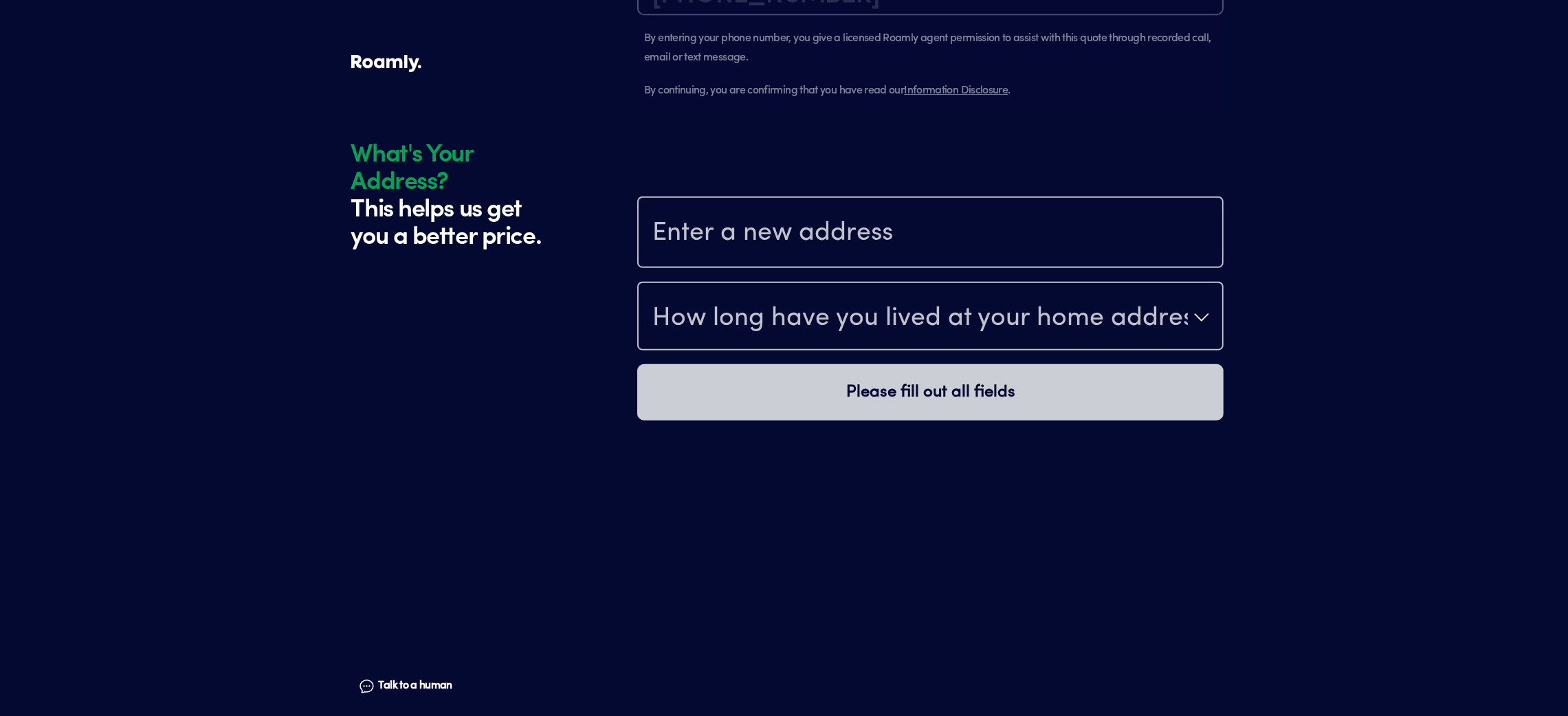 scroll, scrollTop: 1240, scrollLeft: 0, axis: vertical 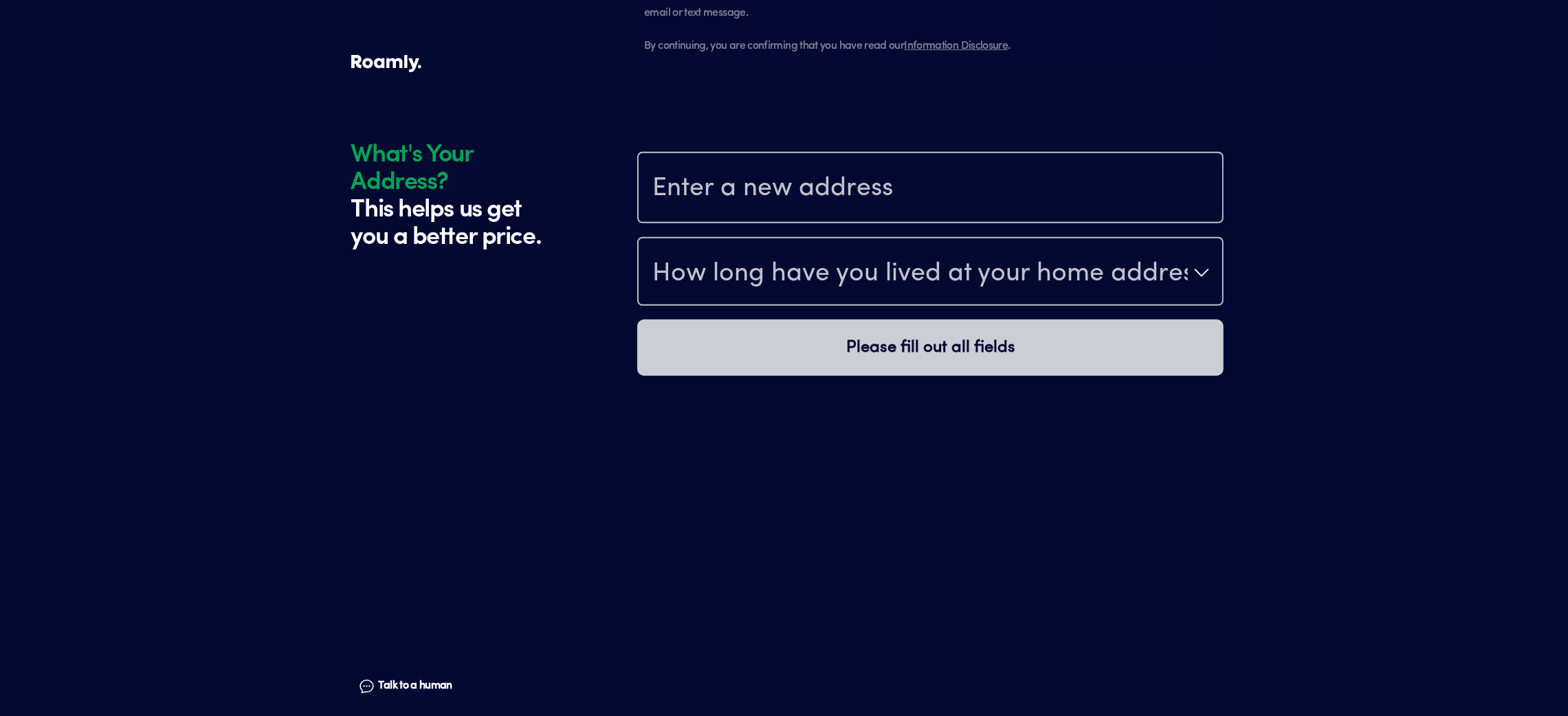 click at bounding box center (930, 189) 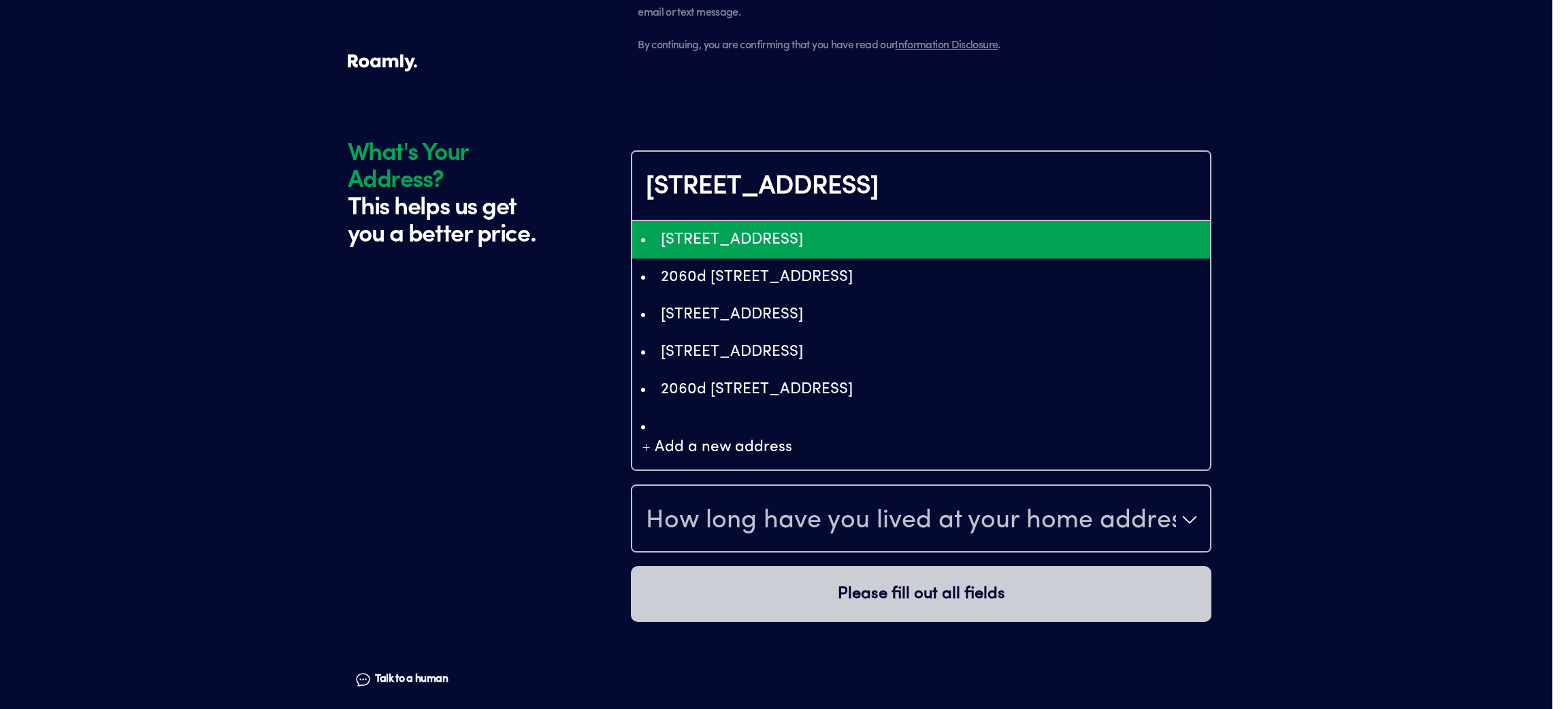 type on "EkMyMDYwZCBFYXN0IEF2ZW5pZGEgRGUgTG9zIEFyYm9sZXMgc3VpdGUgMjg4LCBUaG91c2FuZCBPYWtzLCBDQSwgVVNBIiUaIwoWChQKEglRSP8b8C_ogBHpMWdfCXj_8xIJc3VpdGUgMjg4" 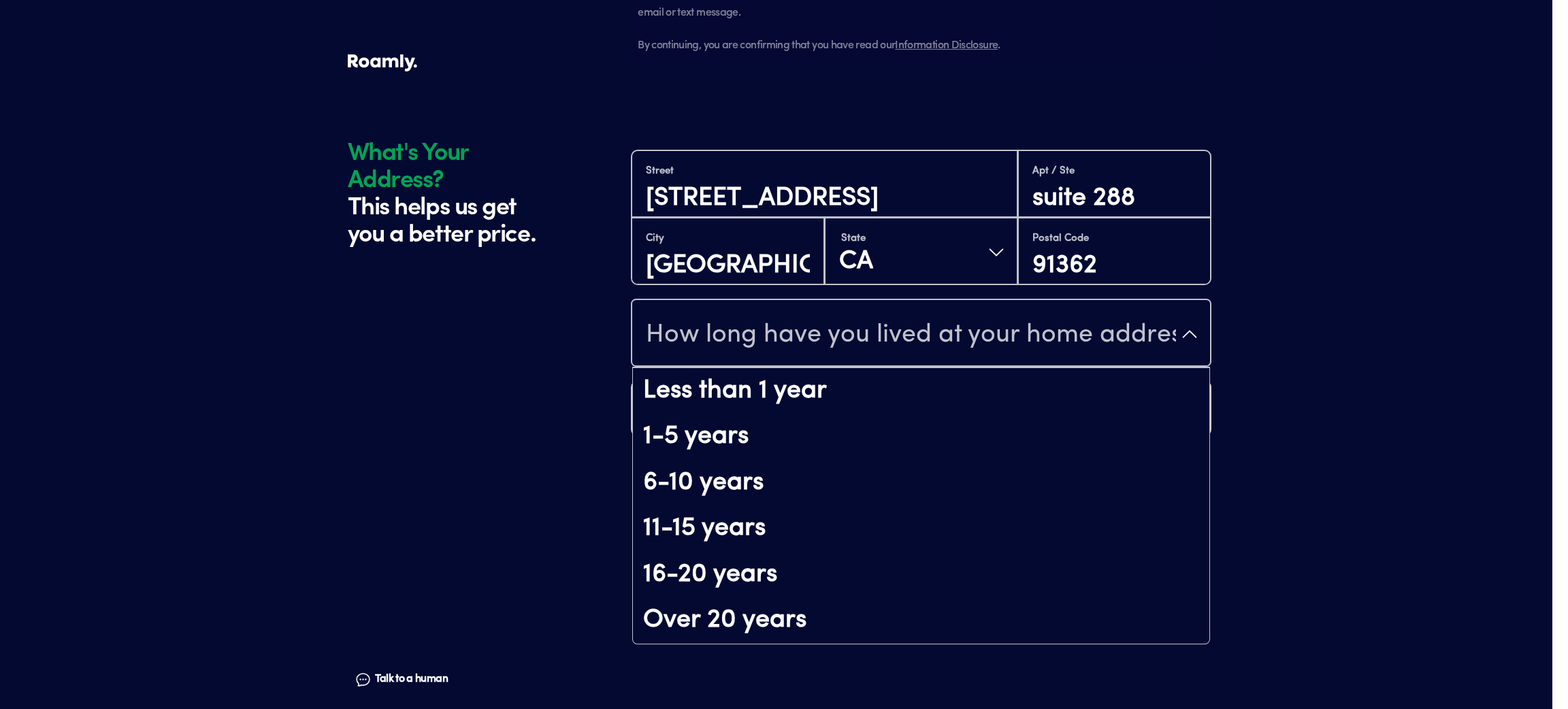 click on "How long have you lived at your home address?" at bounding box center [911, 335] 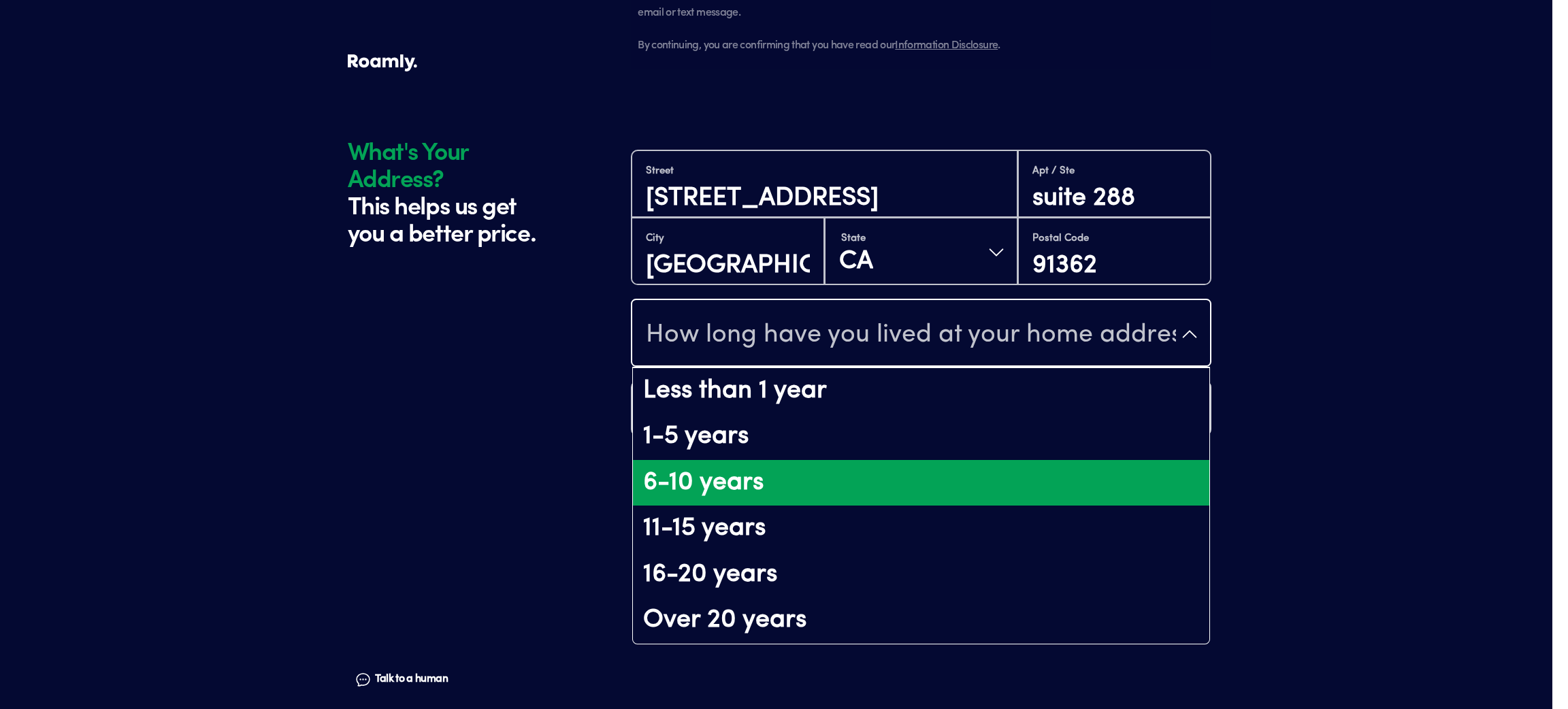 click on "6-10 years" at bounding box center [921, 483] 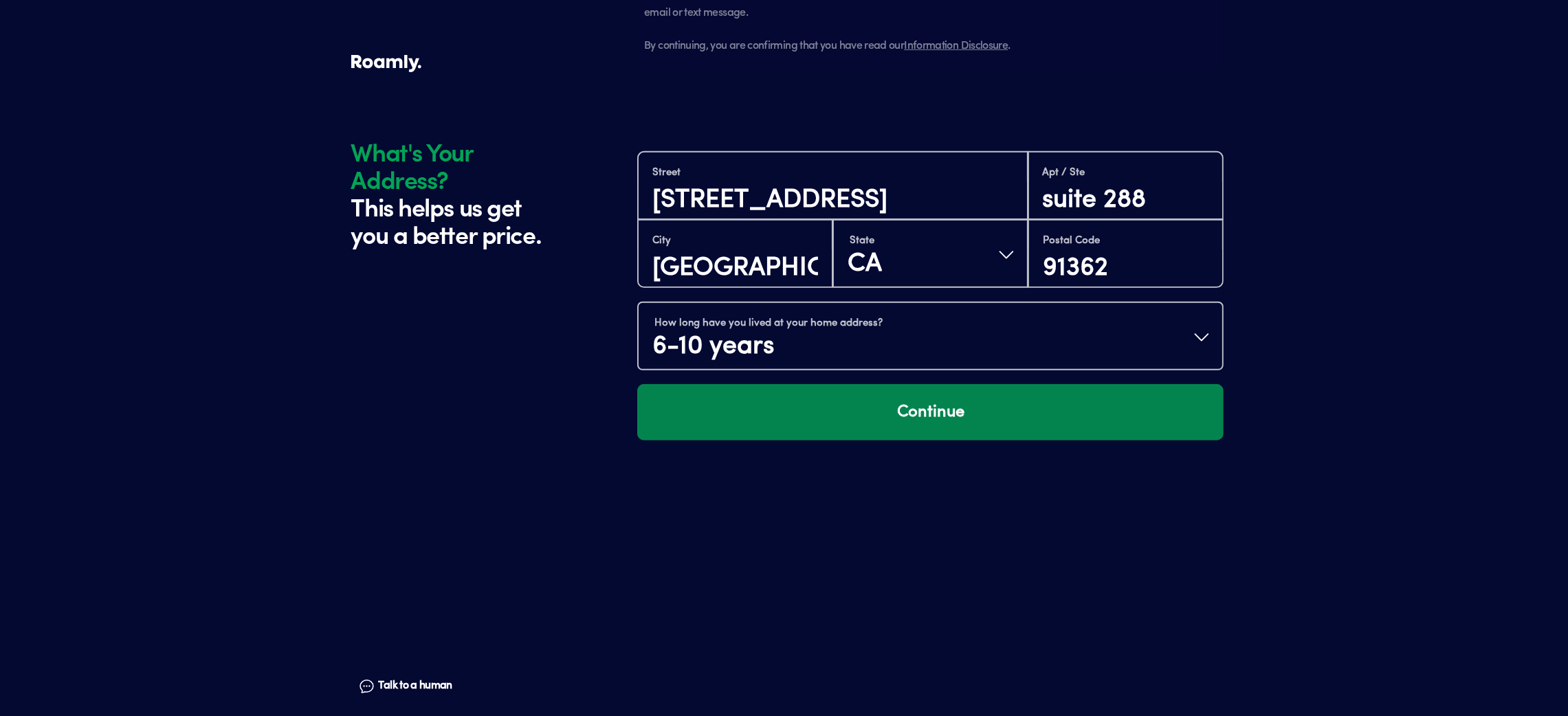 click on "Continue" at bounding box center (930, 412) 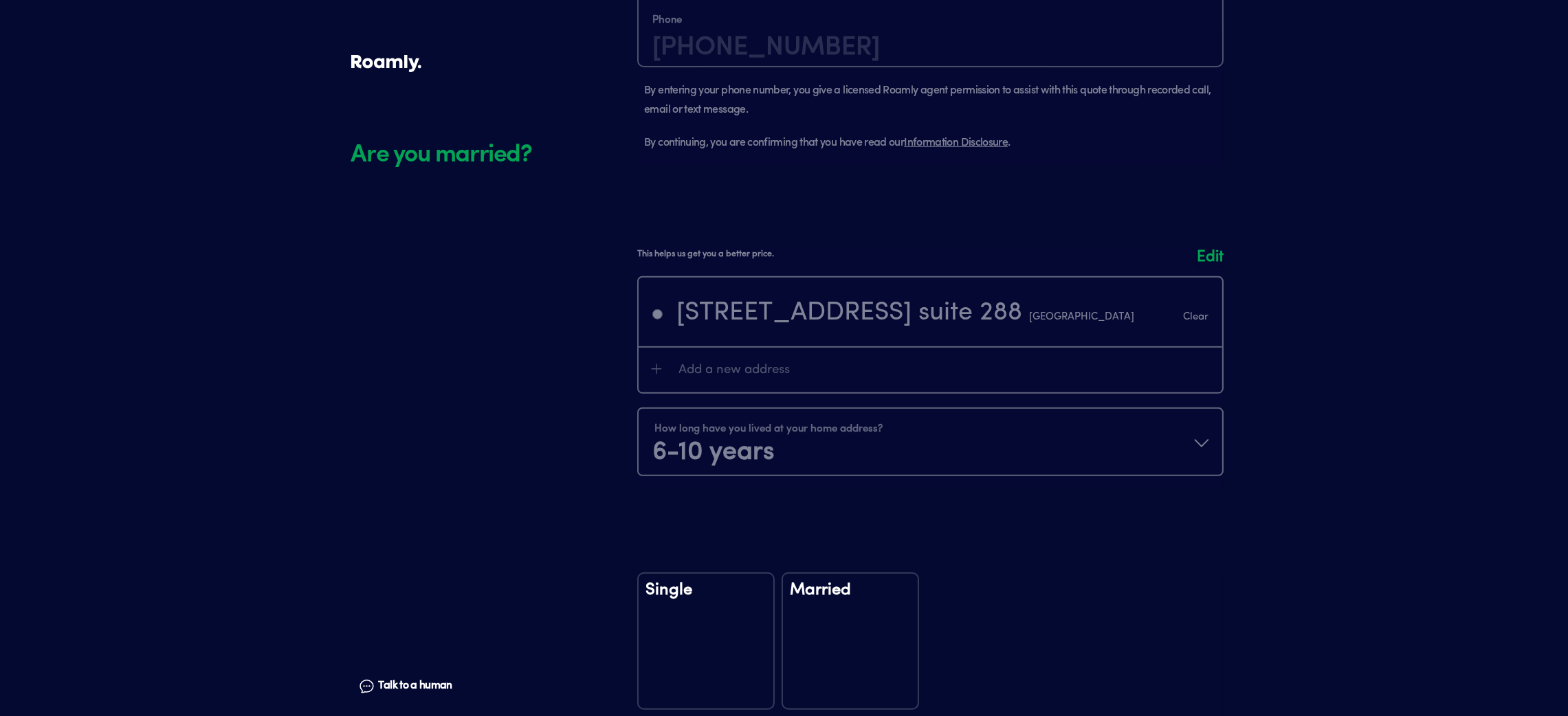 scroll, scrollTop: 1141, scrollLeft: 0, axis: vertical 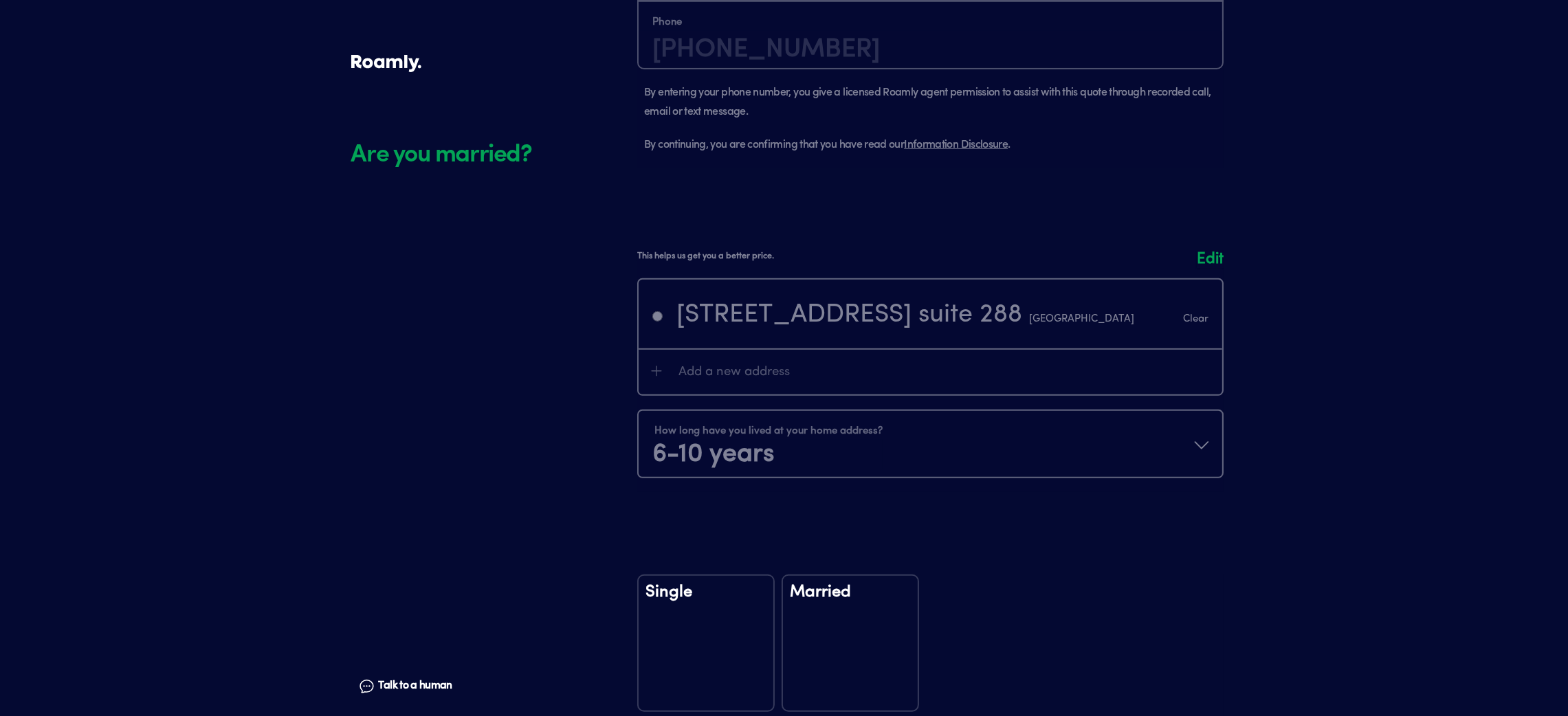 click on "Are you married? Talk to a human Chat 1 2 3 4+ Edit How many RVs or Trailers do you want to cover? Year [DATE] Manufacturer Thor Model A.C.E. Length 30 FT 2 SLIDE Original owner No How many years have you owned it? How many nights do you camp in your RV? 0 - 29 nights / year How do you store your RV? Open lot Yes No Does this RV have a salvage title? Edit Tell us about your RV. First name [PERSON_NAME] Last name [PERSON_NAME] Date of Birth [DEMOGRAPHIC_DATA] Email [EMAIL_ADDRESS][DOMAIN_NAME] Phone [PHONE_NUMBER] By entering your phone number, you give a licensed Roamly agent permission to assist with this quote through recorded call, email or text message. By continuing, you are confirming that you have read our  Information Disclosure . Edit Who’s the primary driver on this policy? [STREET_ADDRESS] Clear Add a new address How long have you lived at your home address? 6-10 years Edit This helps us get you a better price. Are you married? Talk to a human Chat Single Married" at bounding box center (784, -1) 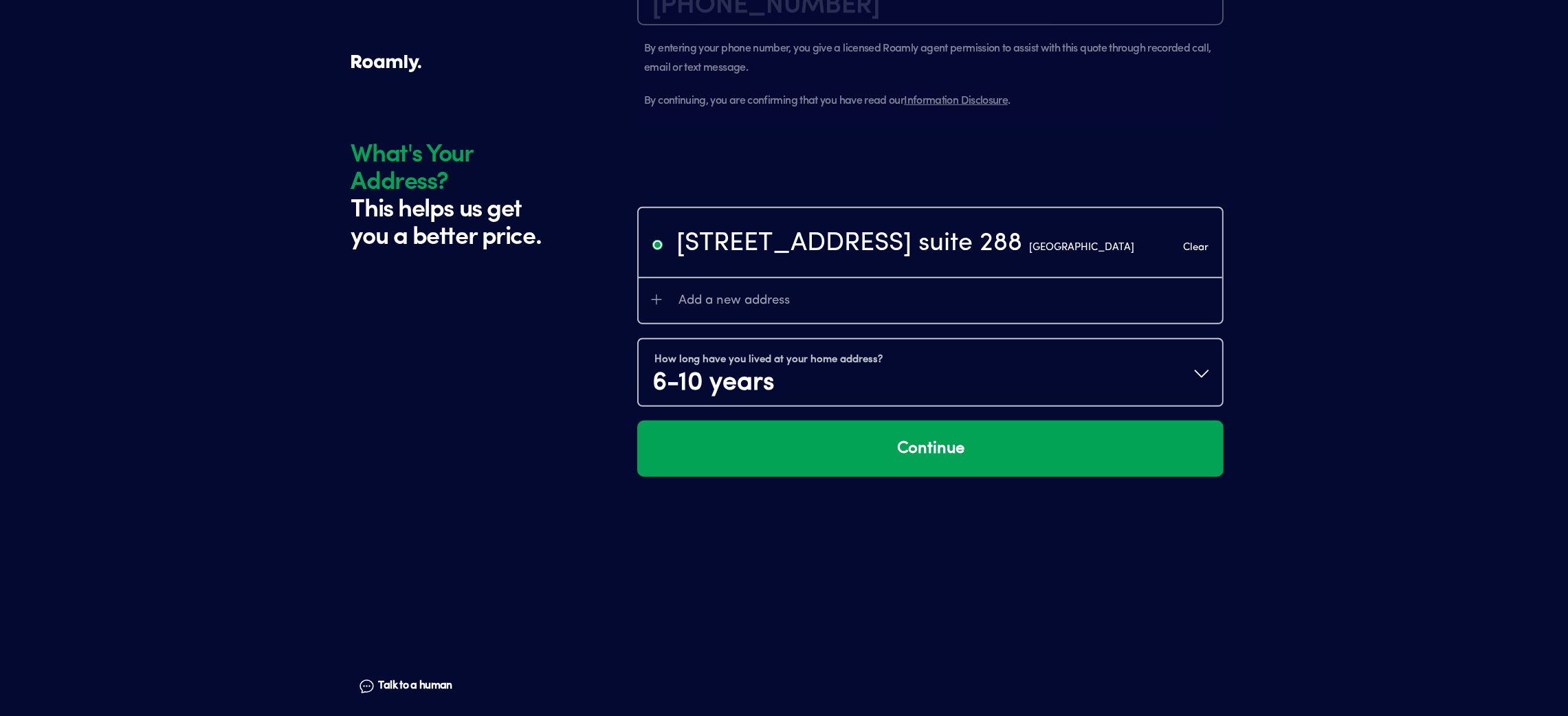scroll, scrollTop: 1240, scrollLeft: 0, axis: vertical 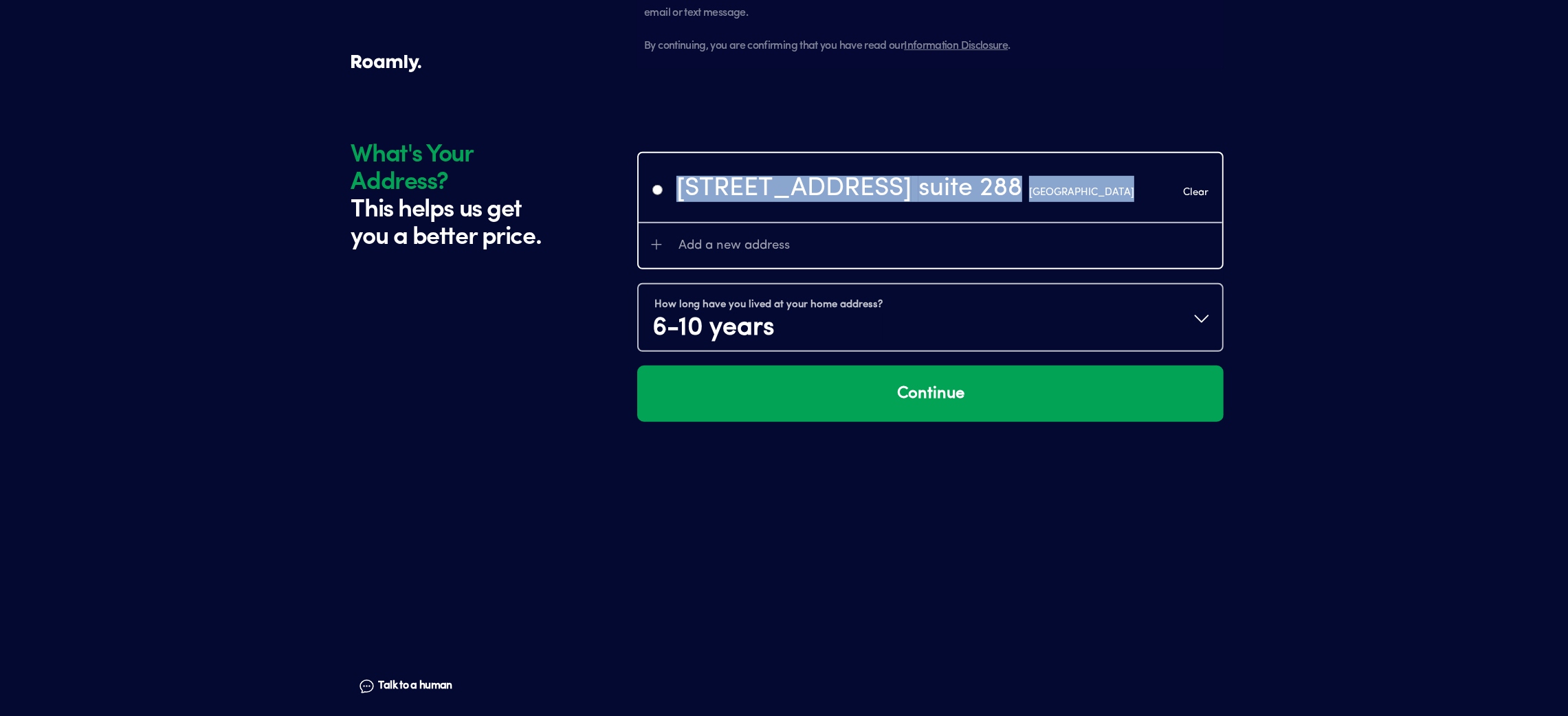 drag, startPoint x: 670, startPoint y: 187, endPoint x: 1378, endPoint y: 158, distance: 708.5937 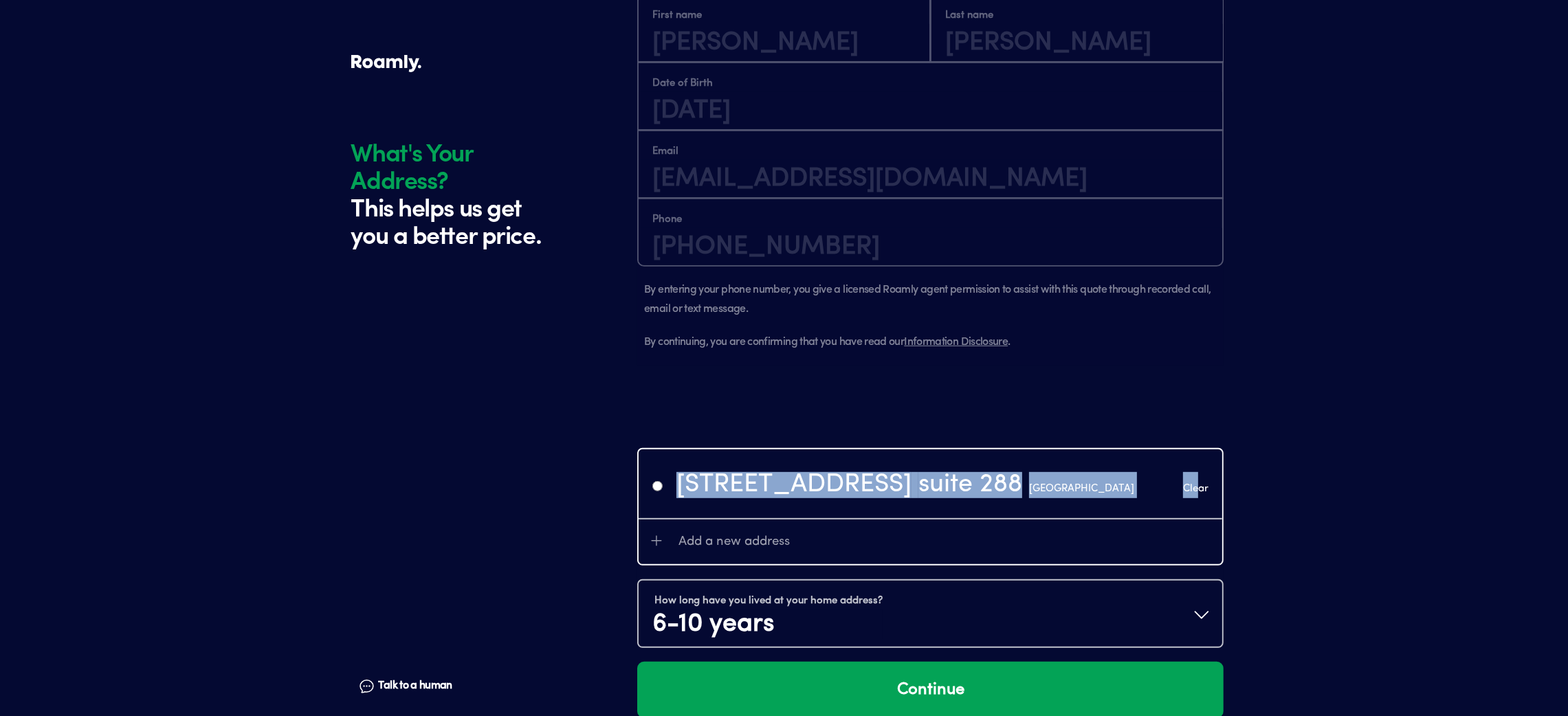 scroll, scrollTop: 943, scrollLeft: 0, axis: vertical 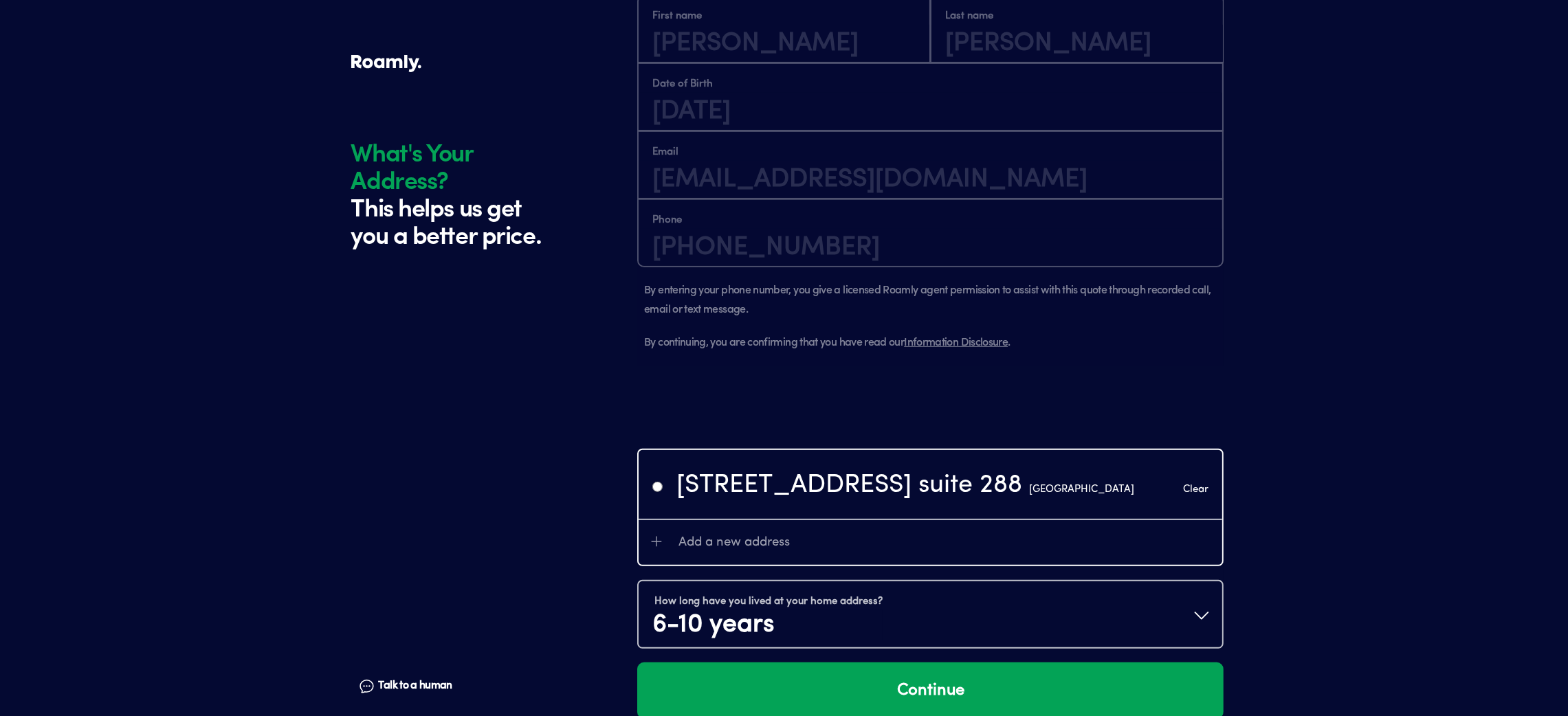 click on "Add a new address" at bounding box center (734, 543) 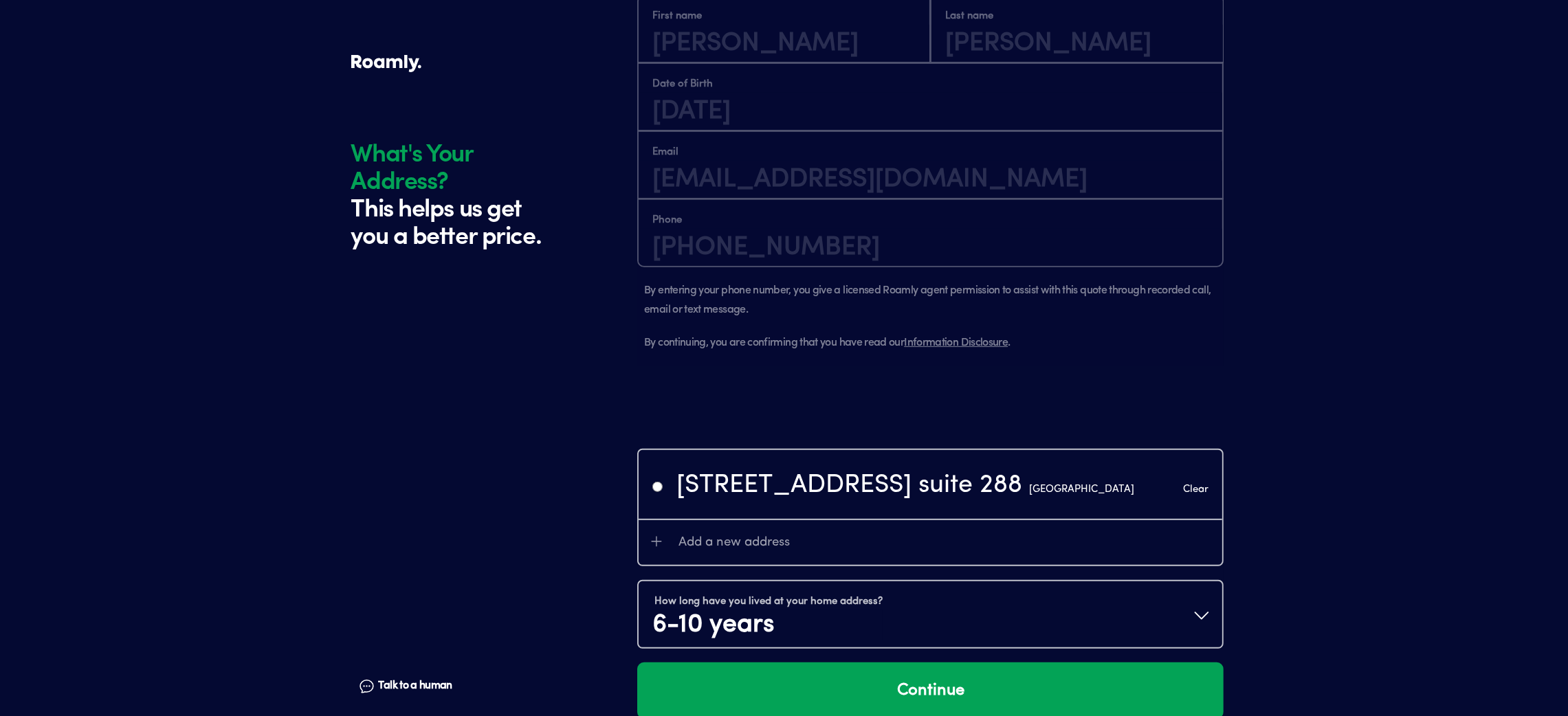 radio on "false" 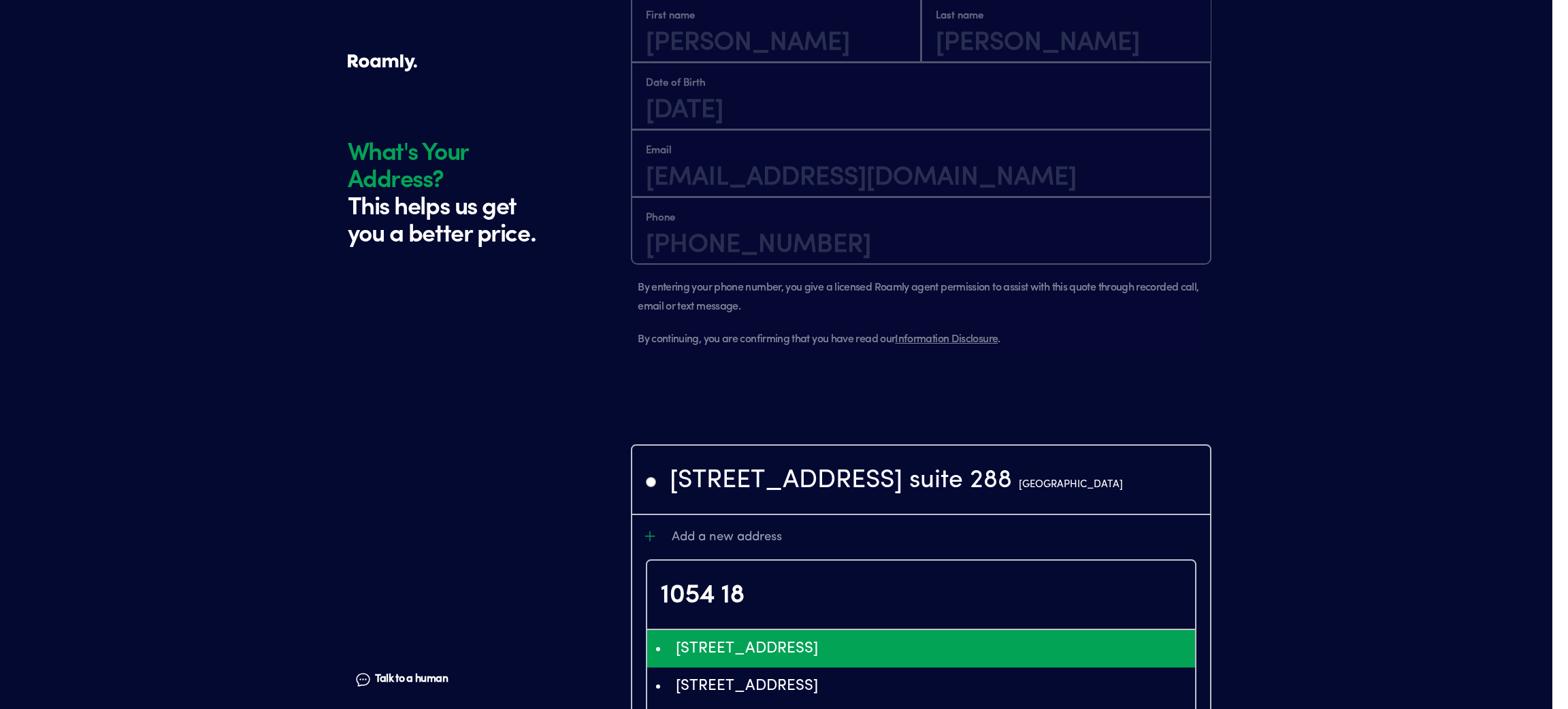 type on "ChIJcePLybSkwoARE_tB8vYM8N8" 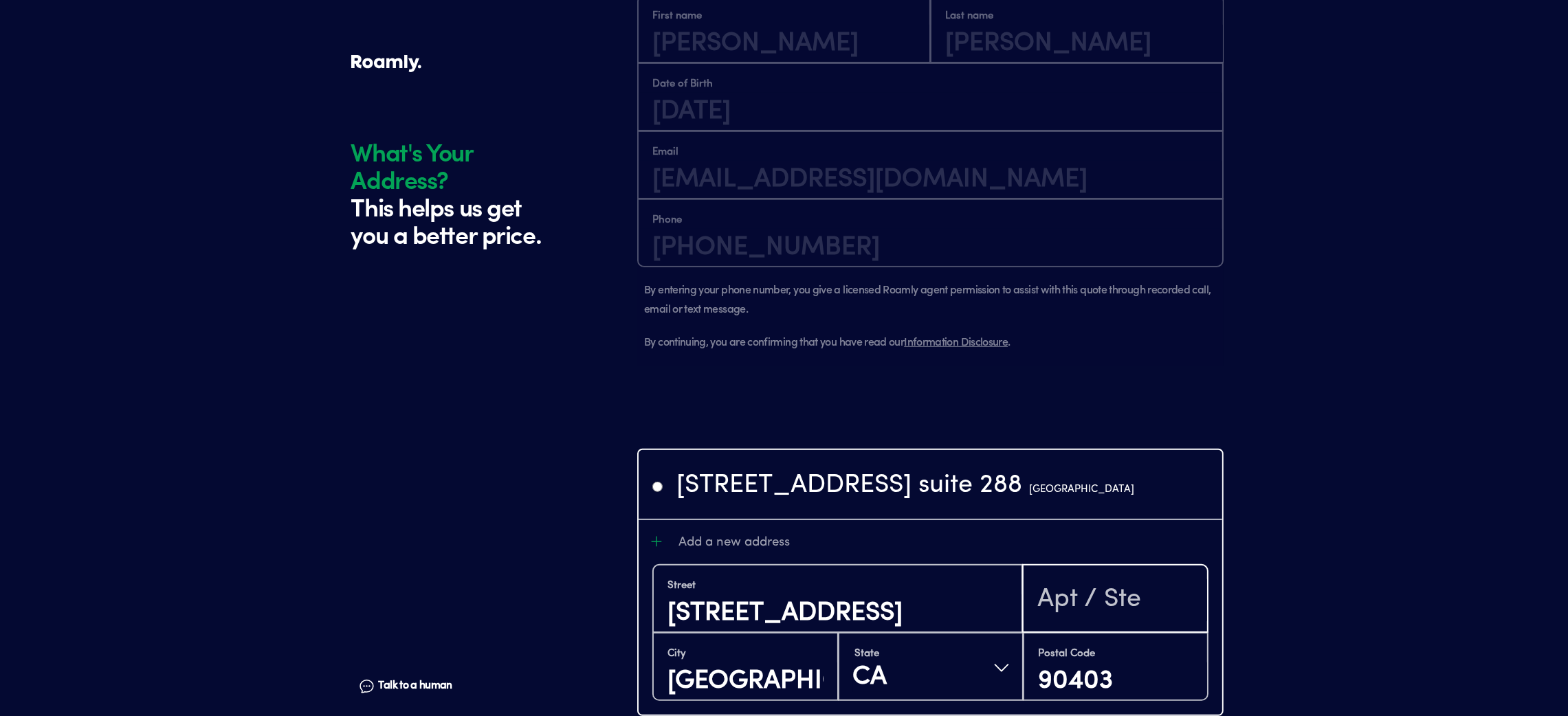 click at bounding box center (1115, 600) 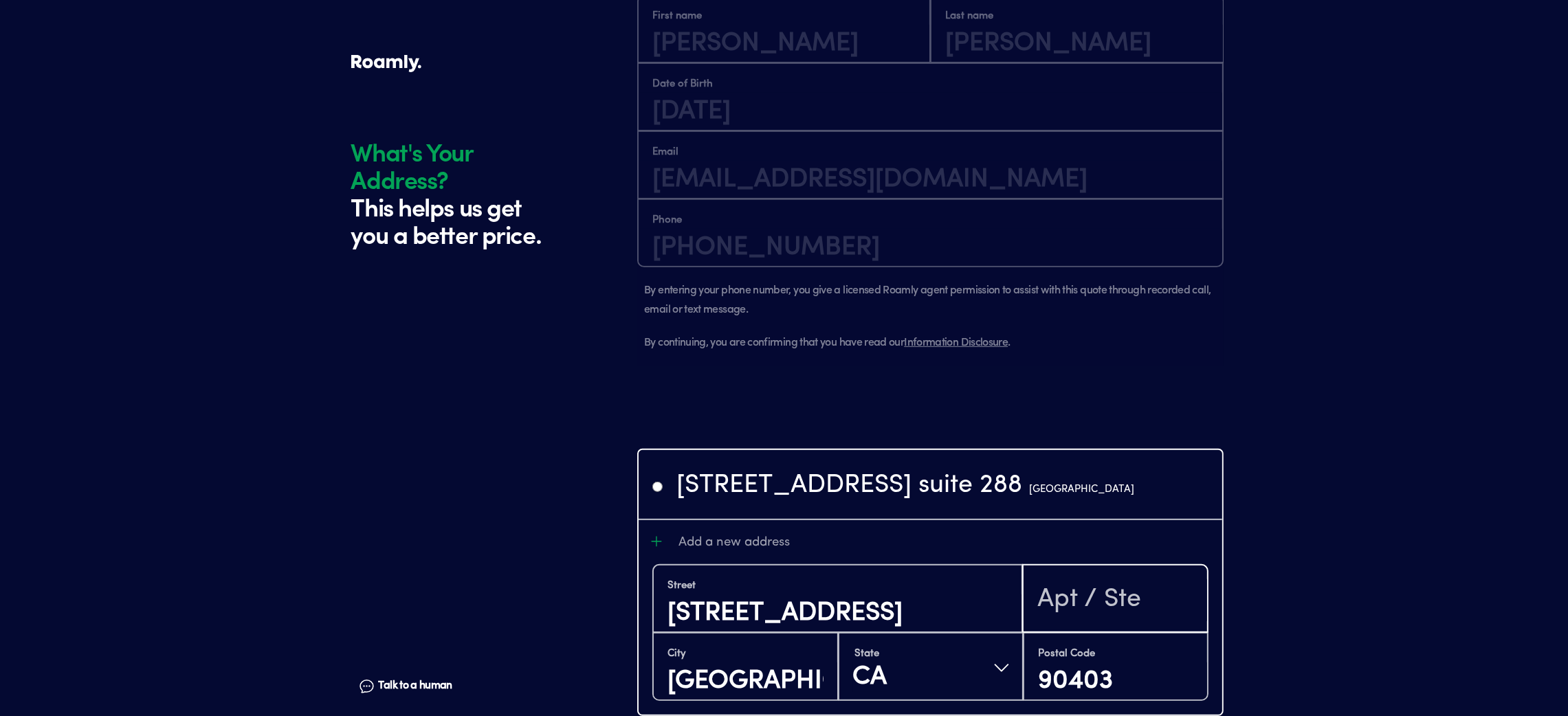 type on "c" 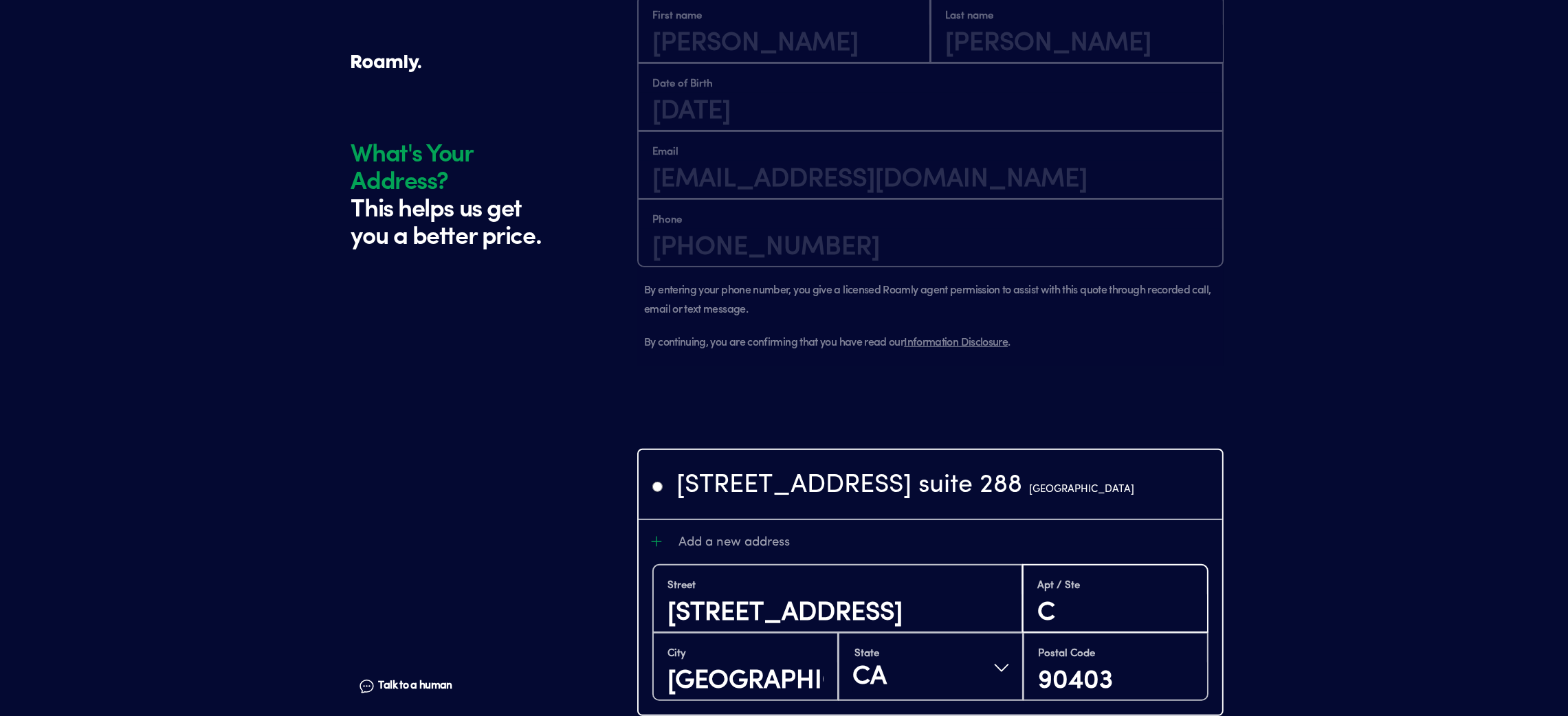 scroll, scrollTop: 1240, scrollLeft: 0, axis: vertical 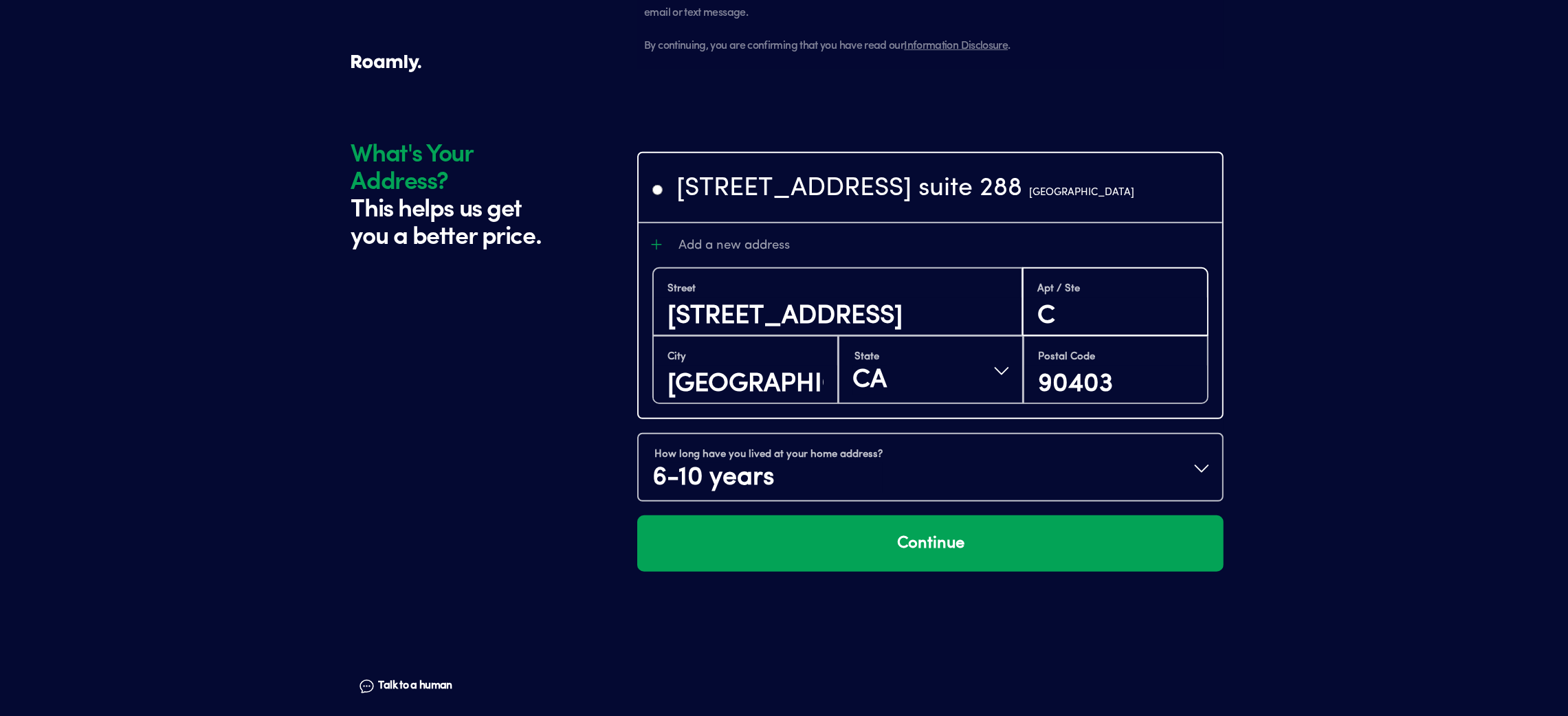 type on "C" 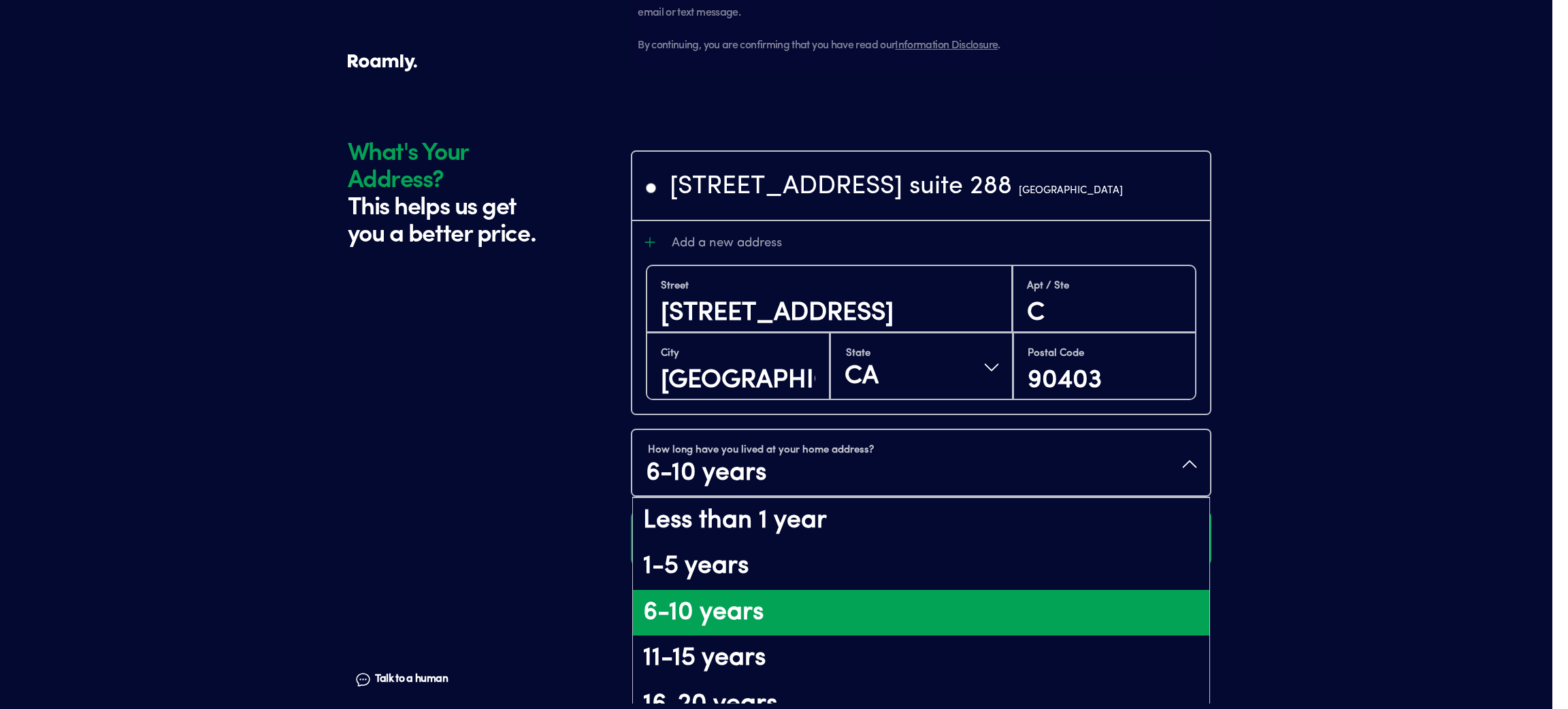 click on "6-10 years" at bounding box center [760, 473] 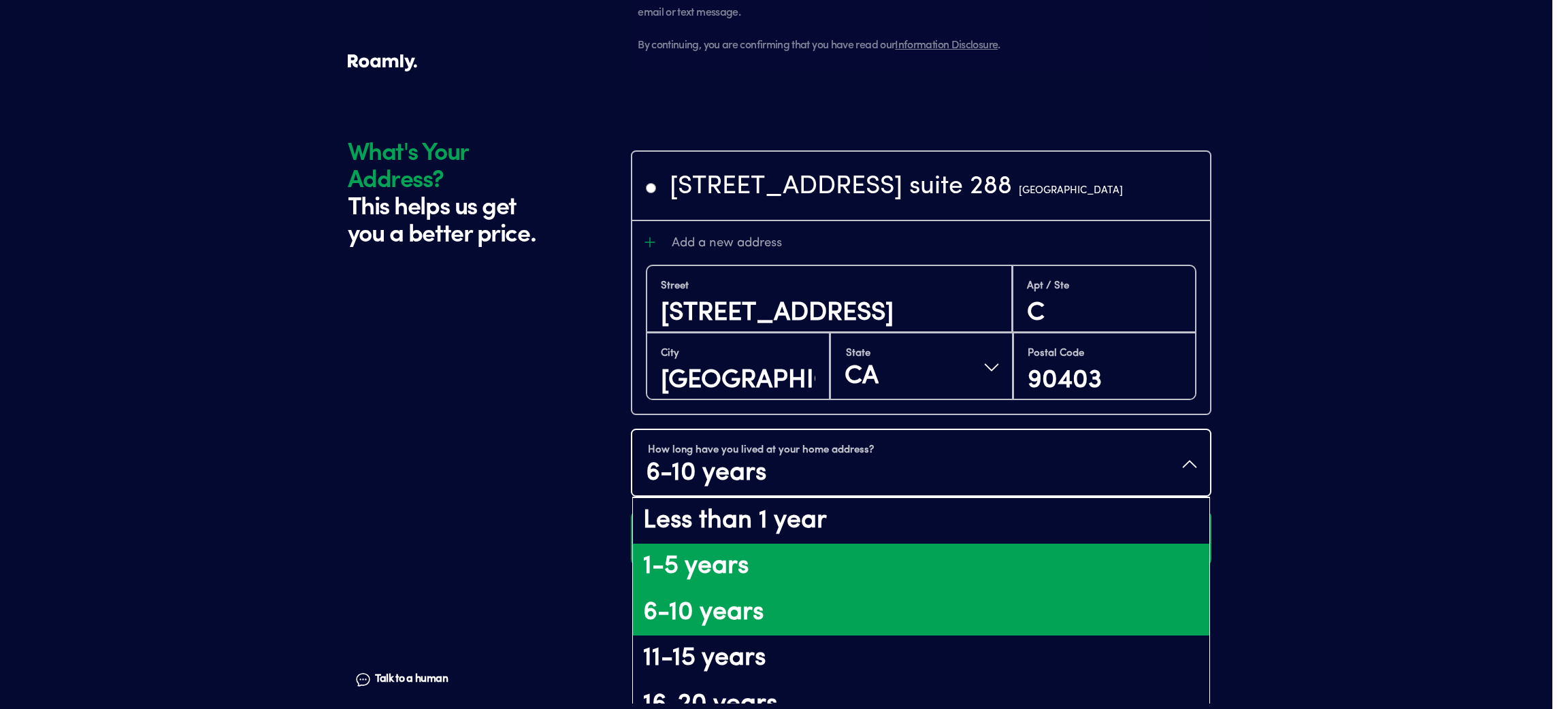 click on "1-5 years" at bounding box center [921, 567] 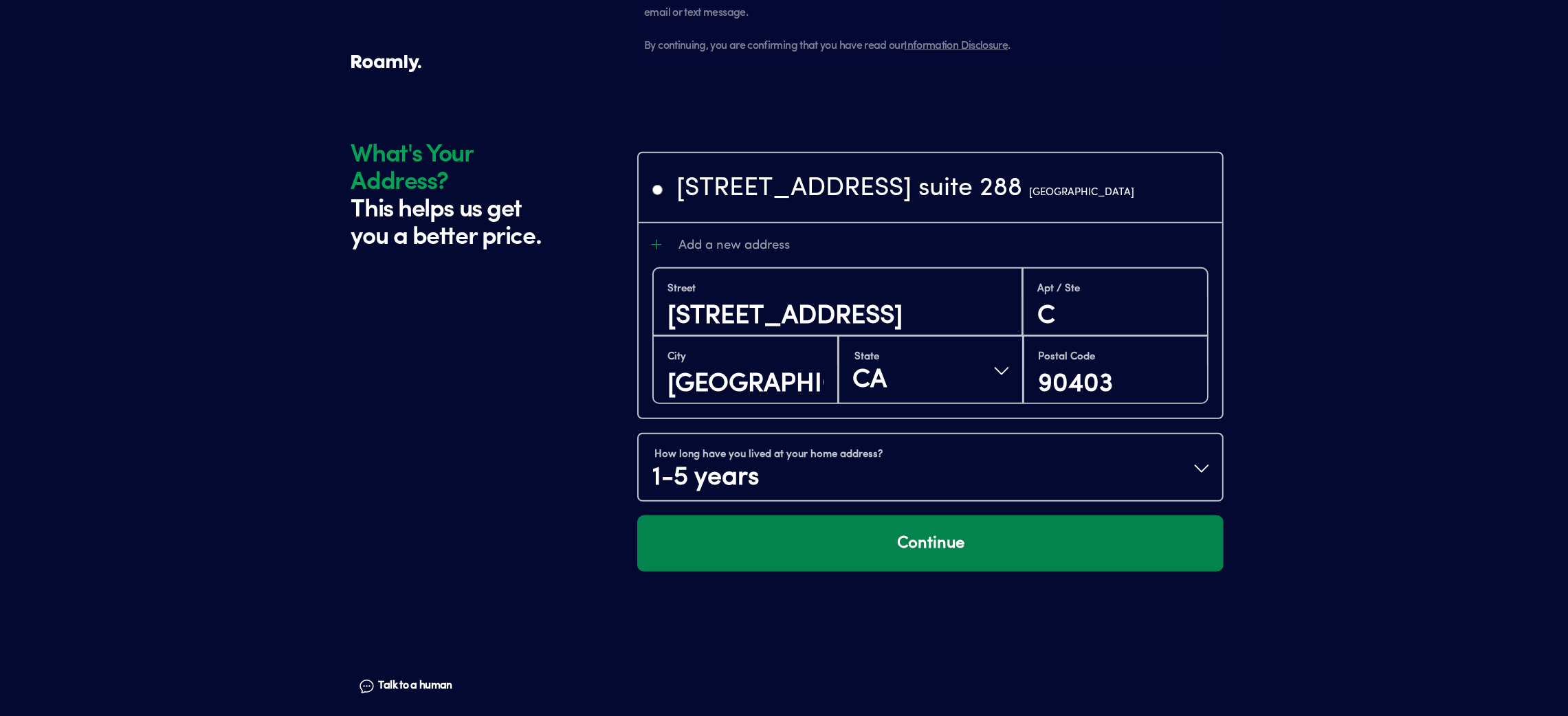 click on "Continue" at bounding box center (930, 544) 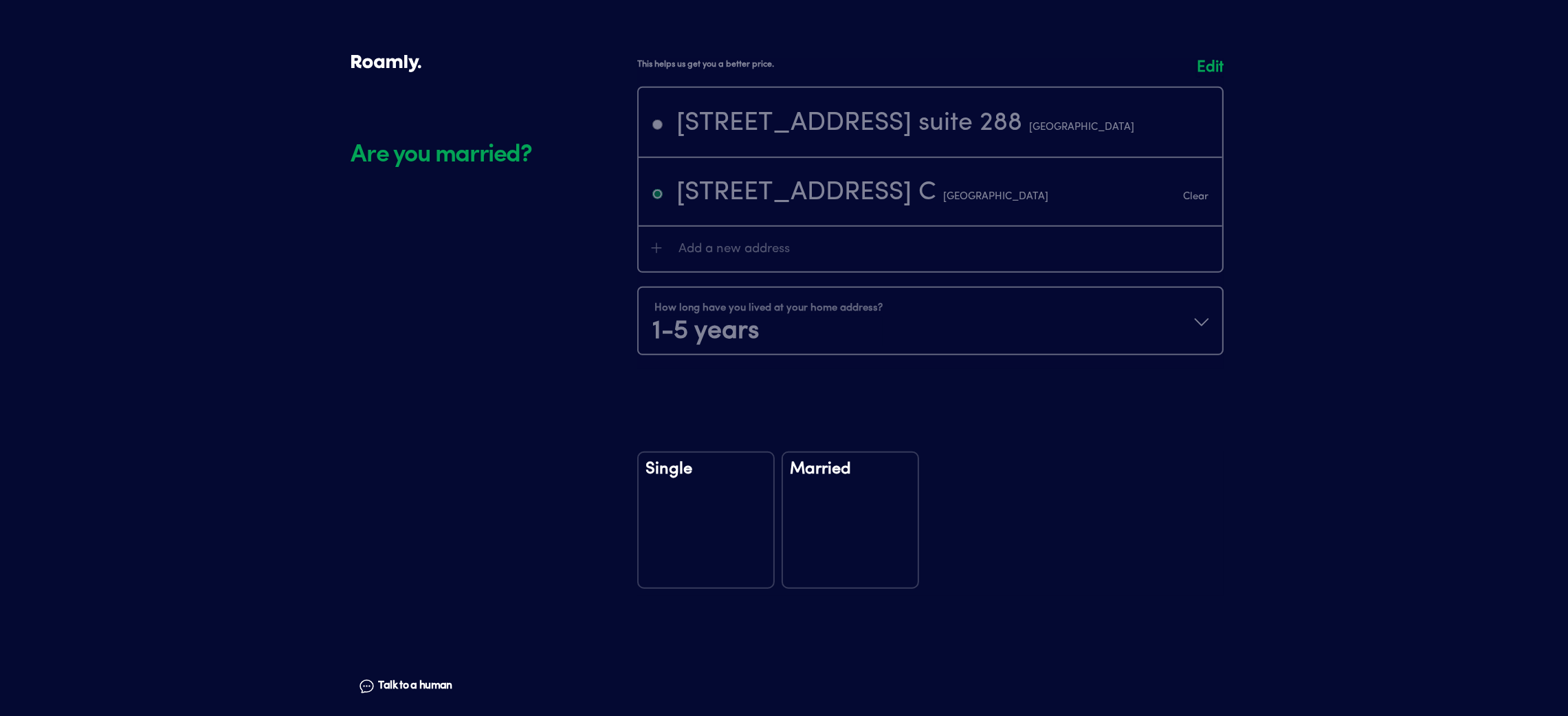 scroll, scrollTop: 1330, scrollLeft: 0, axis: vertical 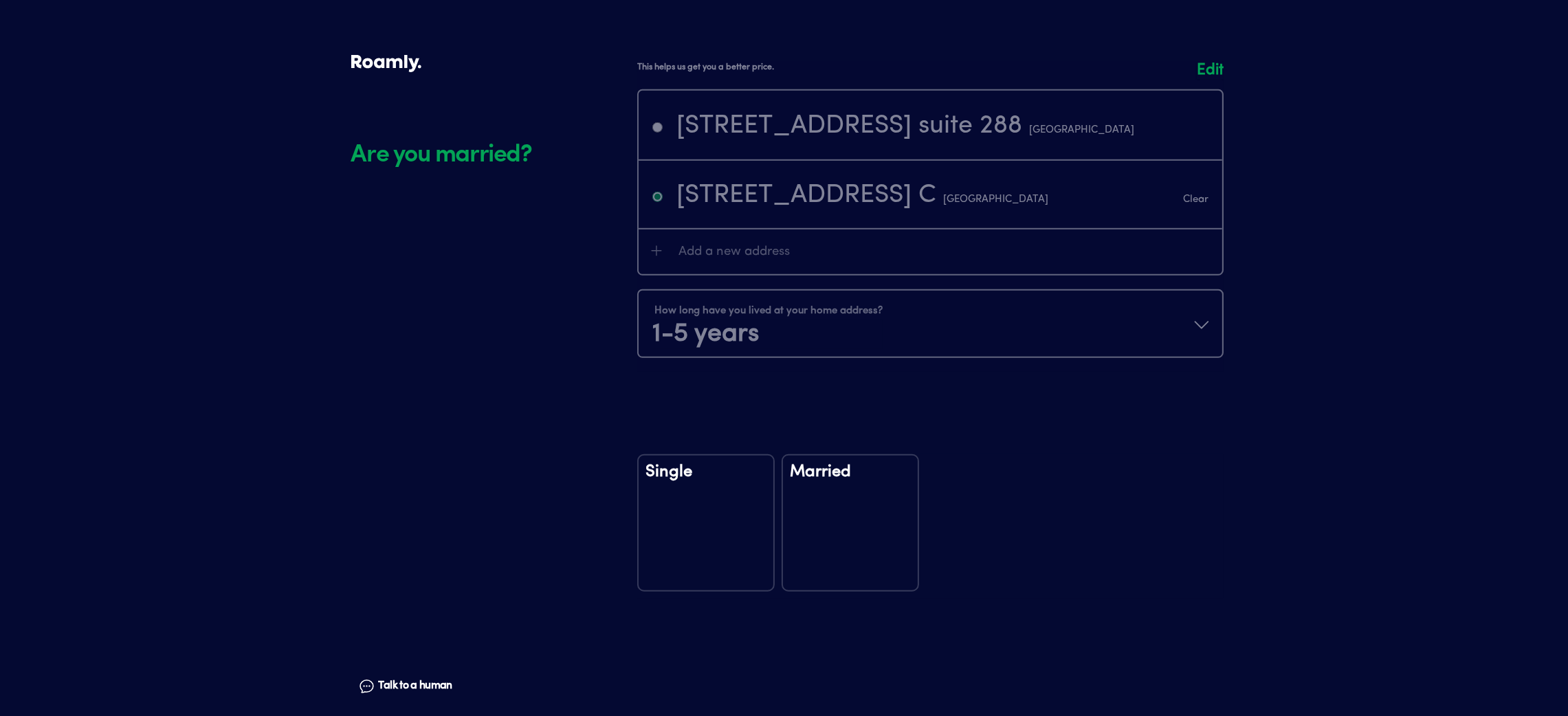 click on "Married" at bounding box center [850, 481] 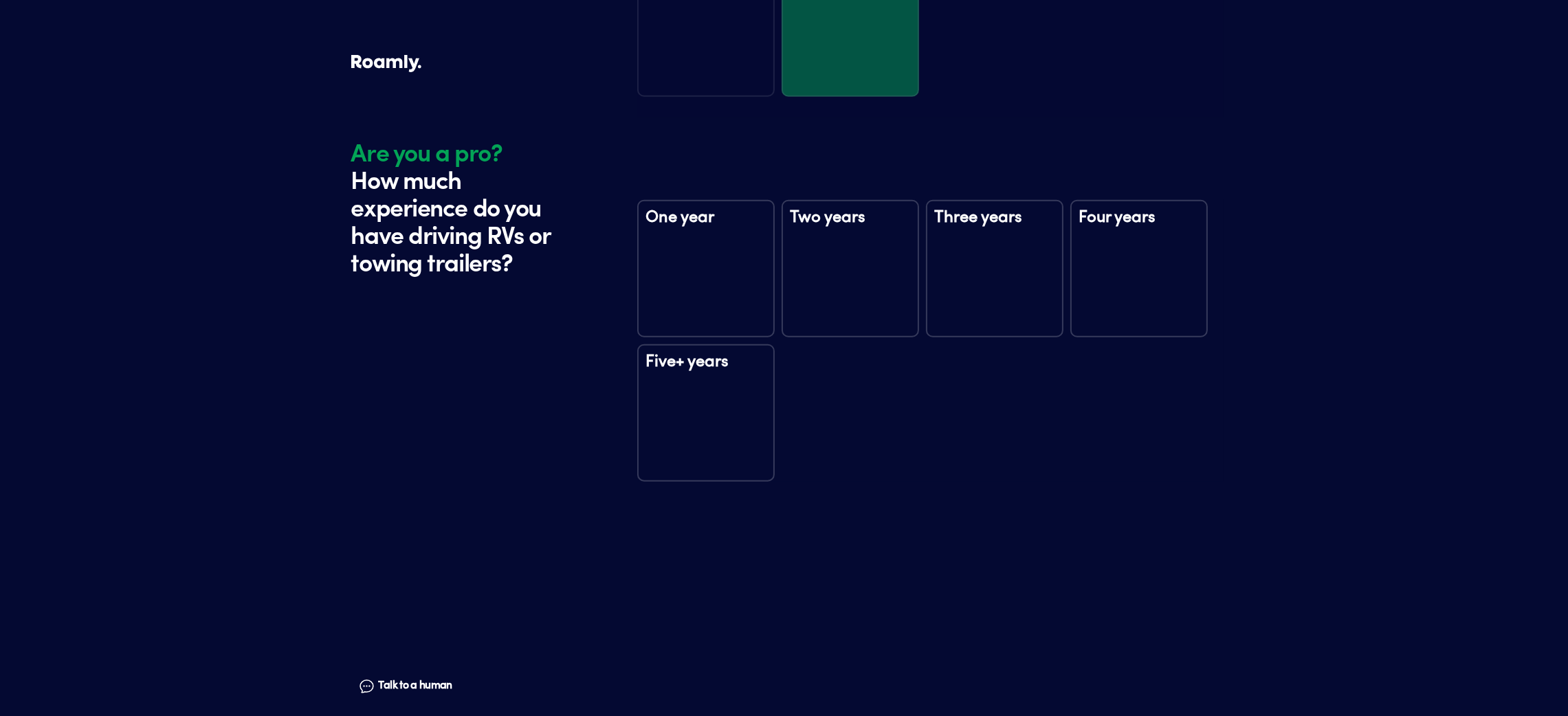 scroll, scrollTop: 1899, scrollLeft: 0, axis: vertical 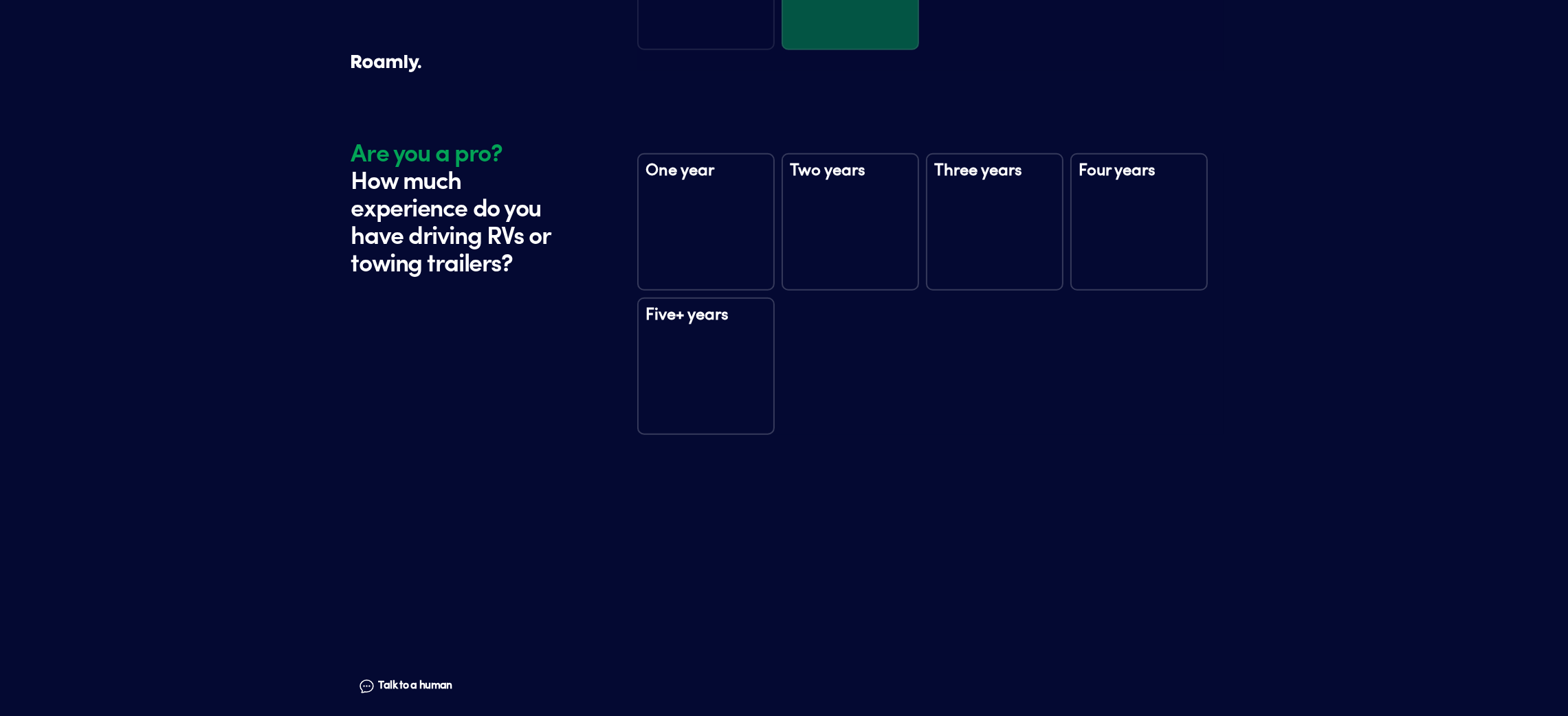 click on "Five+ years" at bounding box center [706, 324] 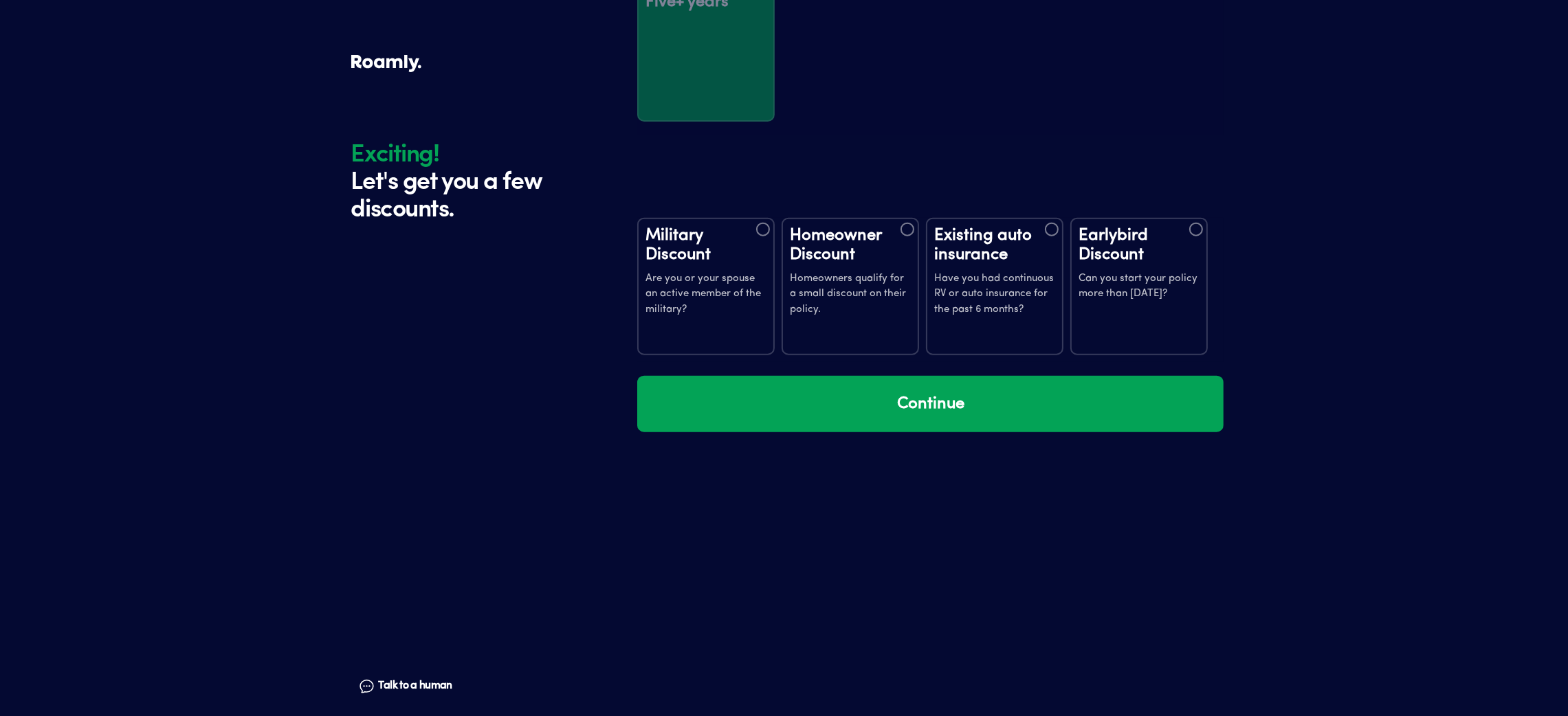 scroll, scrollTop: 2304, scrollLeft: 0, axis: vertical 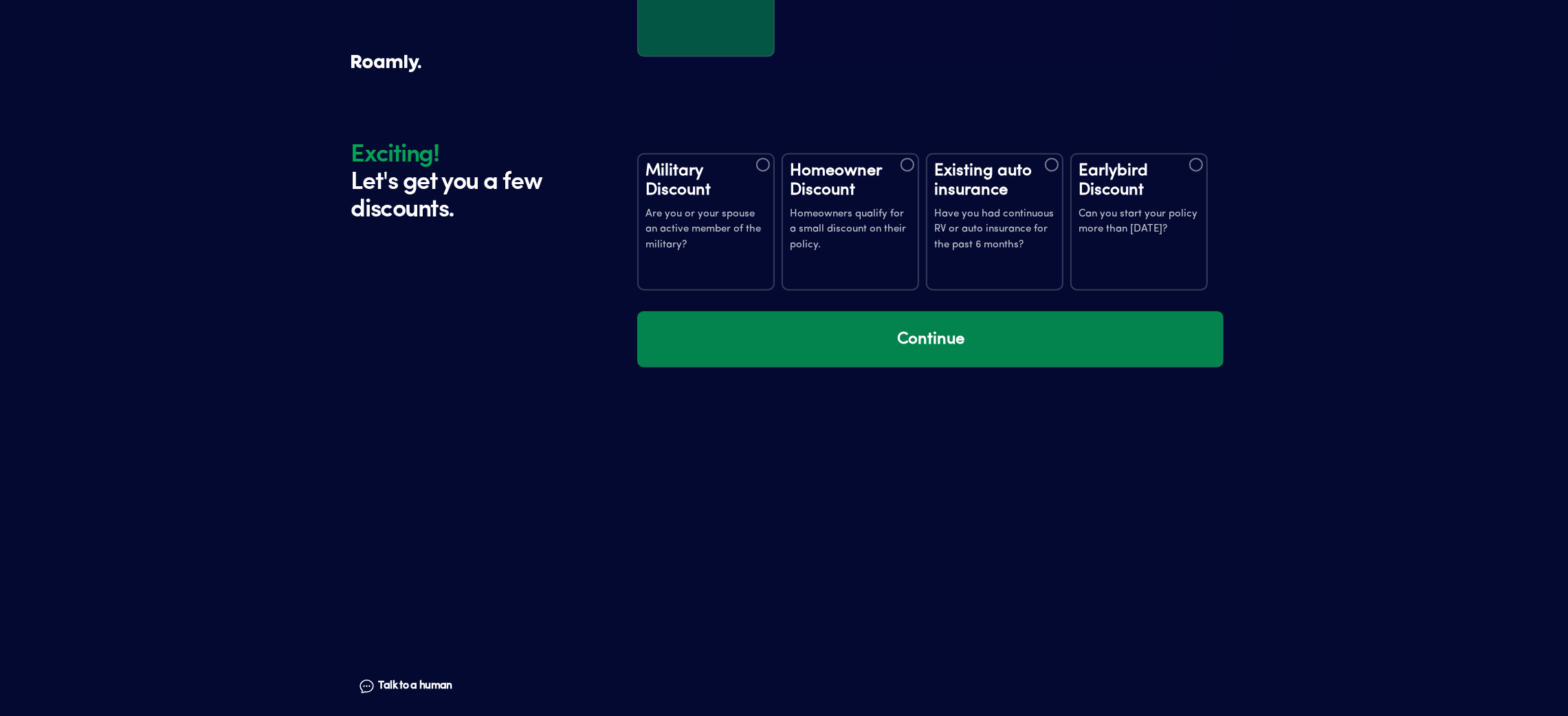 click on "Continue" at bounding box center (930, 339) 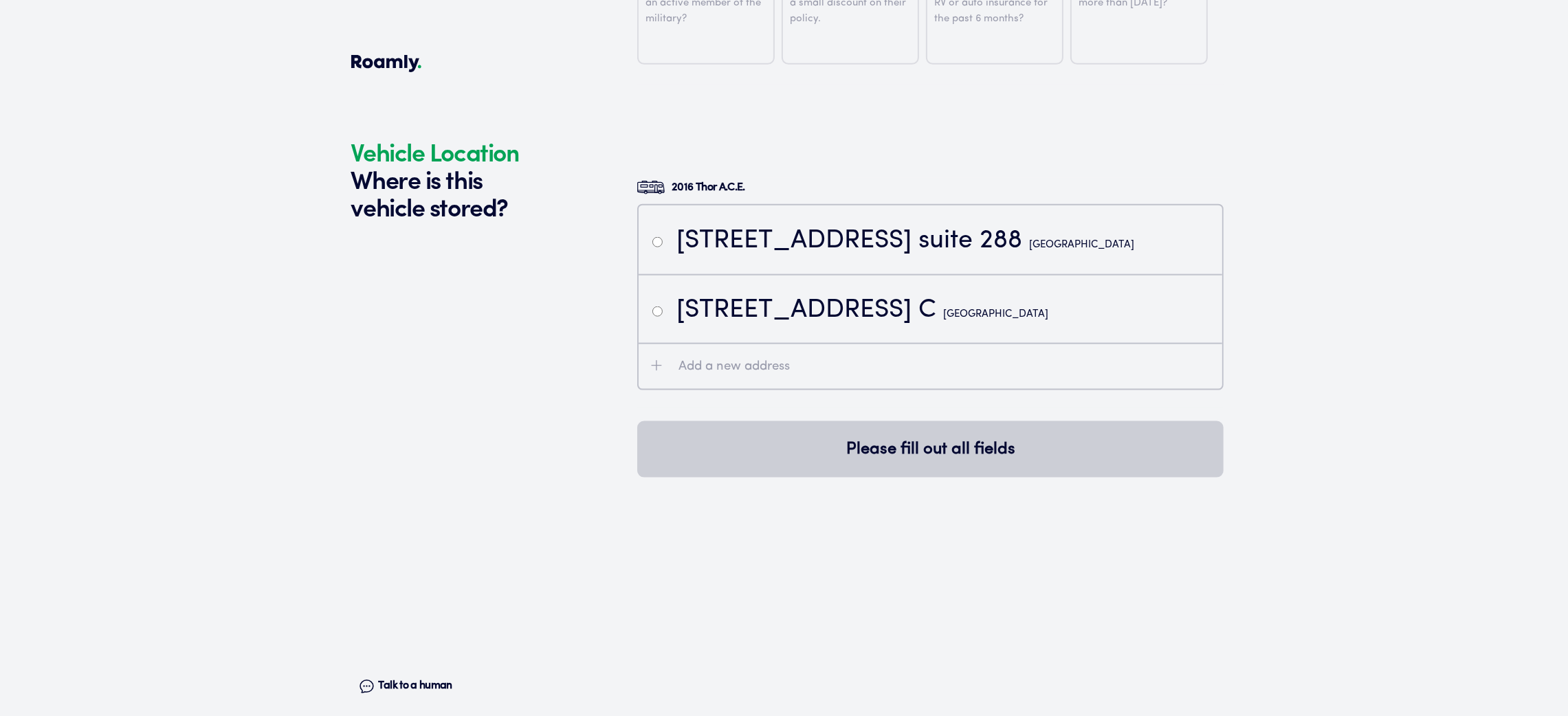 scroll, scrollTop: 2572, scrollLeft: 0, axis: vertical 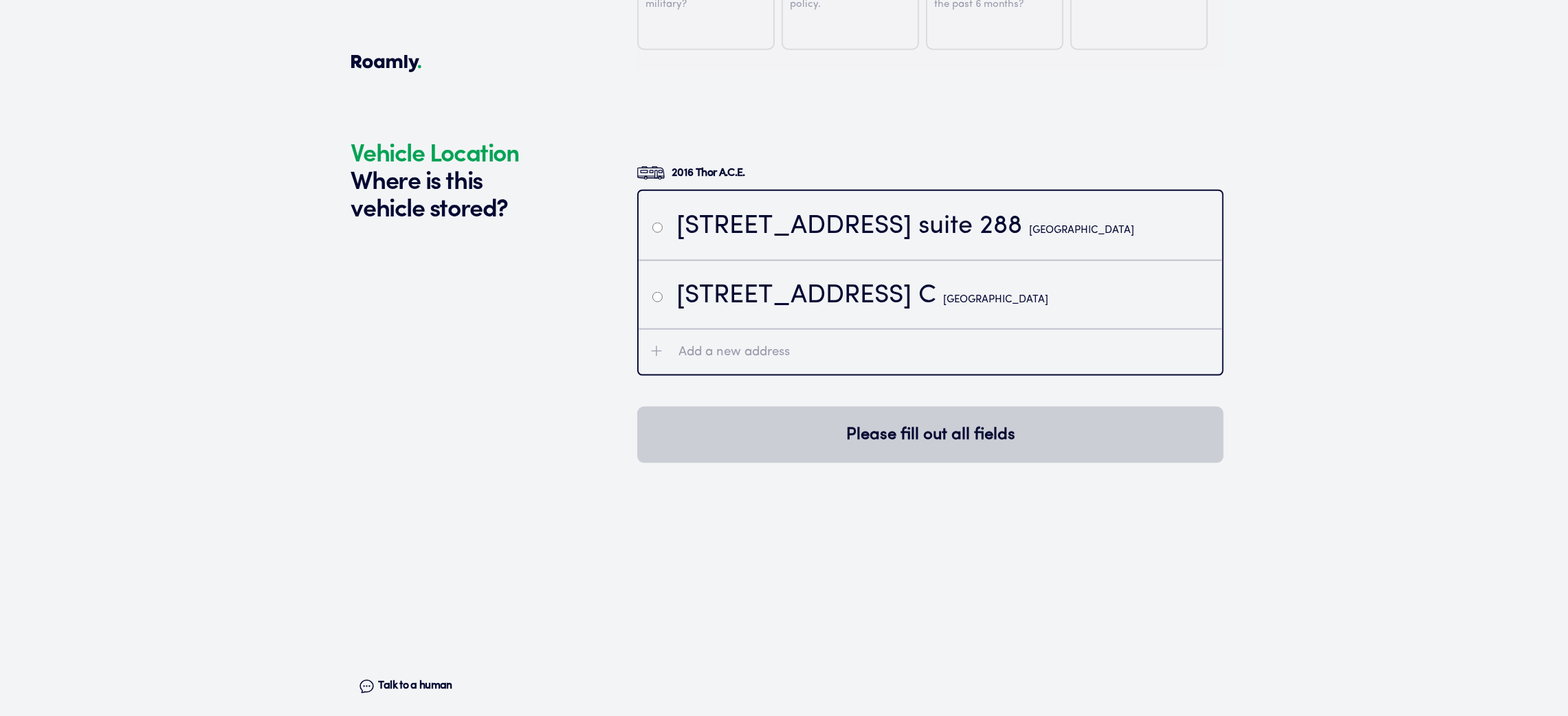 click on "Add a new address" at bounding box center [734, 353] 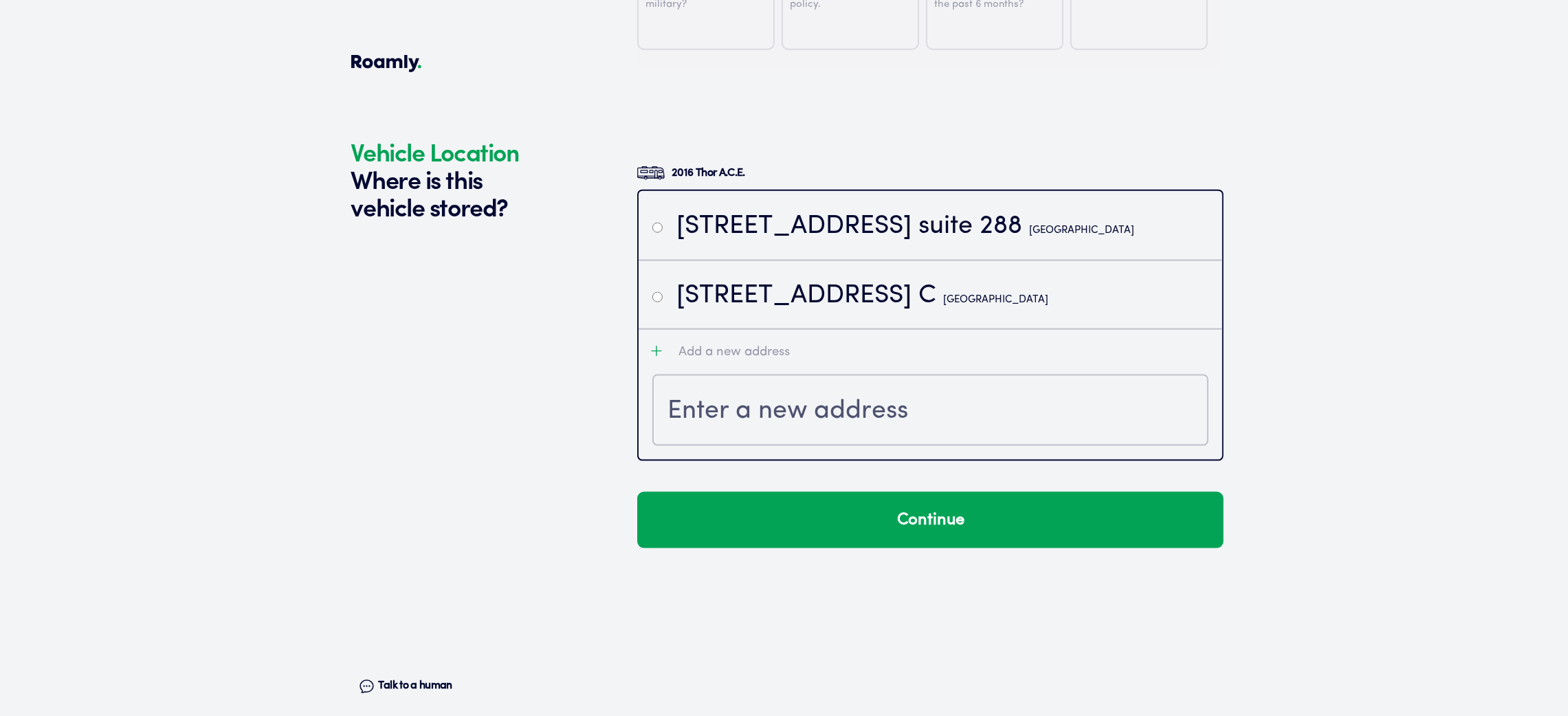 click at bounding box center [657, 296] 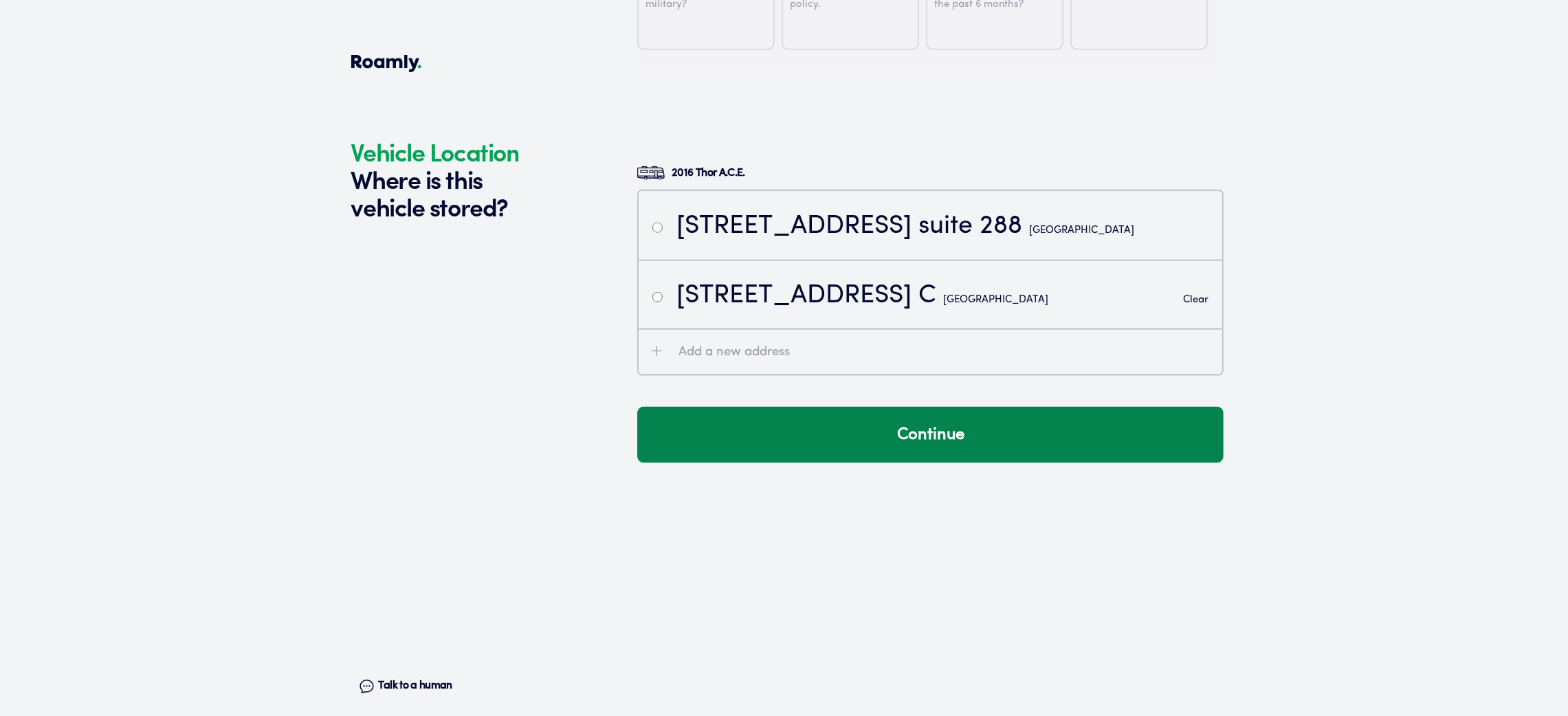 click on "Continue" at bounding box center [930, 435] 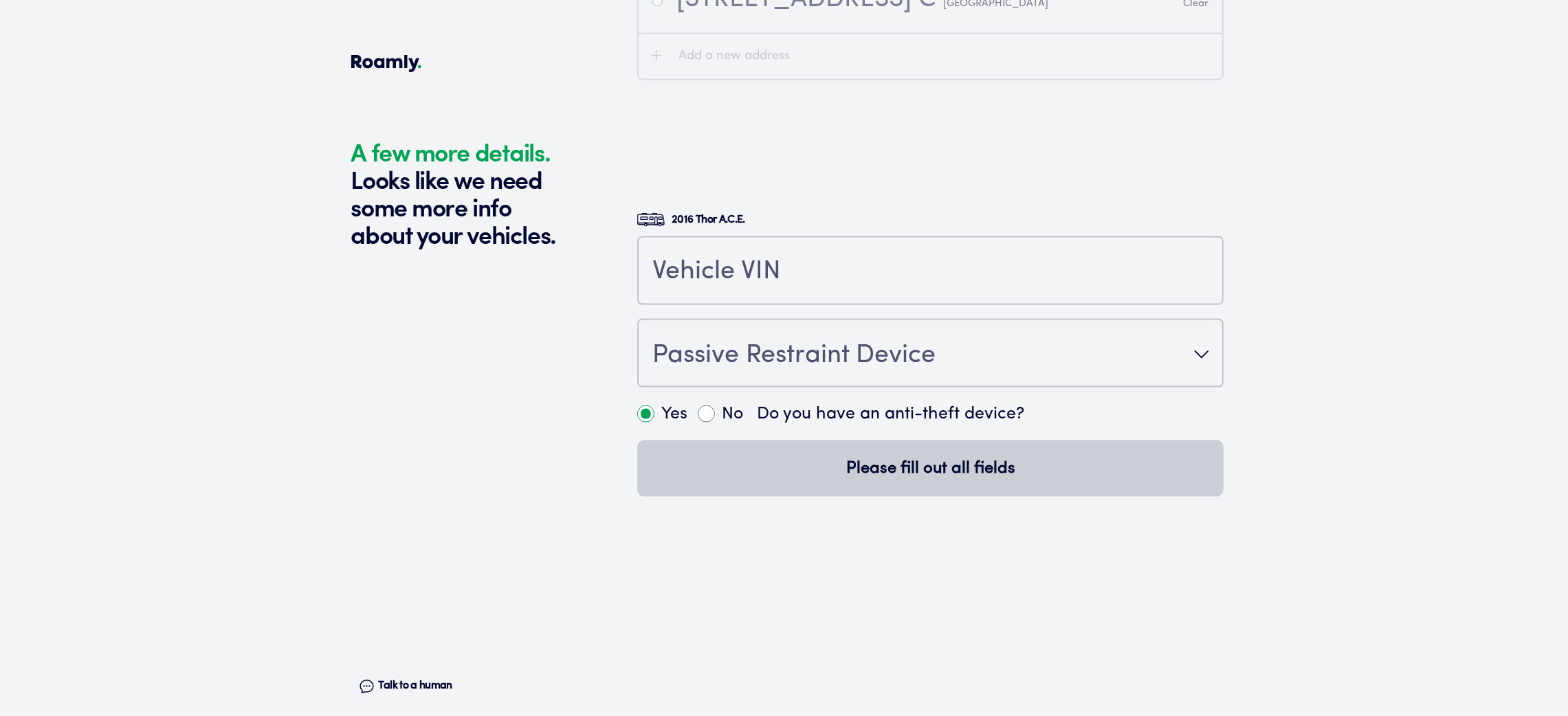 scroll, scrollTop: 2941, scrollLeft: 0, axis: vertical 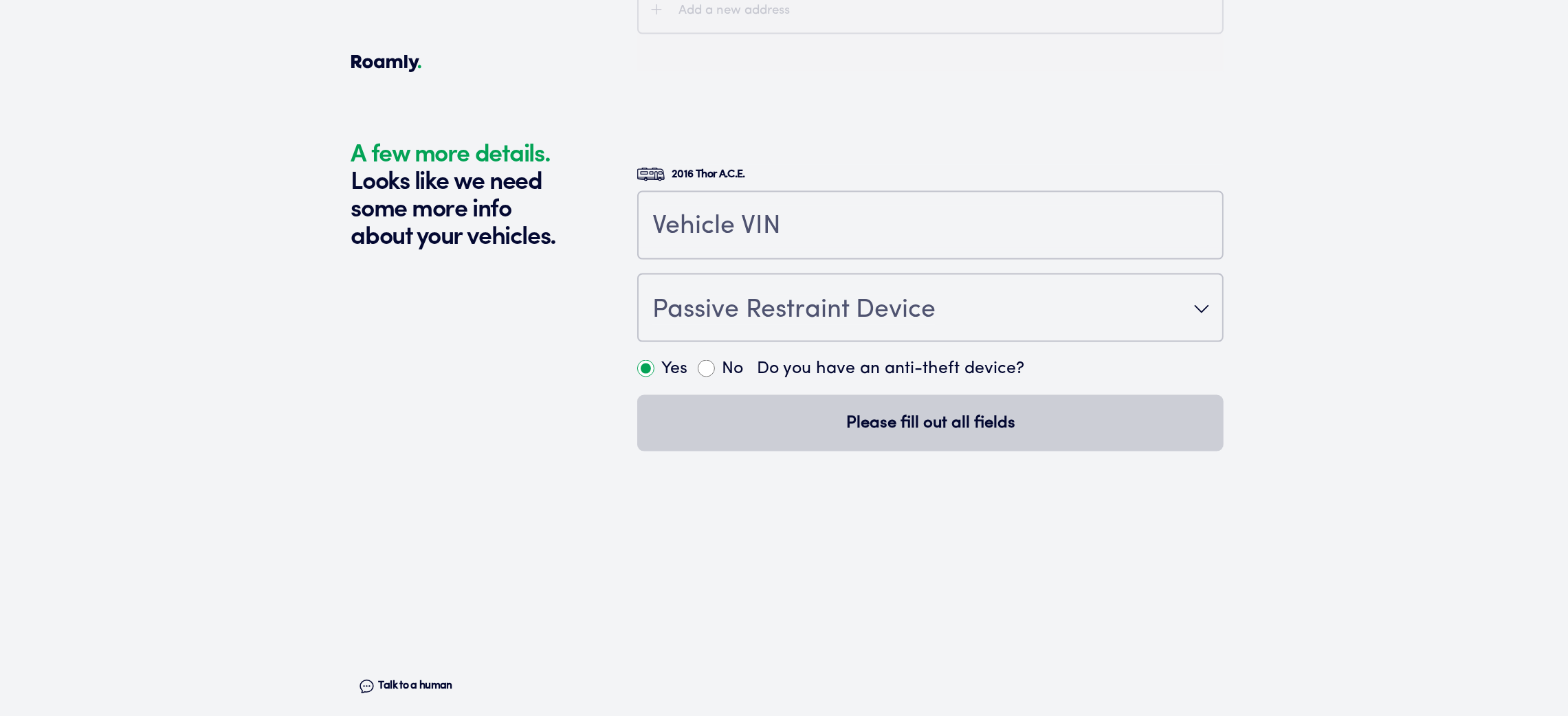 click at bounding box center [930, 225] 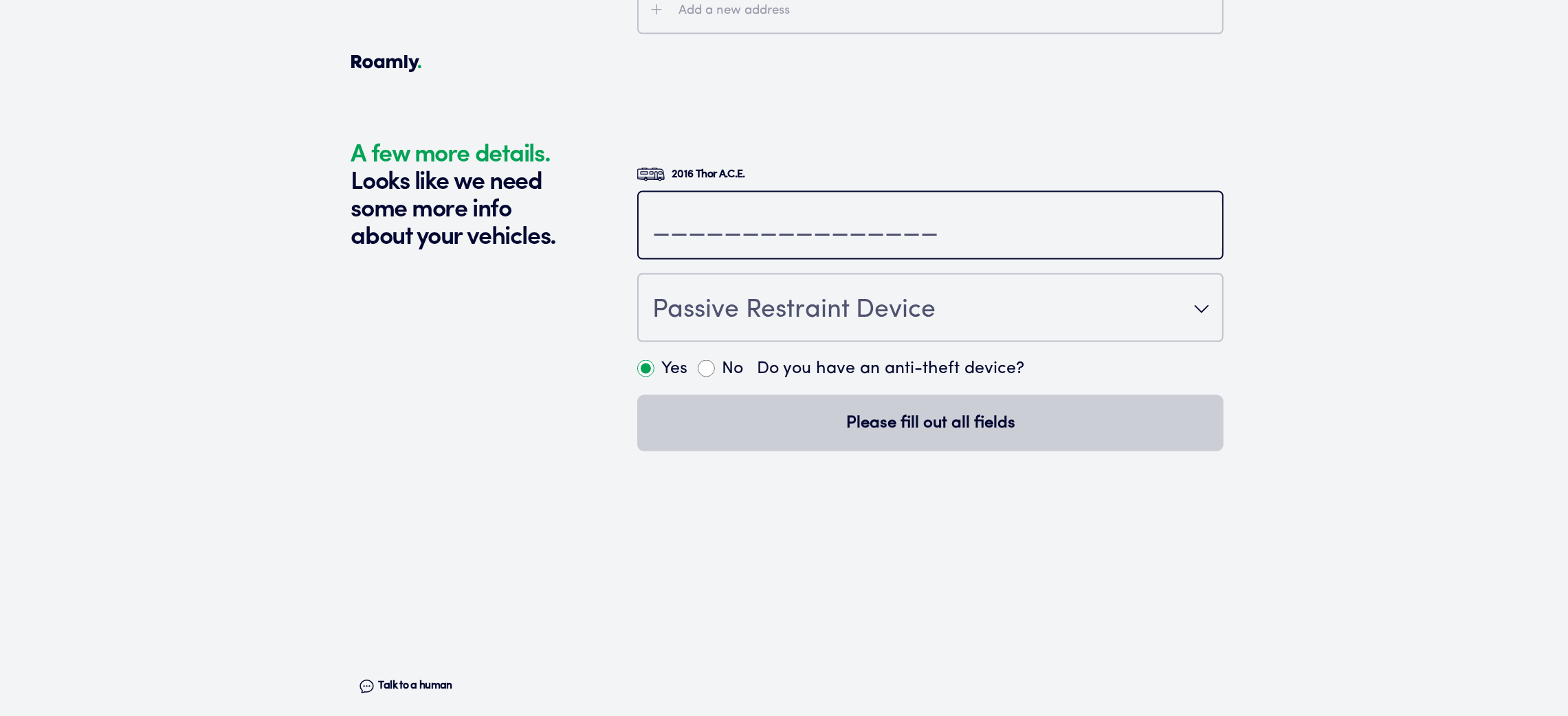 paste on "[US_VEHICLE_IDENTIFICATION_NUMBER]" 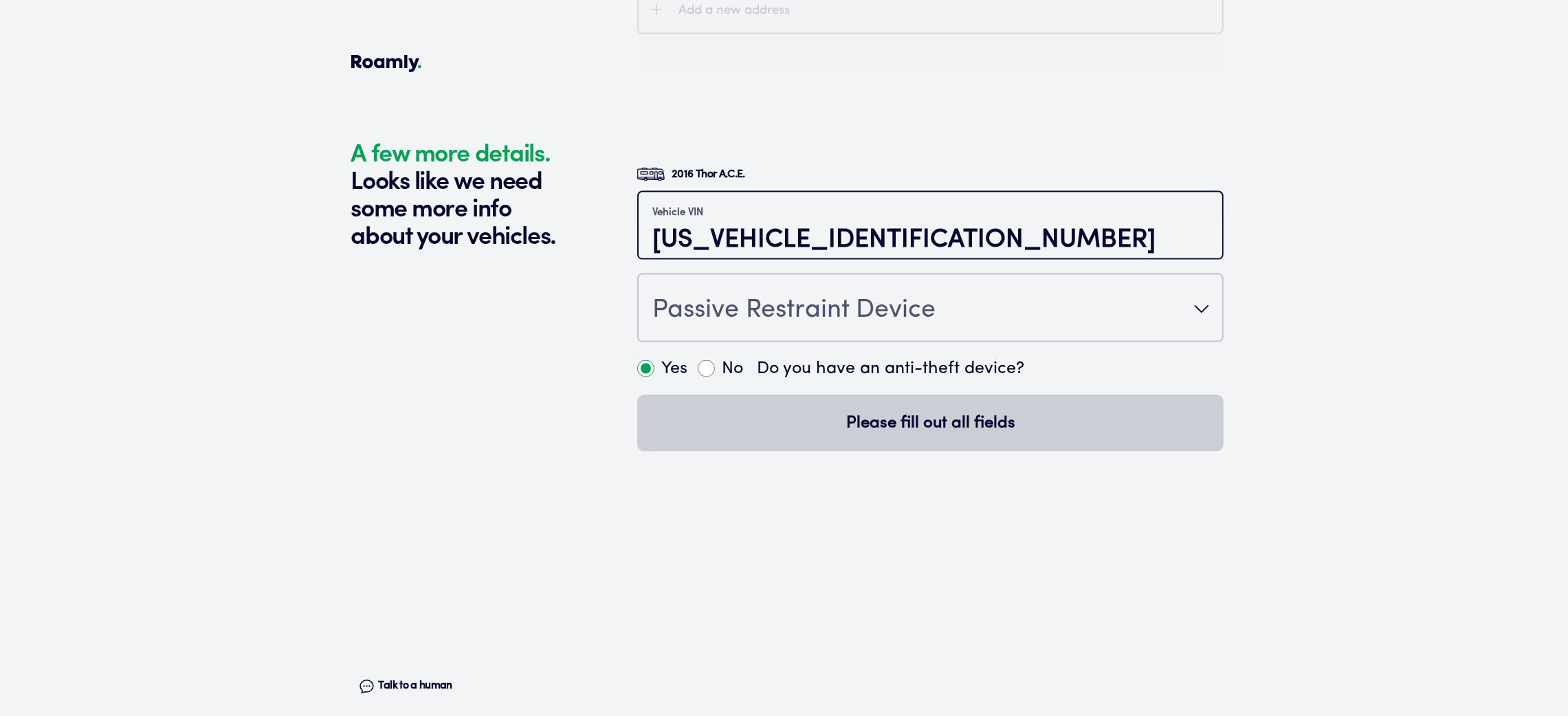 type on "[US_VEHICLE_IDENTIFICATION_NUMBER]" 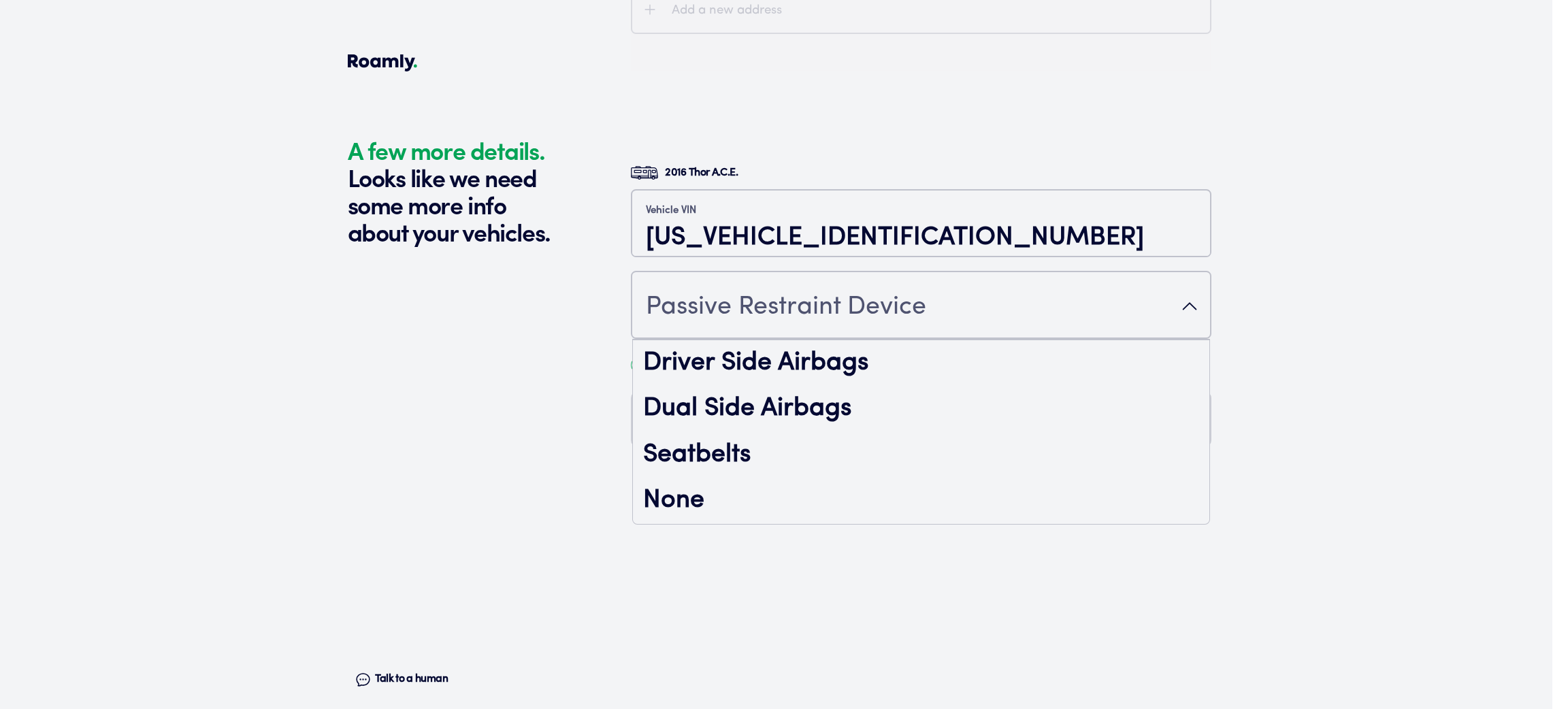 click on "Passive Restraint Device" at bounding box center (921, 306) 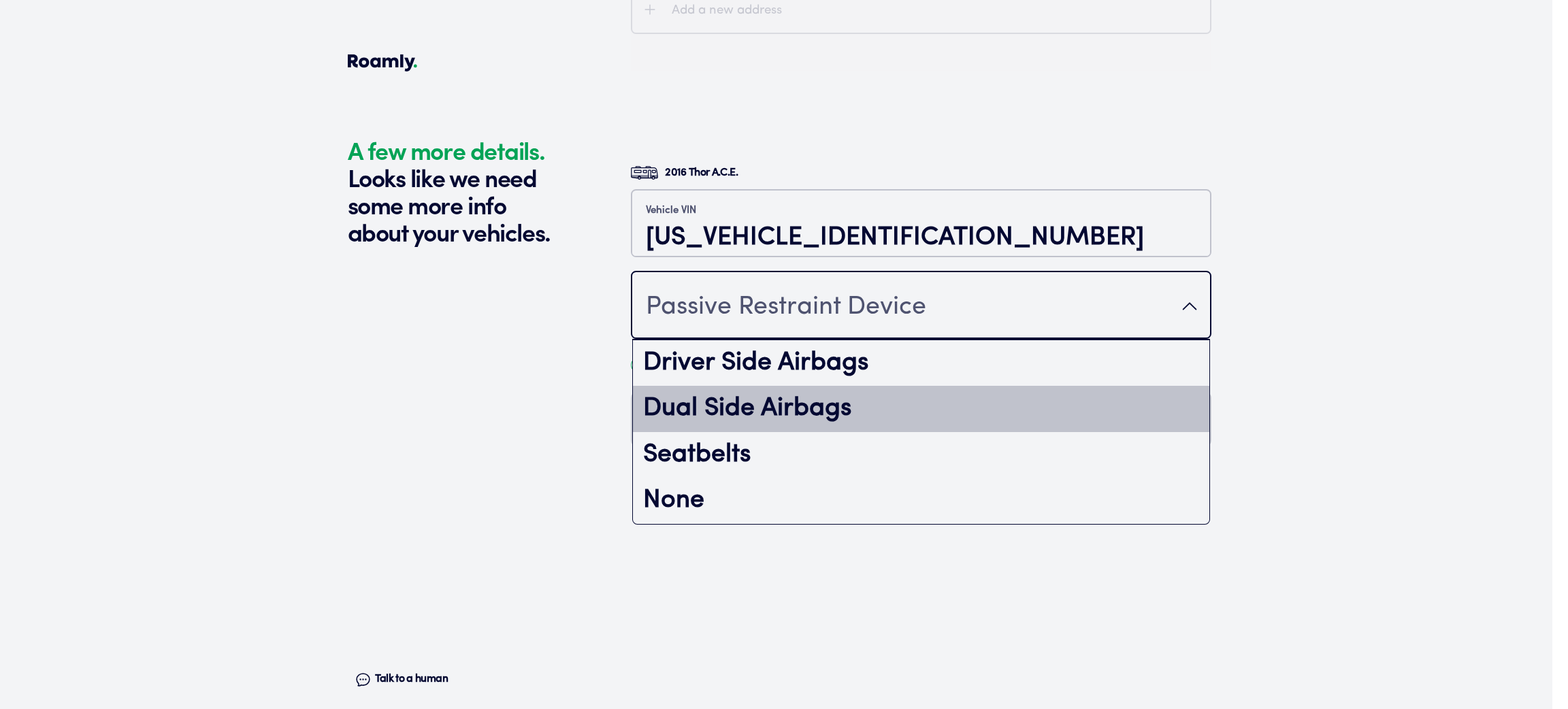 click on "Dual Side Airbags" at bounding box center [921, 409] 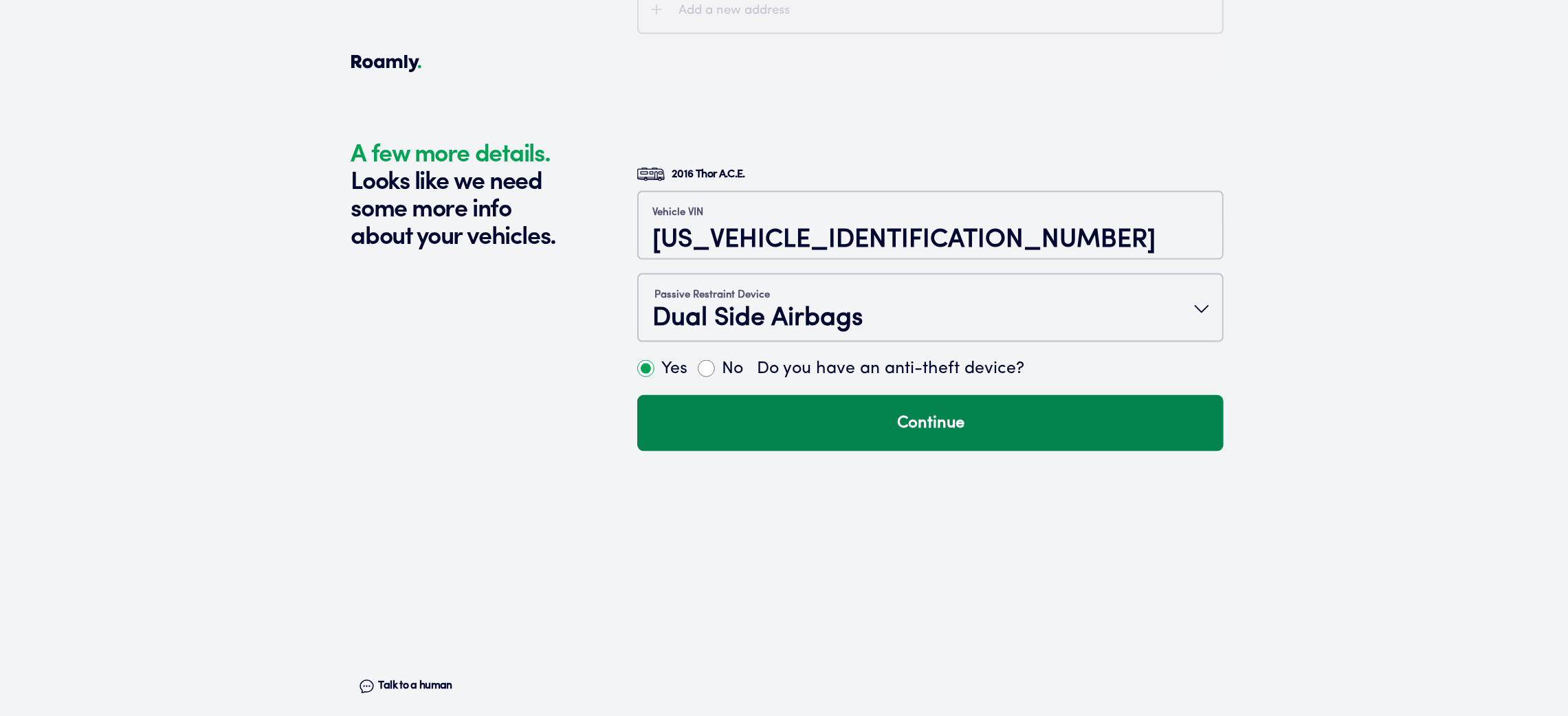 click on "Continue" at bounding box center (930, 423) 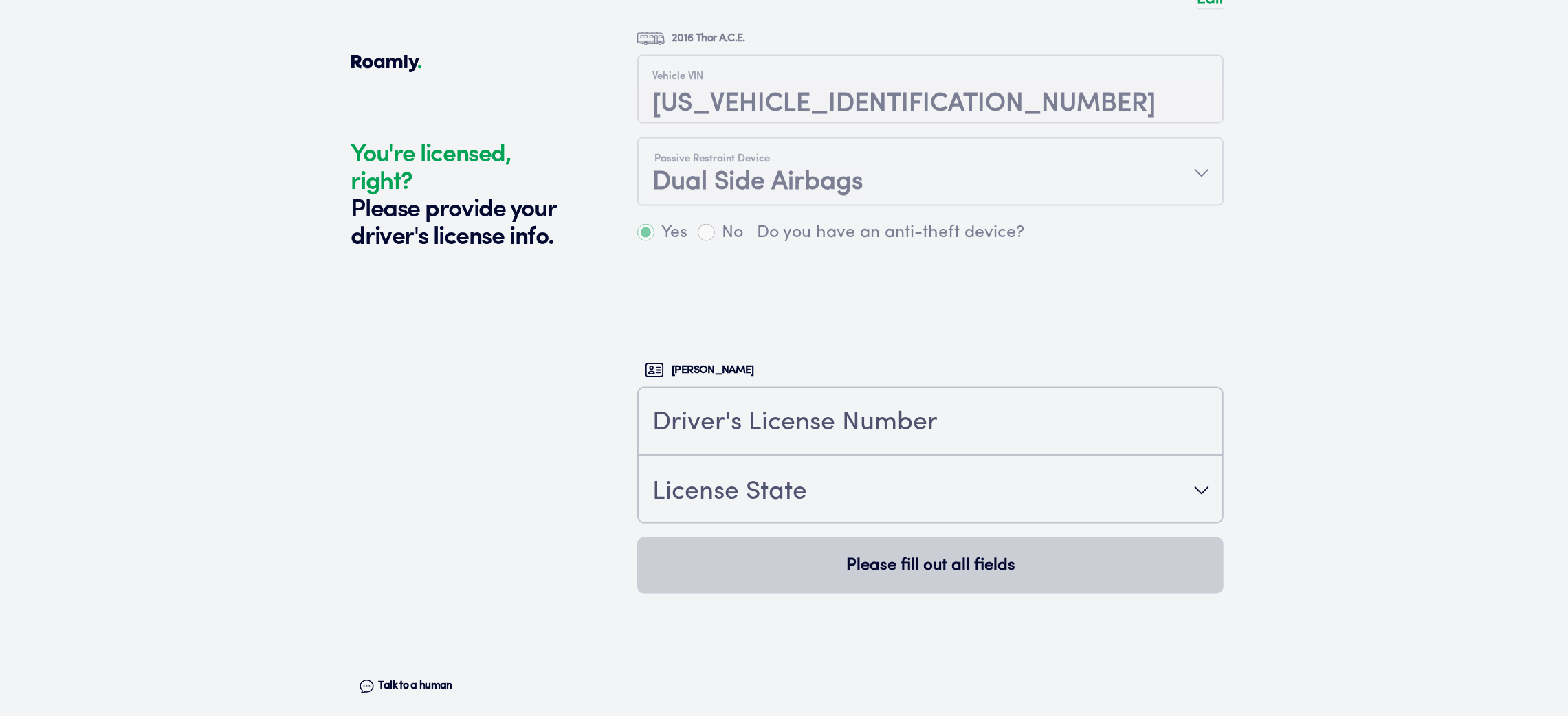scroll, scrollTop: 3291, scrollLeft: 0, axis: vertical 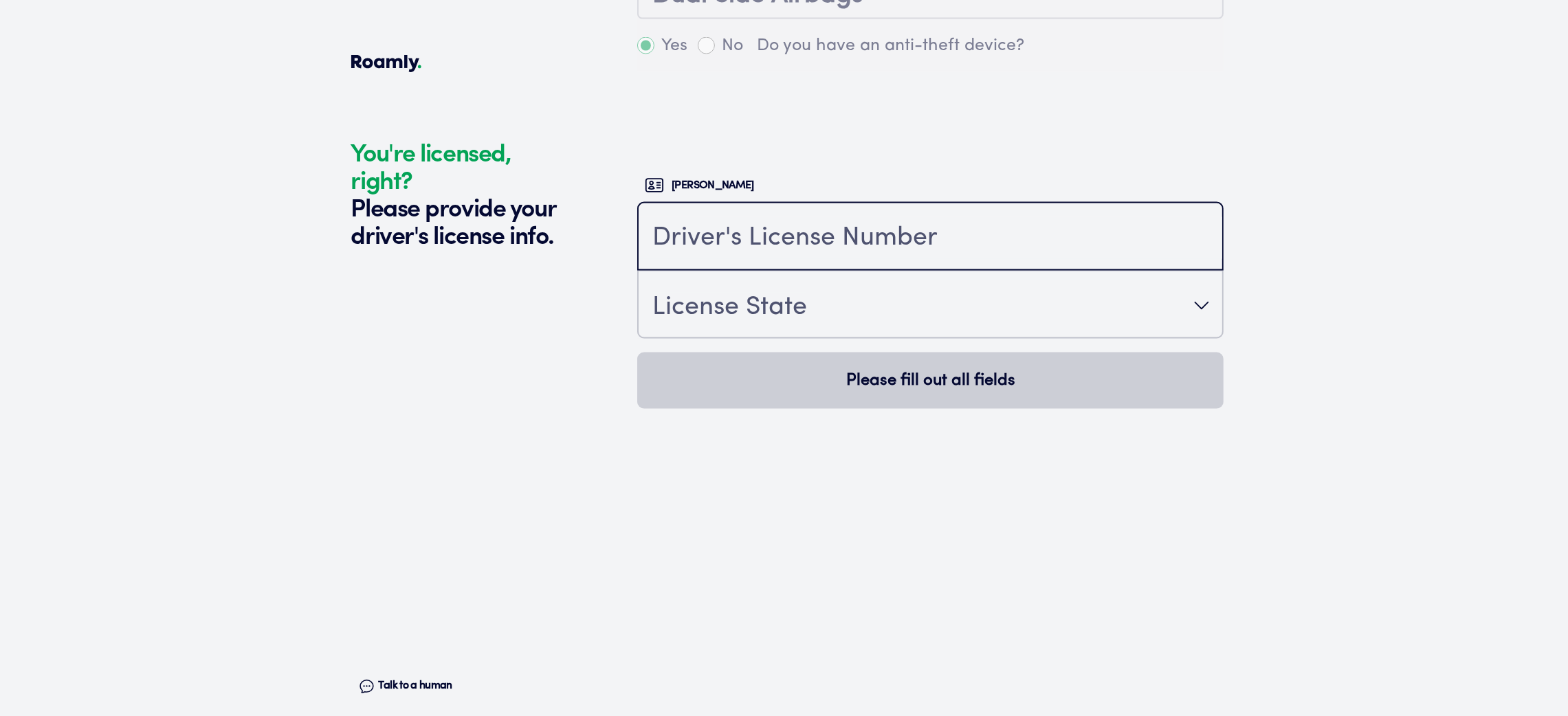 click at bounding box center [930, 238] 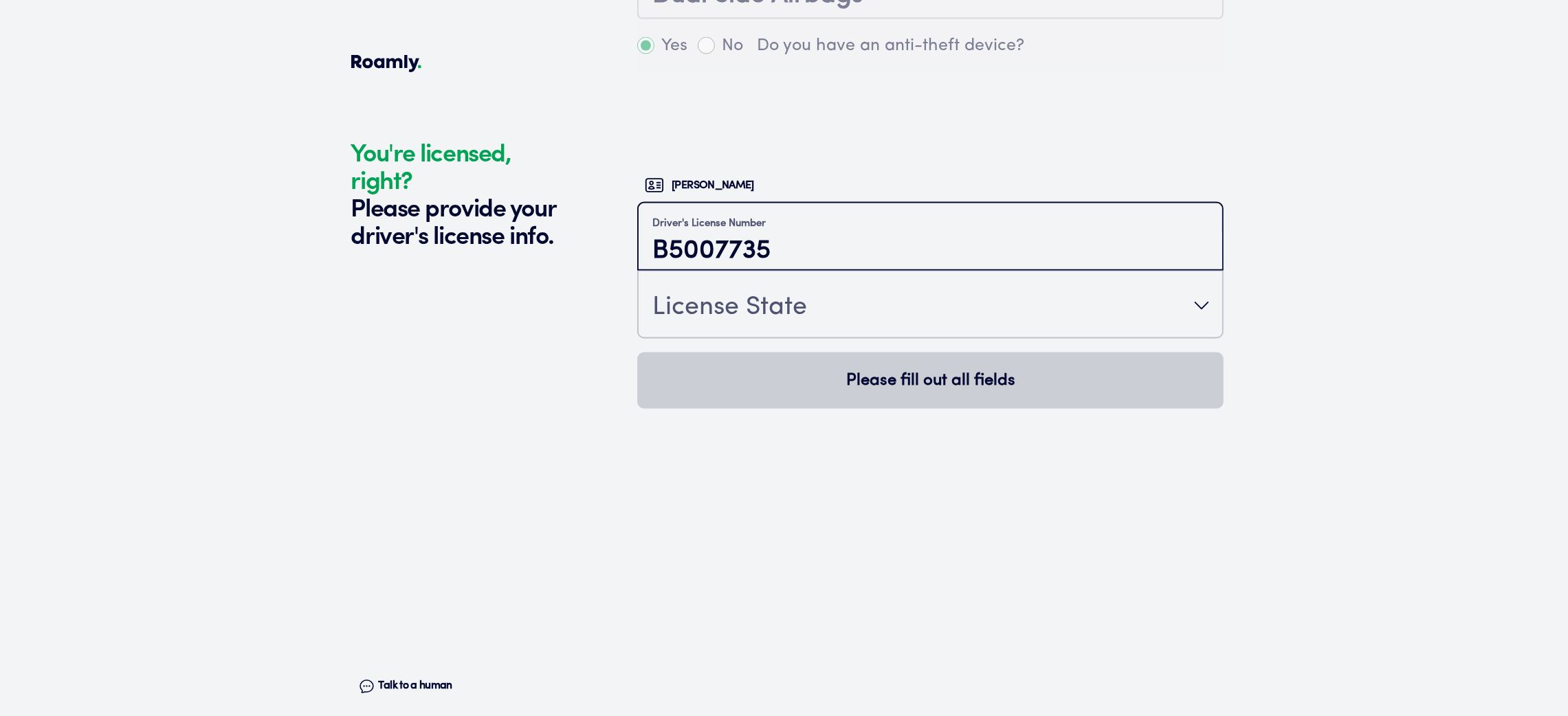 type on "B5007735" 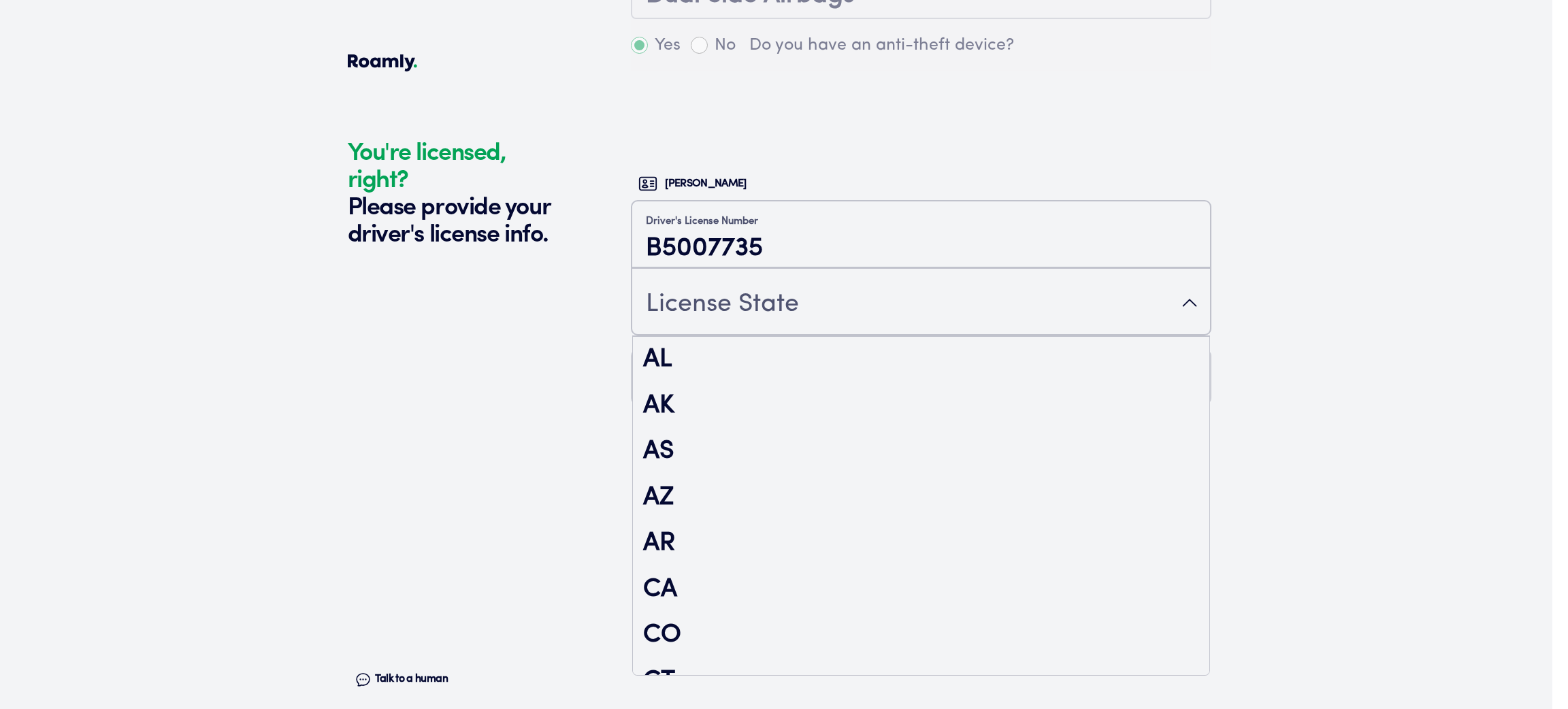 click on "License State" at bounding box center [921, 303] 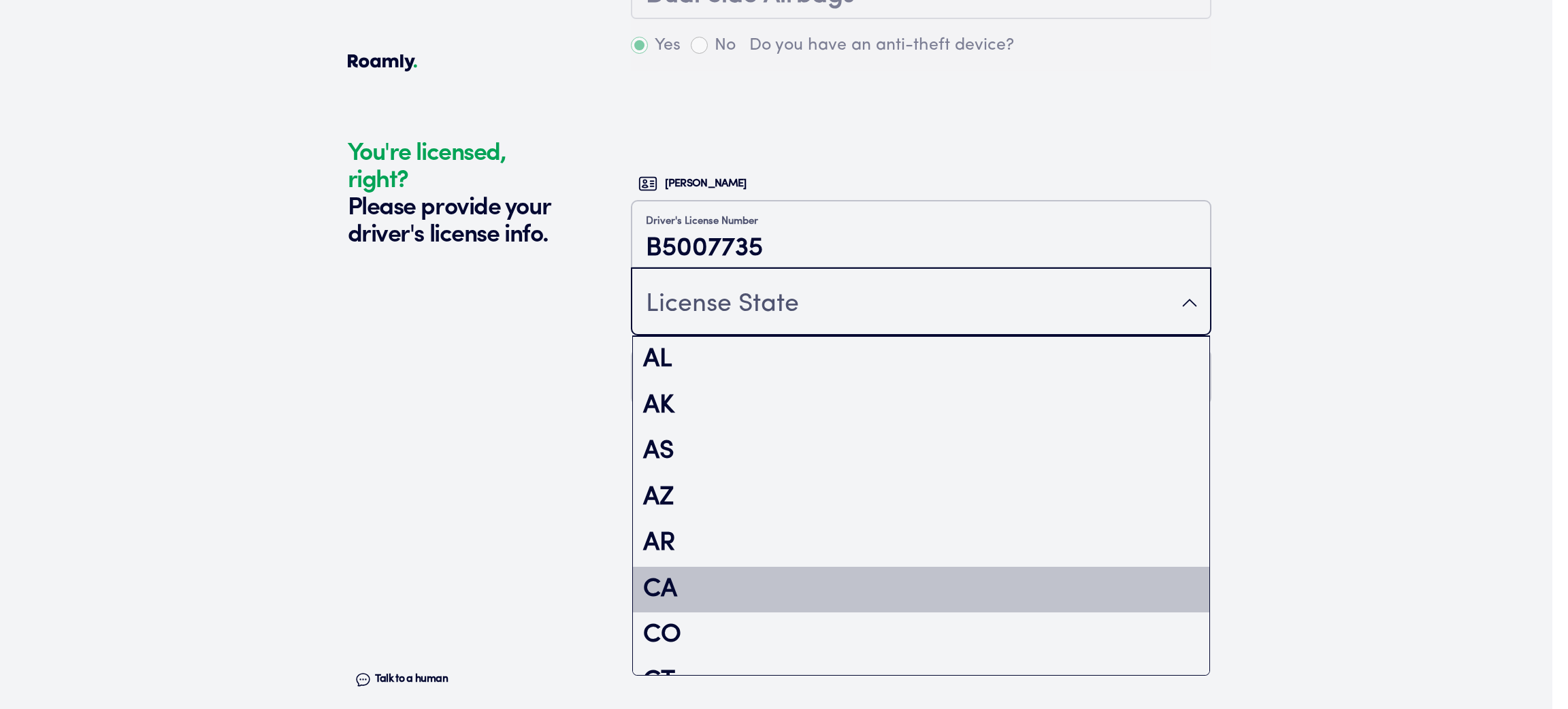 click on "CA" at bounding box center [921, 590] 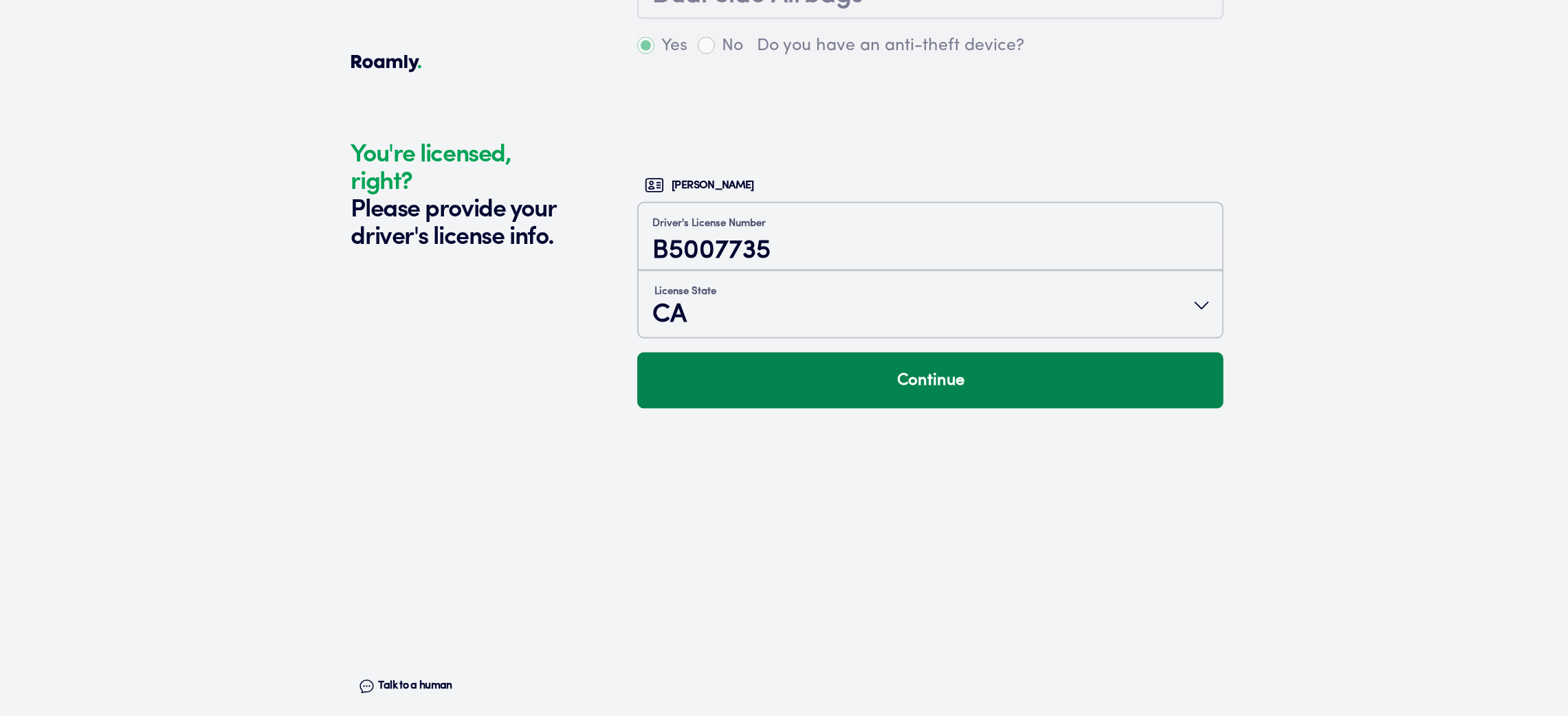 click on "Continue" at bounding box center (930, 381) 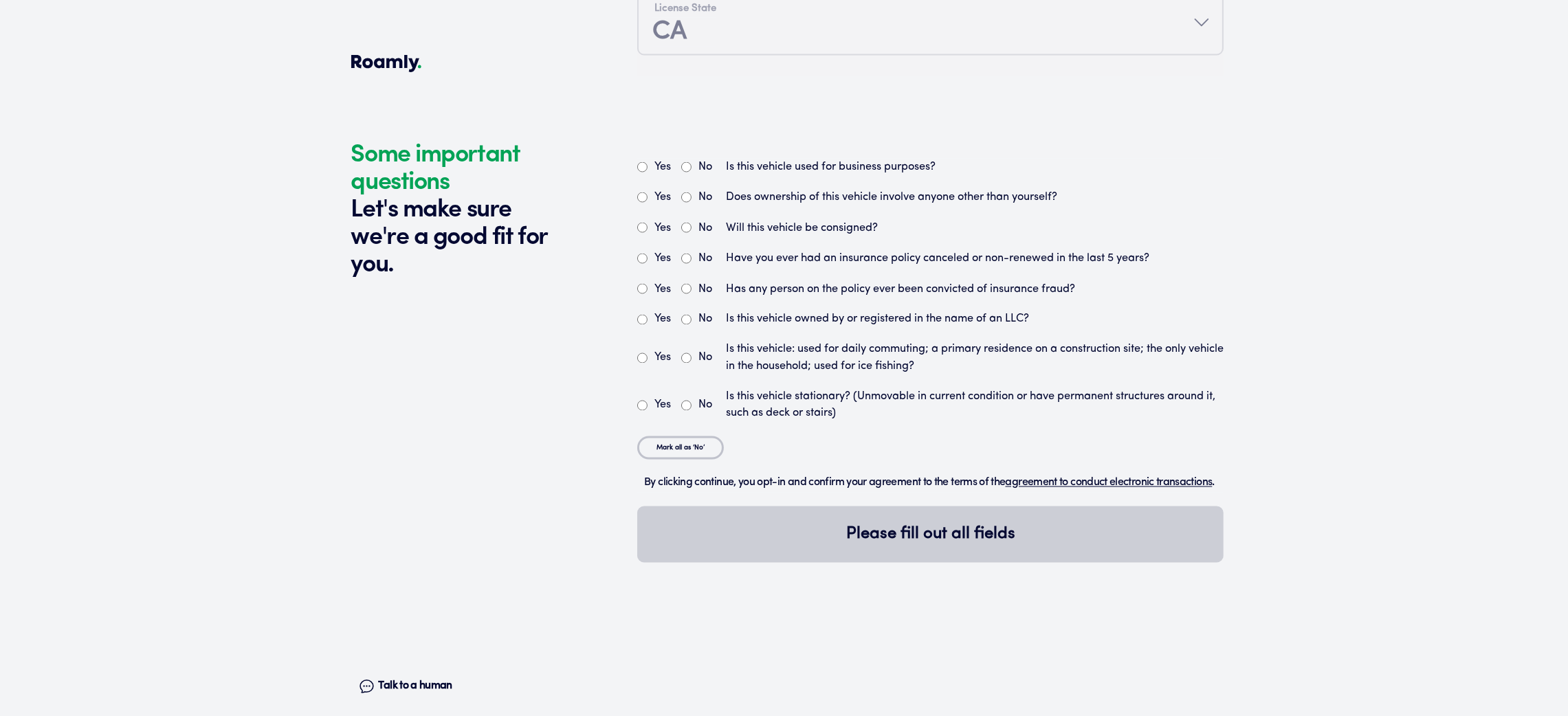 scroll, scrollTop: 3606, scrollLeft: 0, axis: vertical 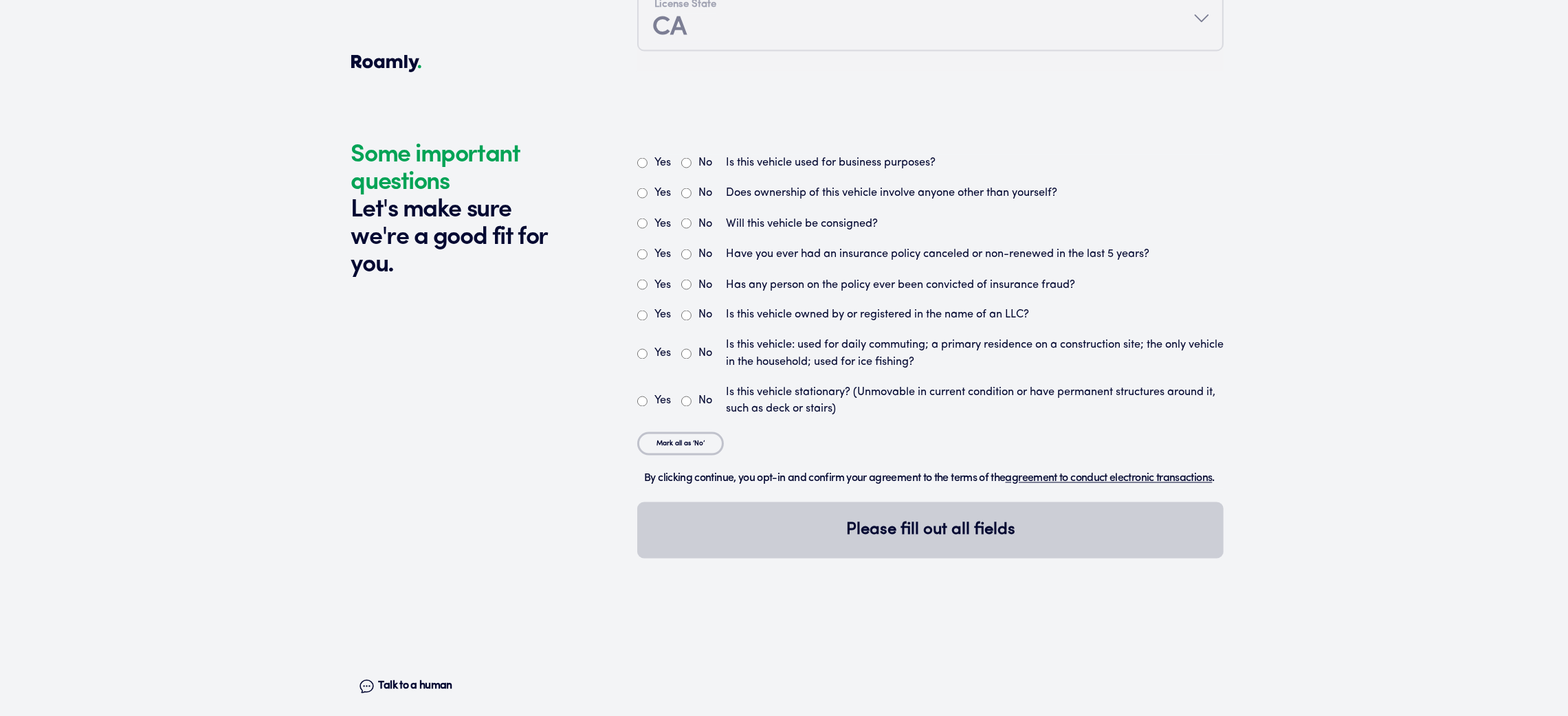 click on "Yes" at bounding box center [642, 163] 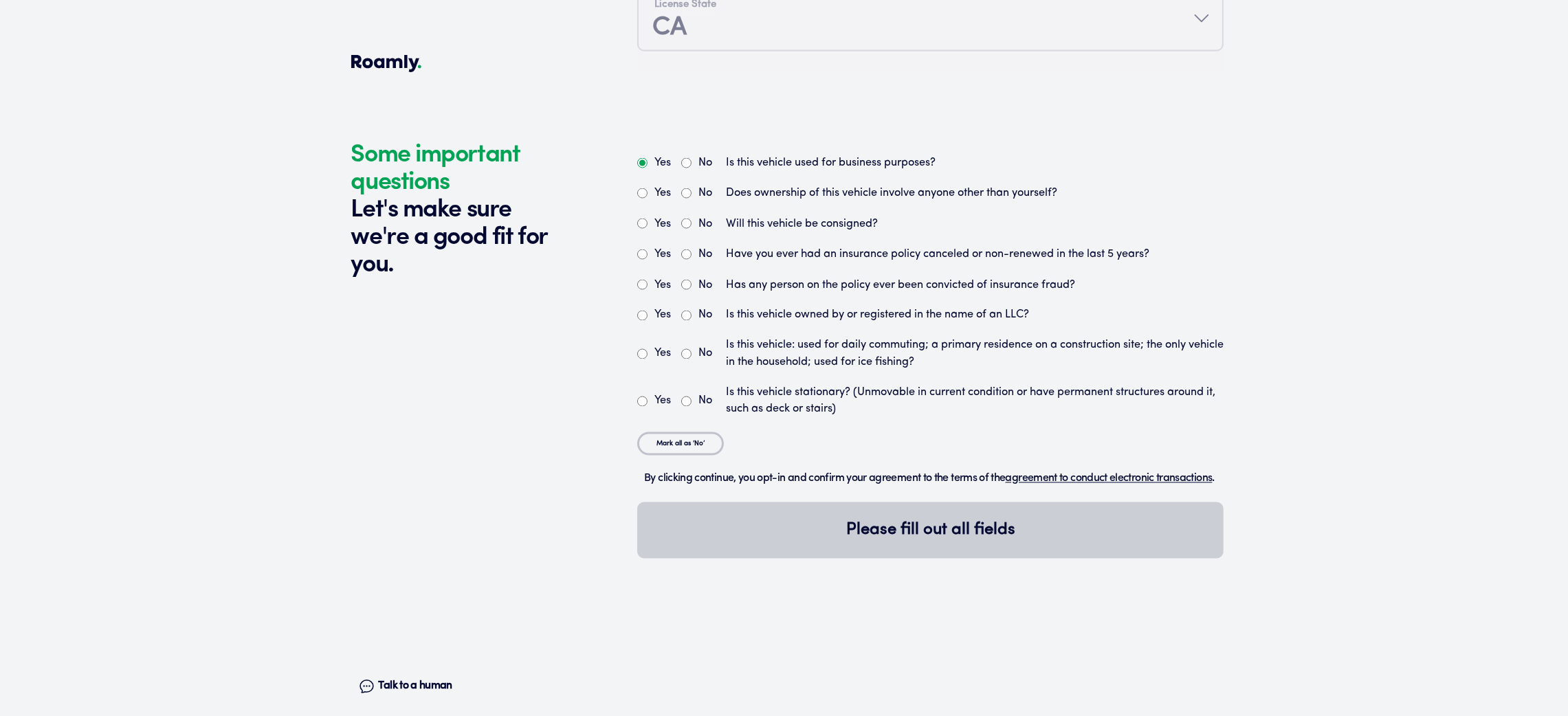 radio on "true" 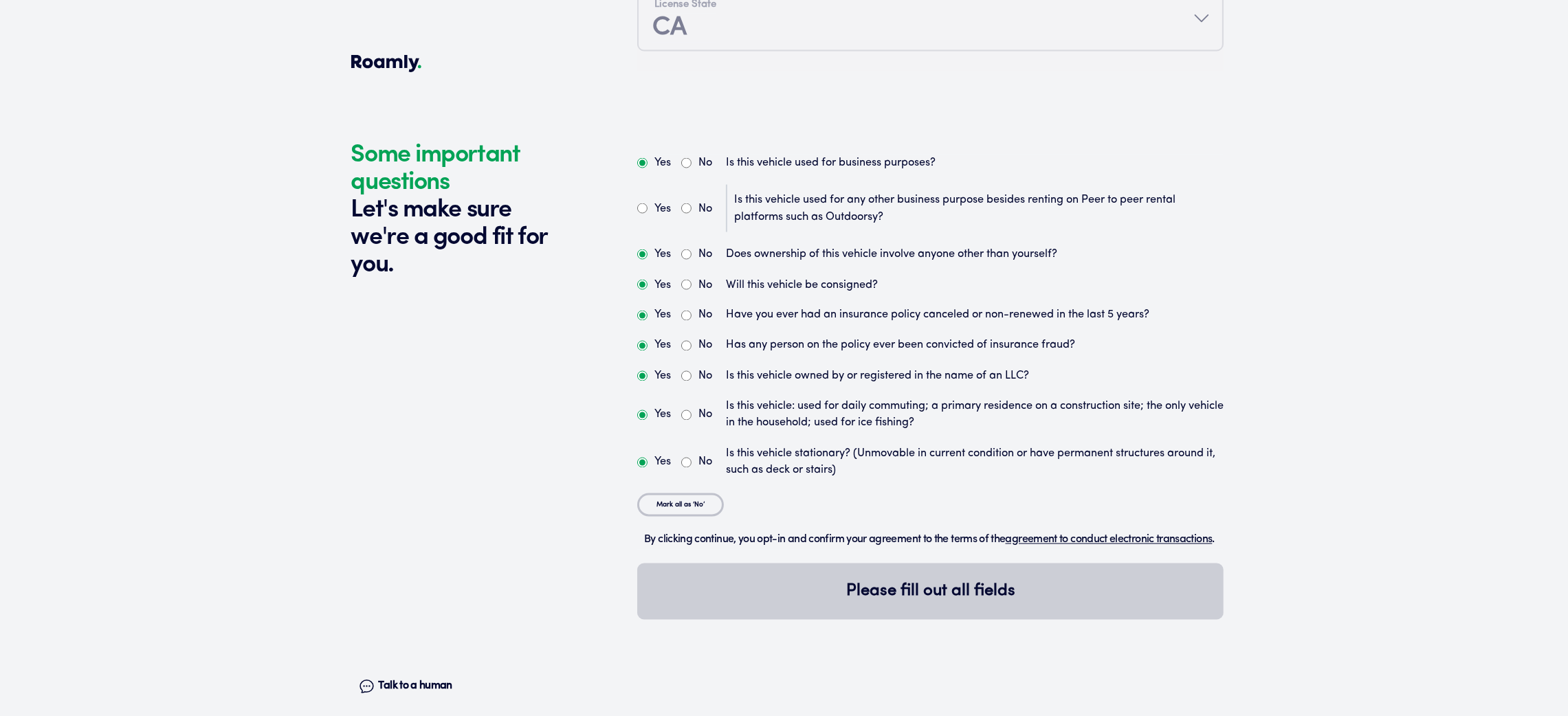 click on "No" at bounding box center [686, 208] 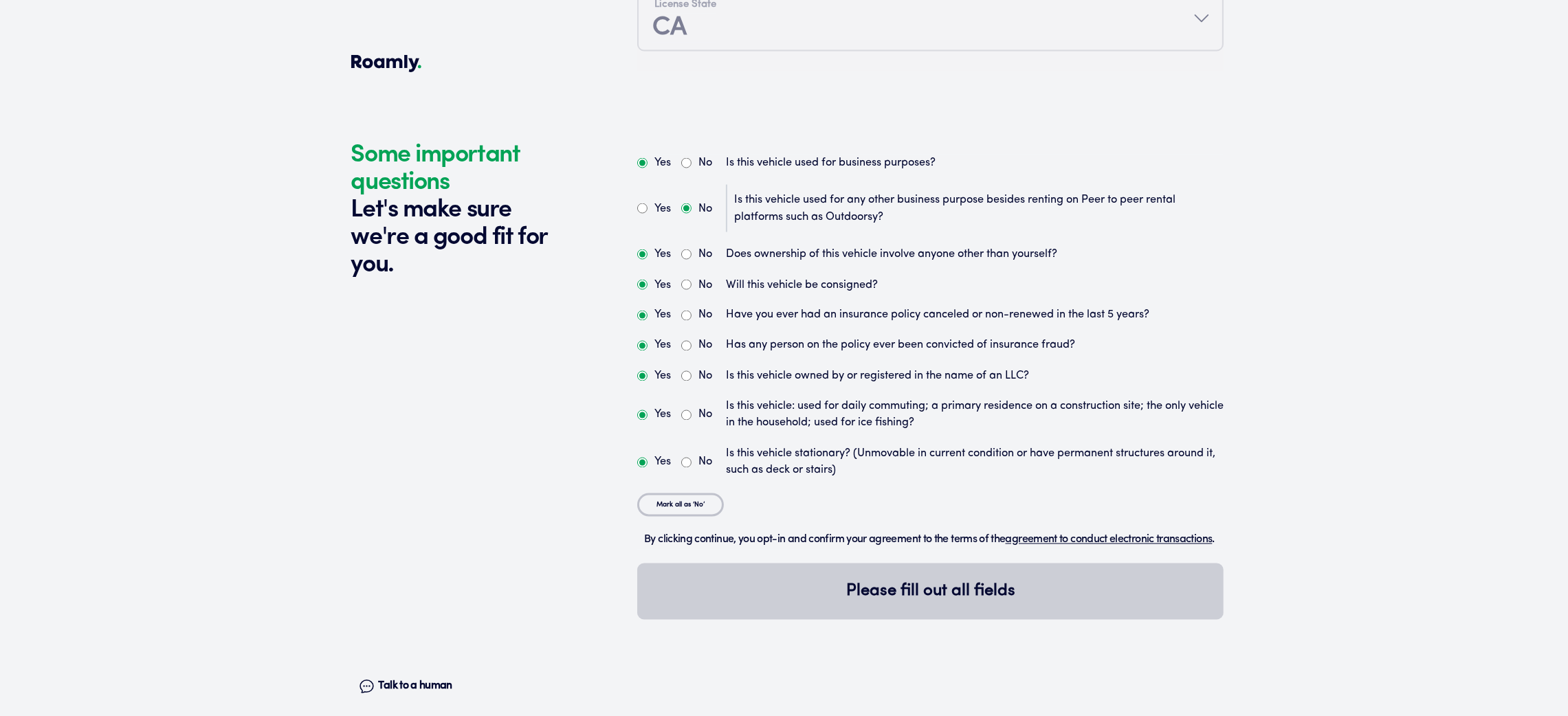 radio on "true" 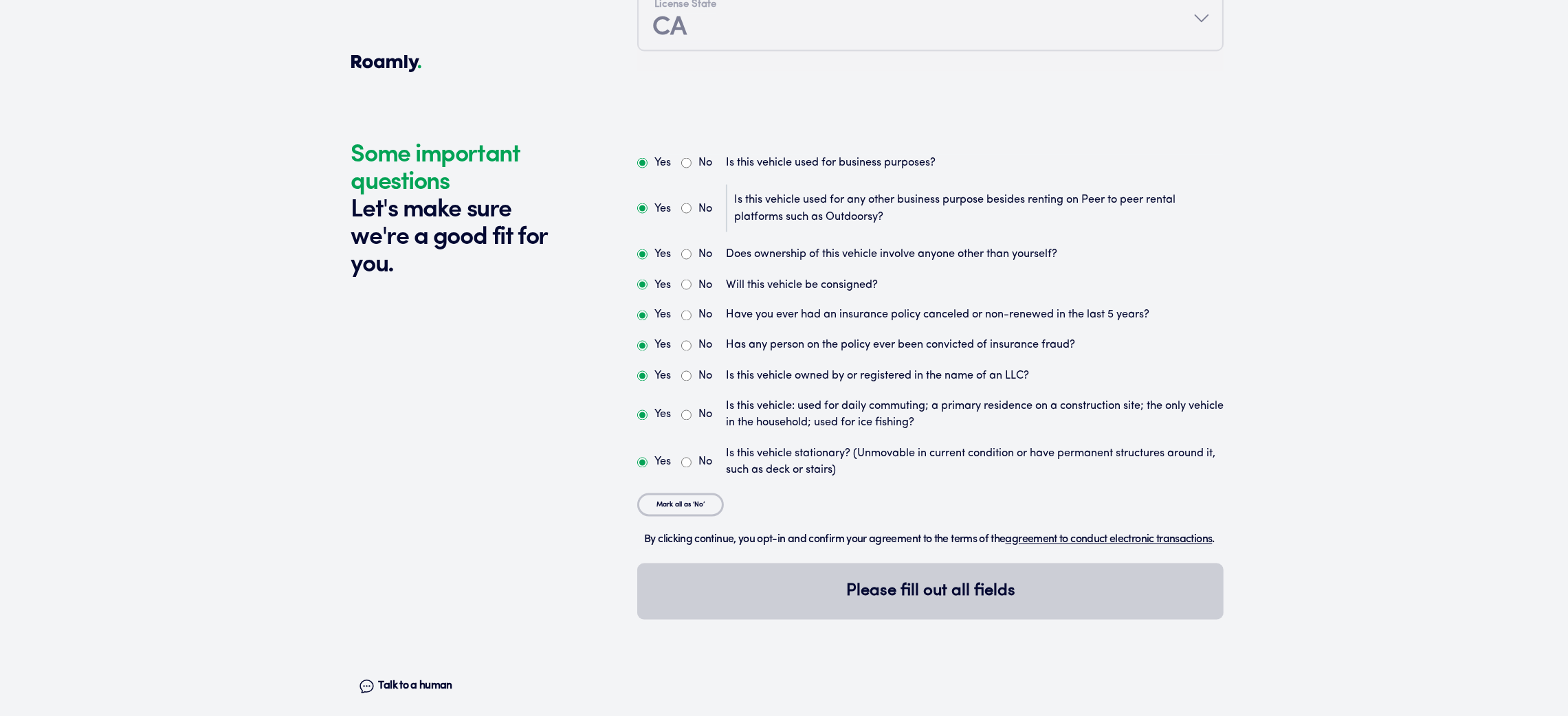 click on "Yes" at bounding box center [642, 254] 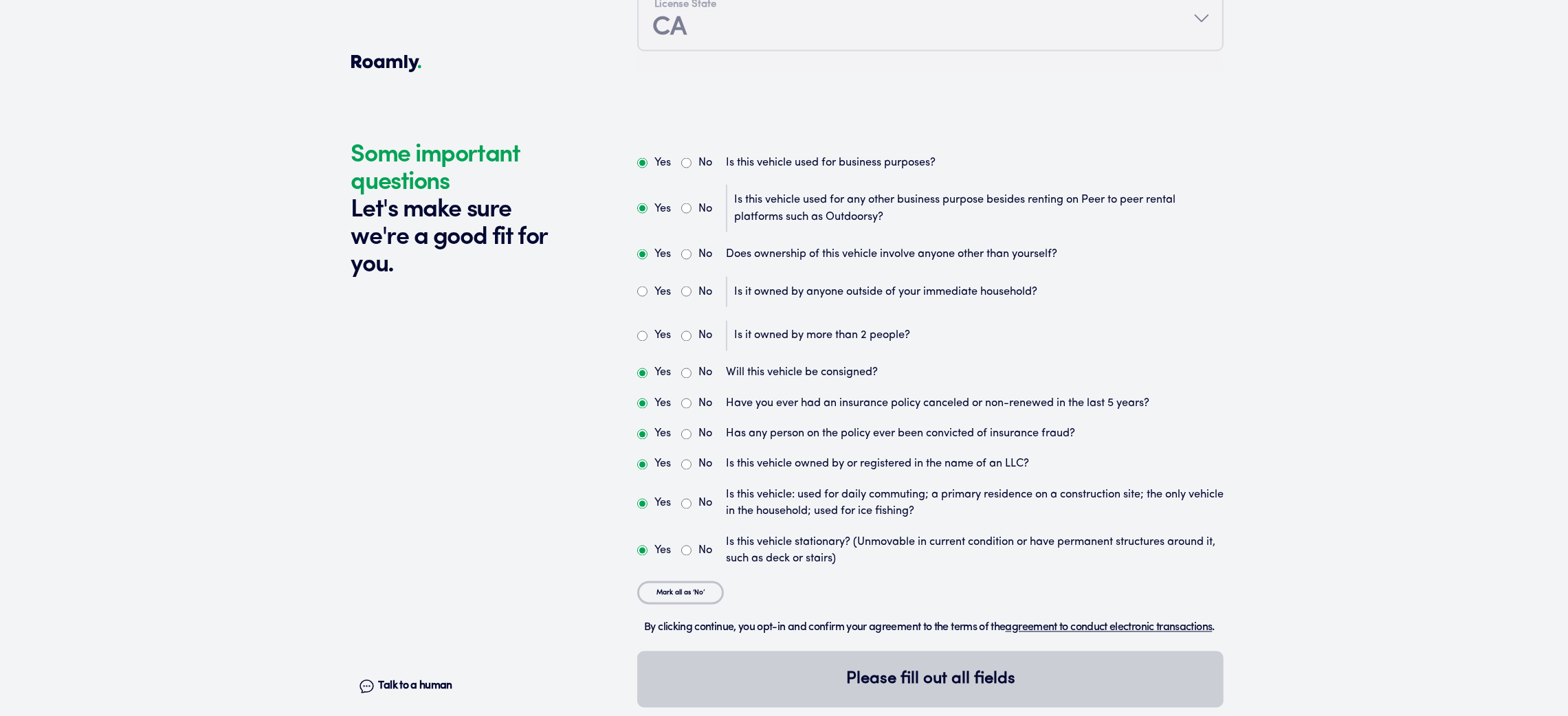 click on "Yes" at bounding box center [642, 291] 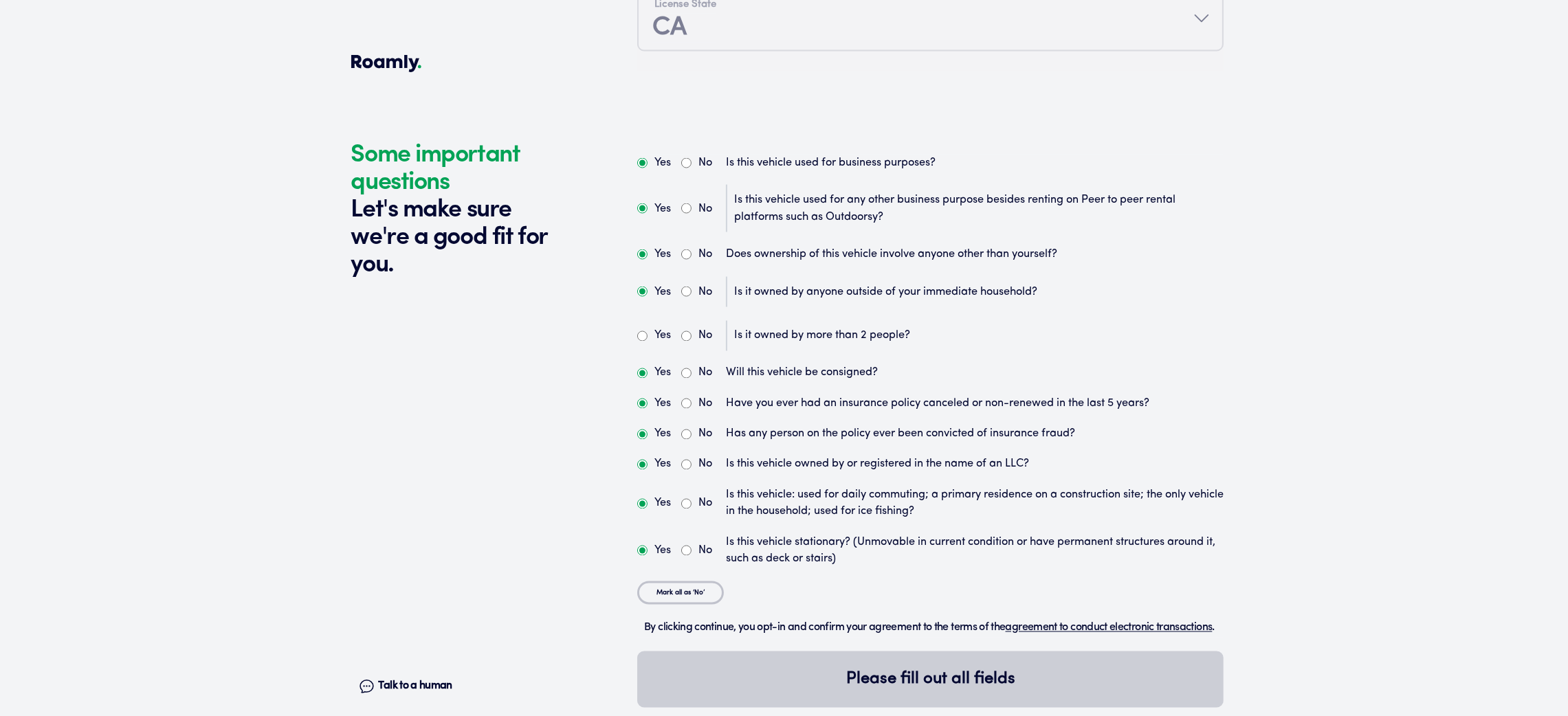 radio on "true" 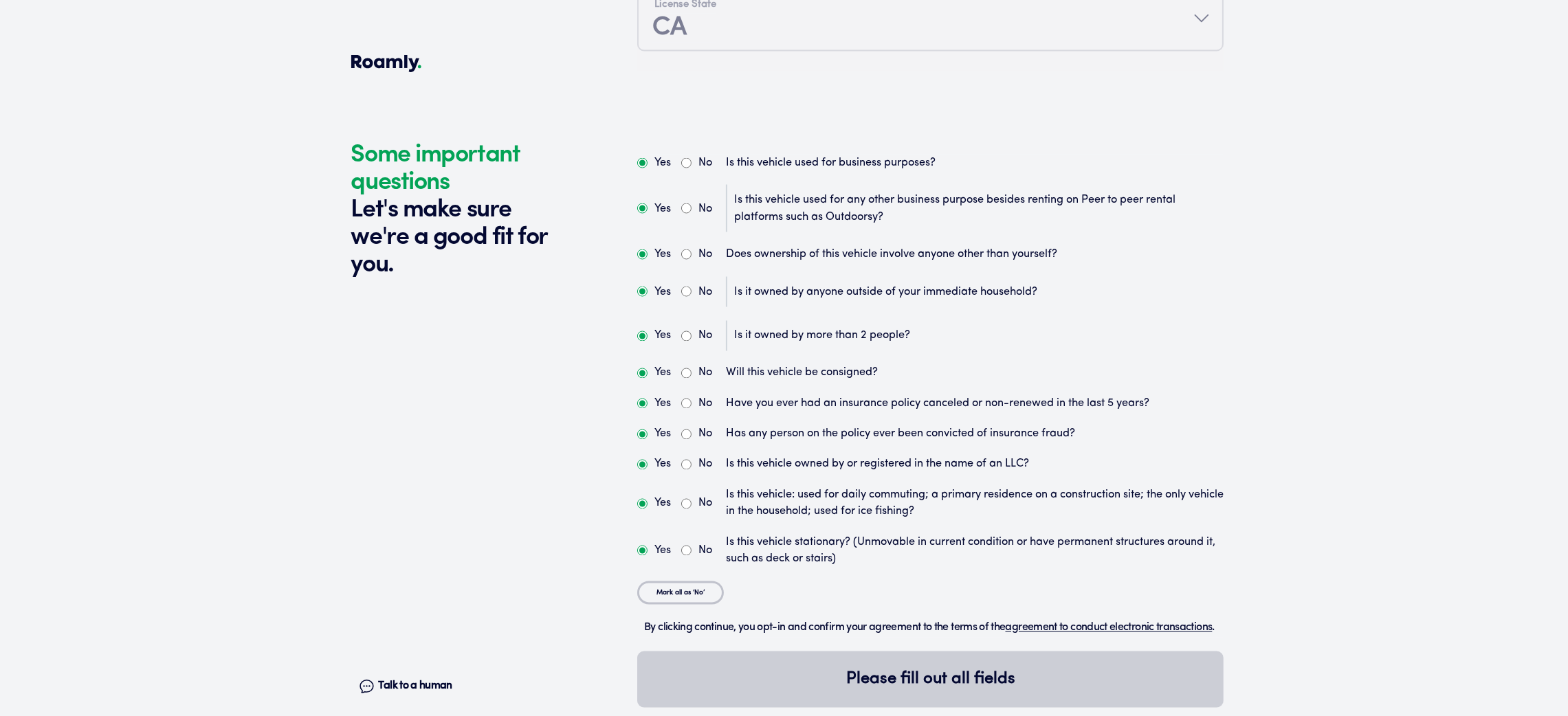 click on "No" at bounding box center [686, 336] 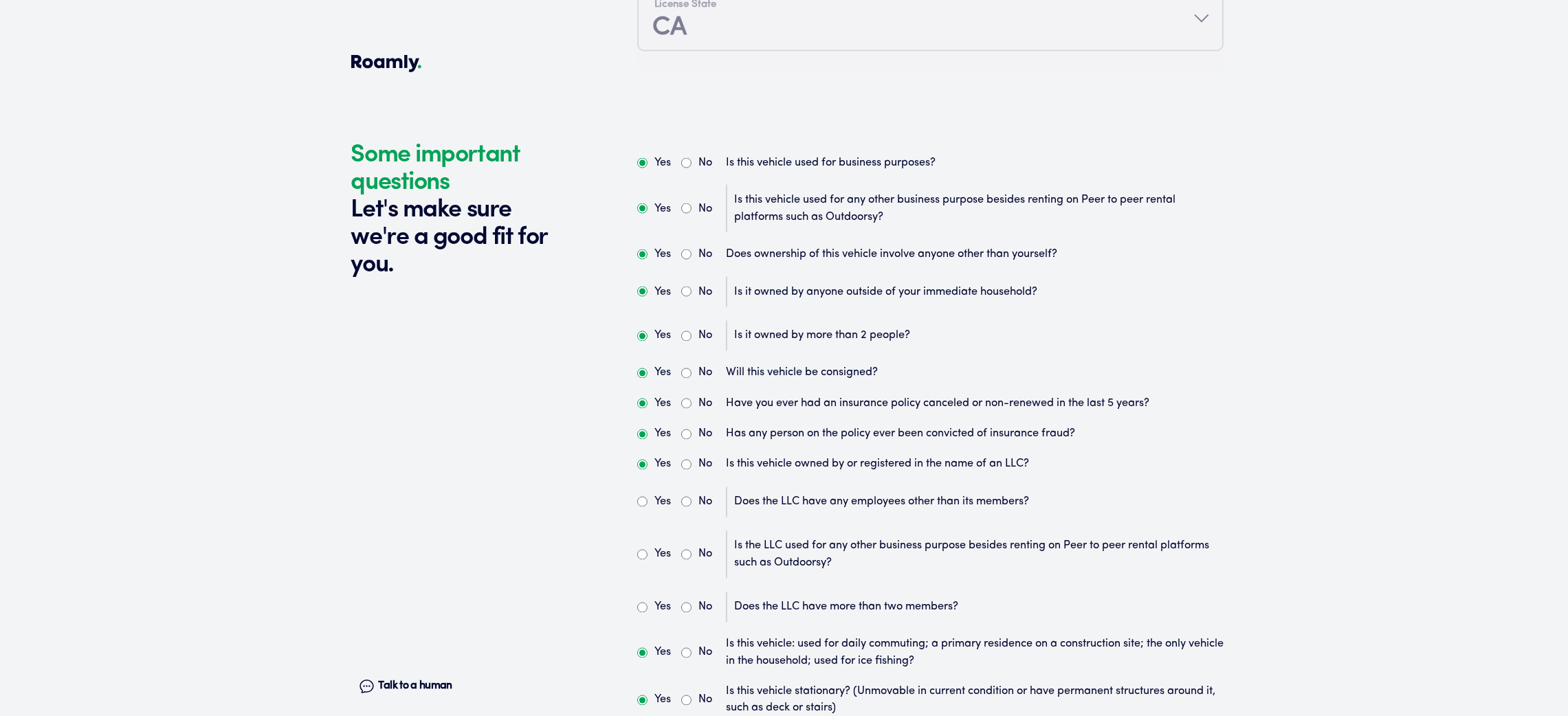 click on "Yes" at bounding box center [642, 502] 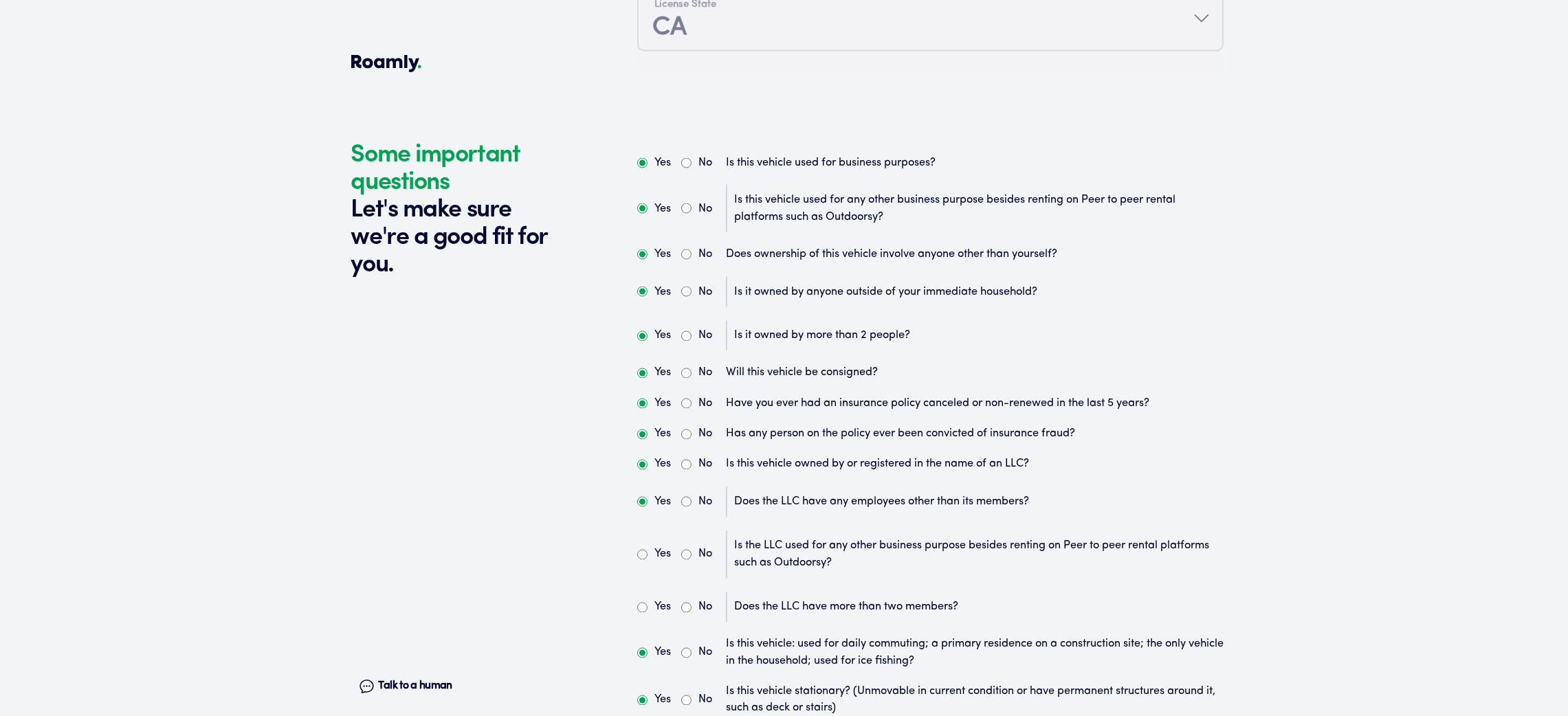 radio on "true" 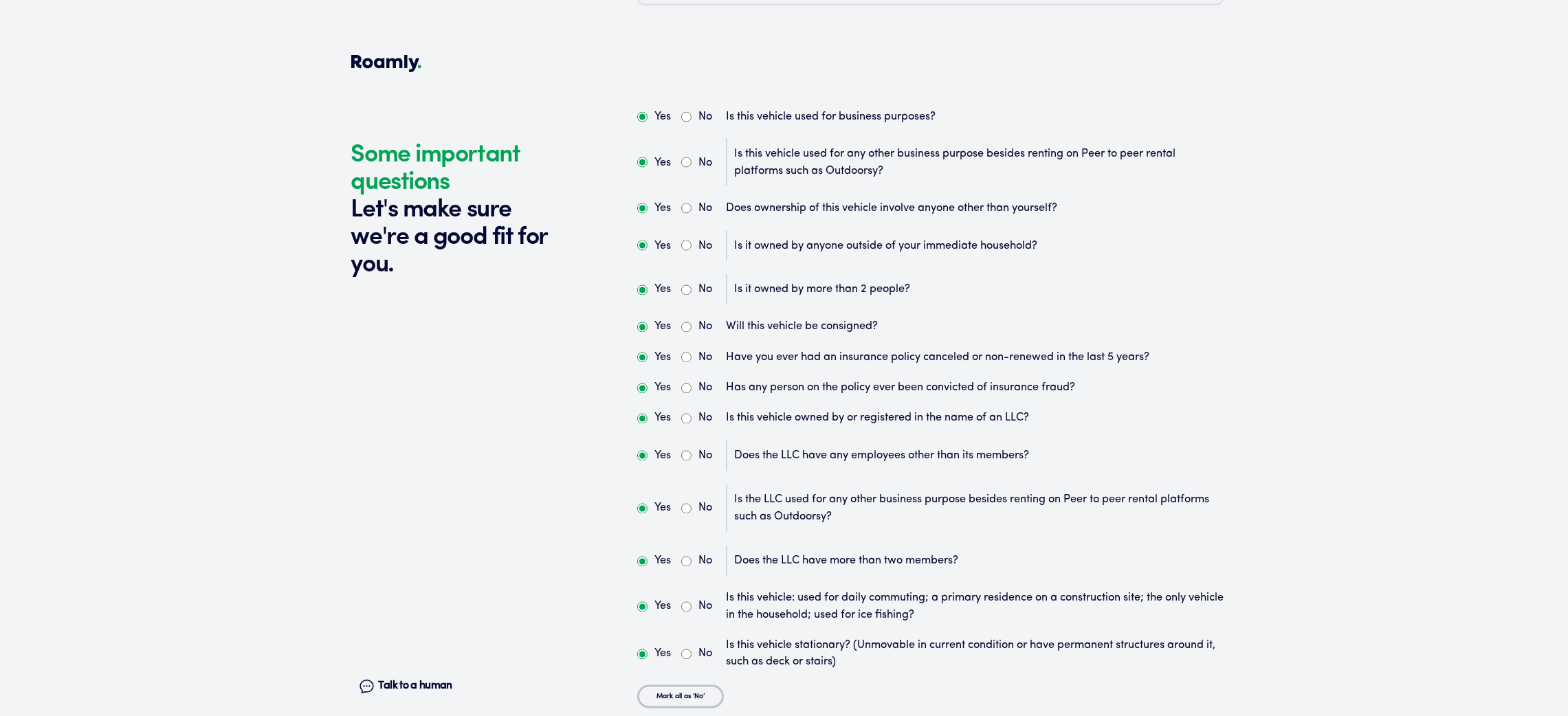 scroll, scrollTop: 3654, scrollLeft: 0, axis: vertical 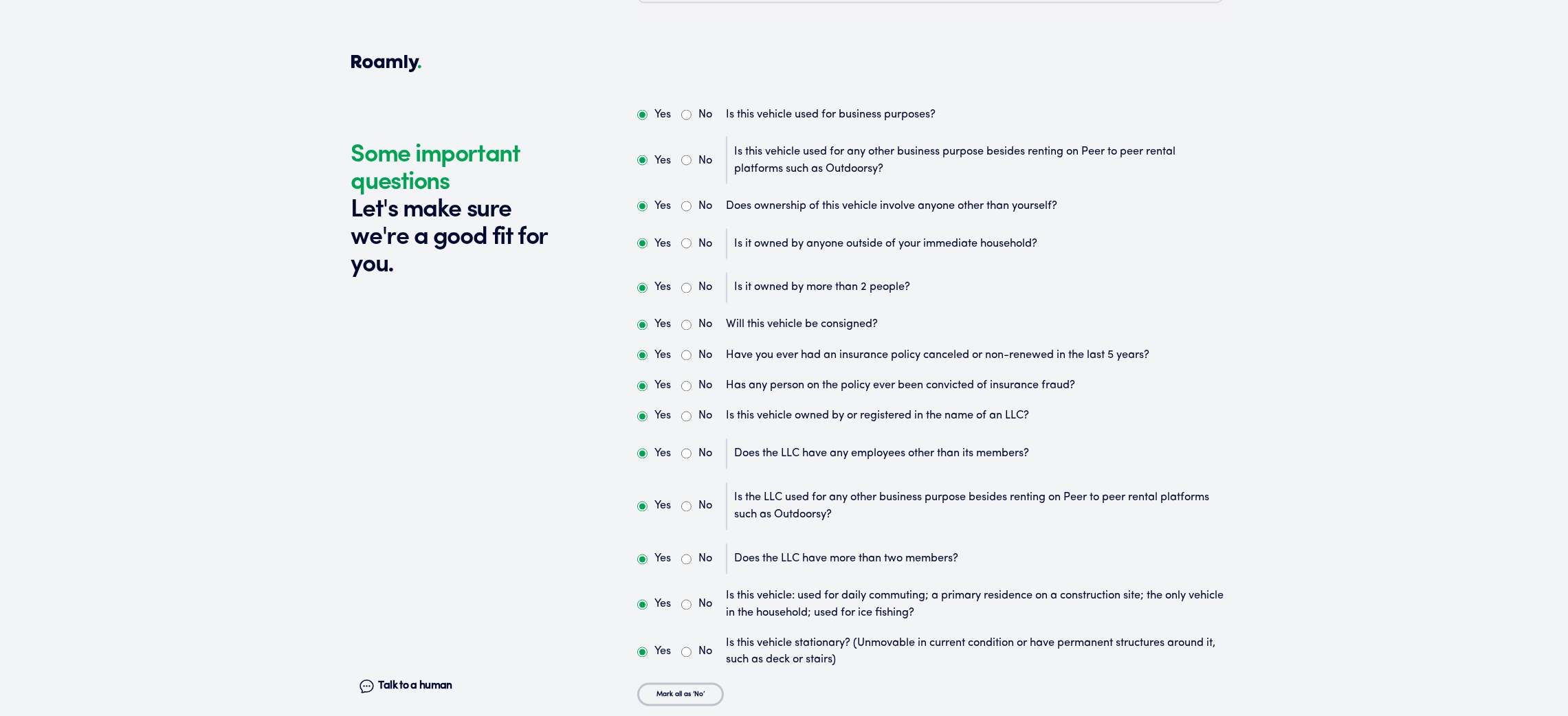 click on "Yes" at bounding box center (642, 506) 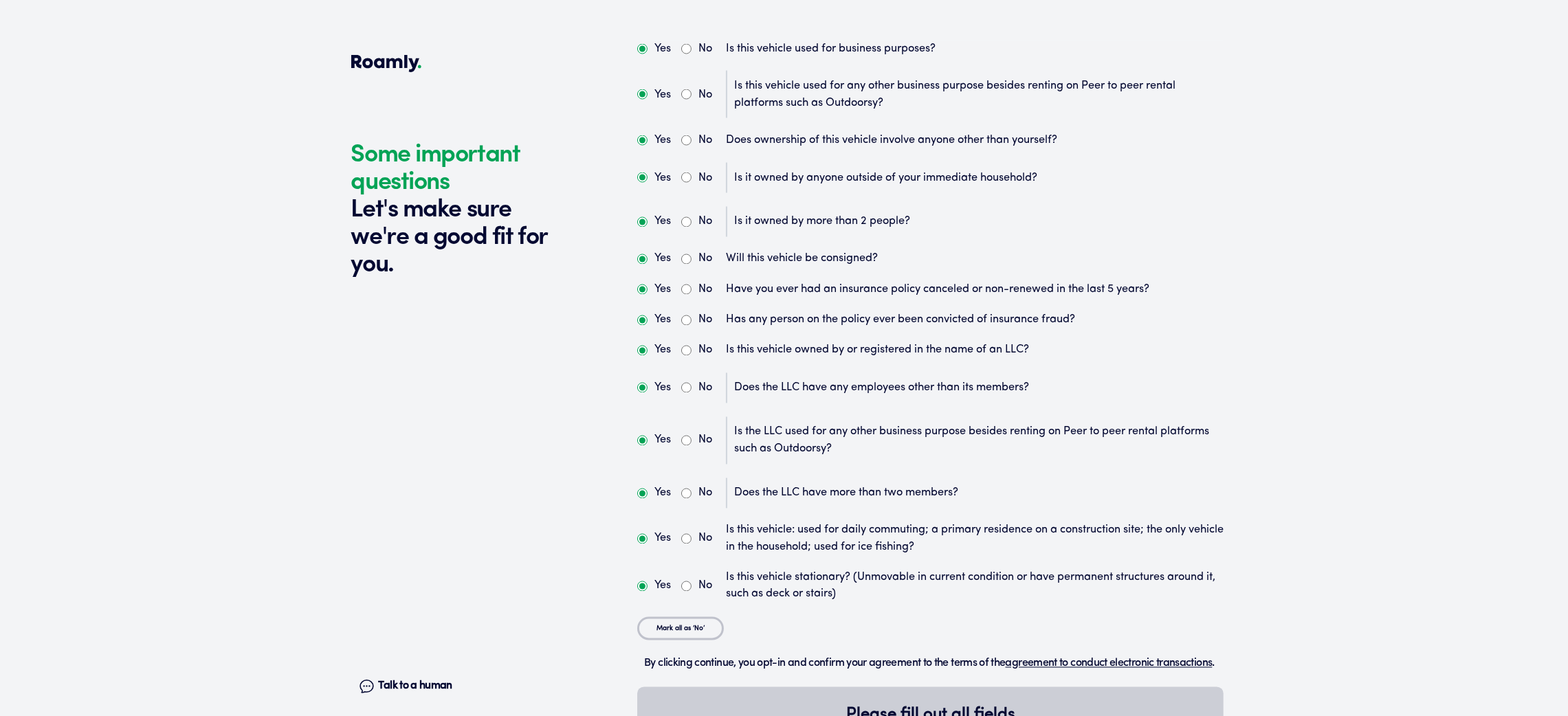 scroll, scrollTop: 3724, scrollLeft: 0, axis: vertical 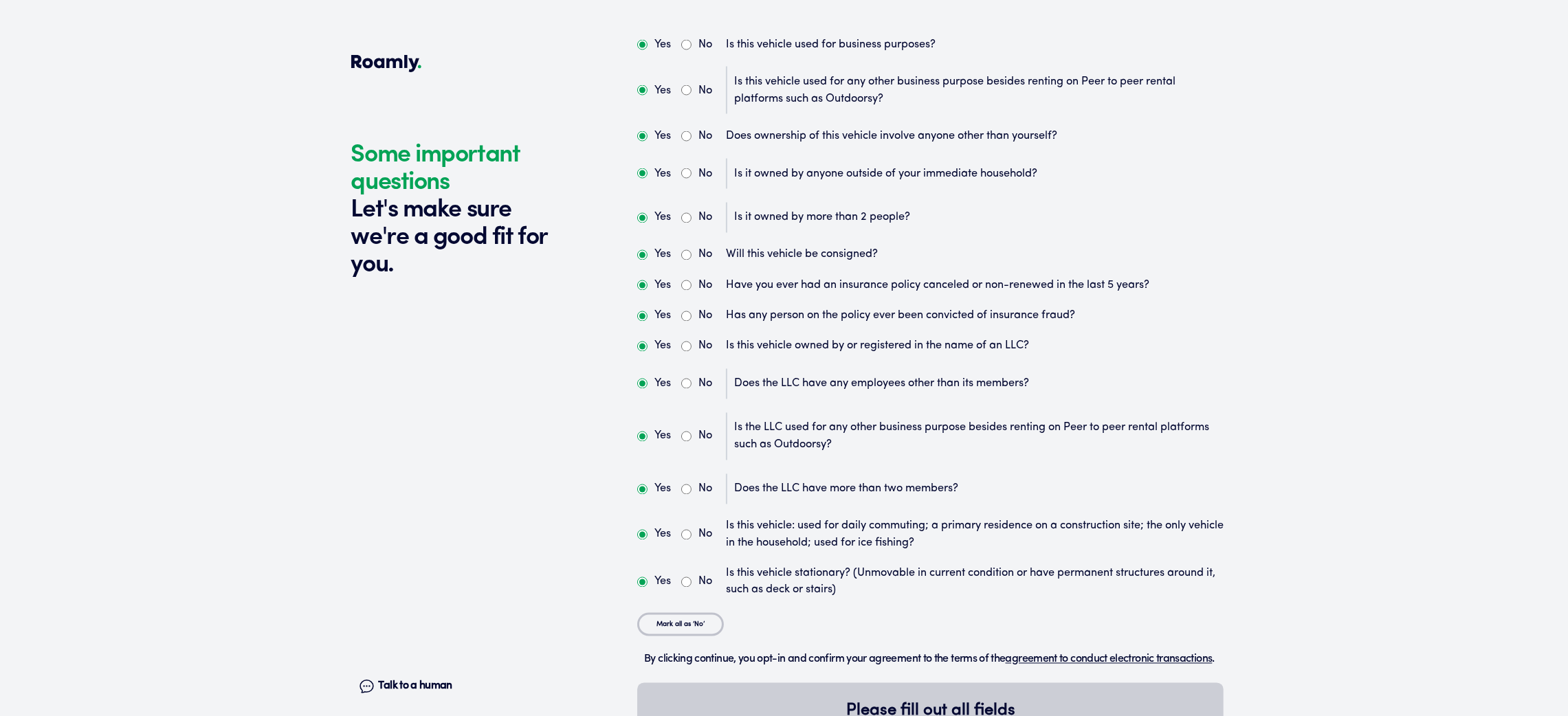 click on "No" at bounding box center [686, 535] 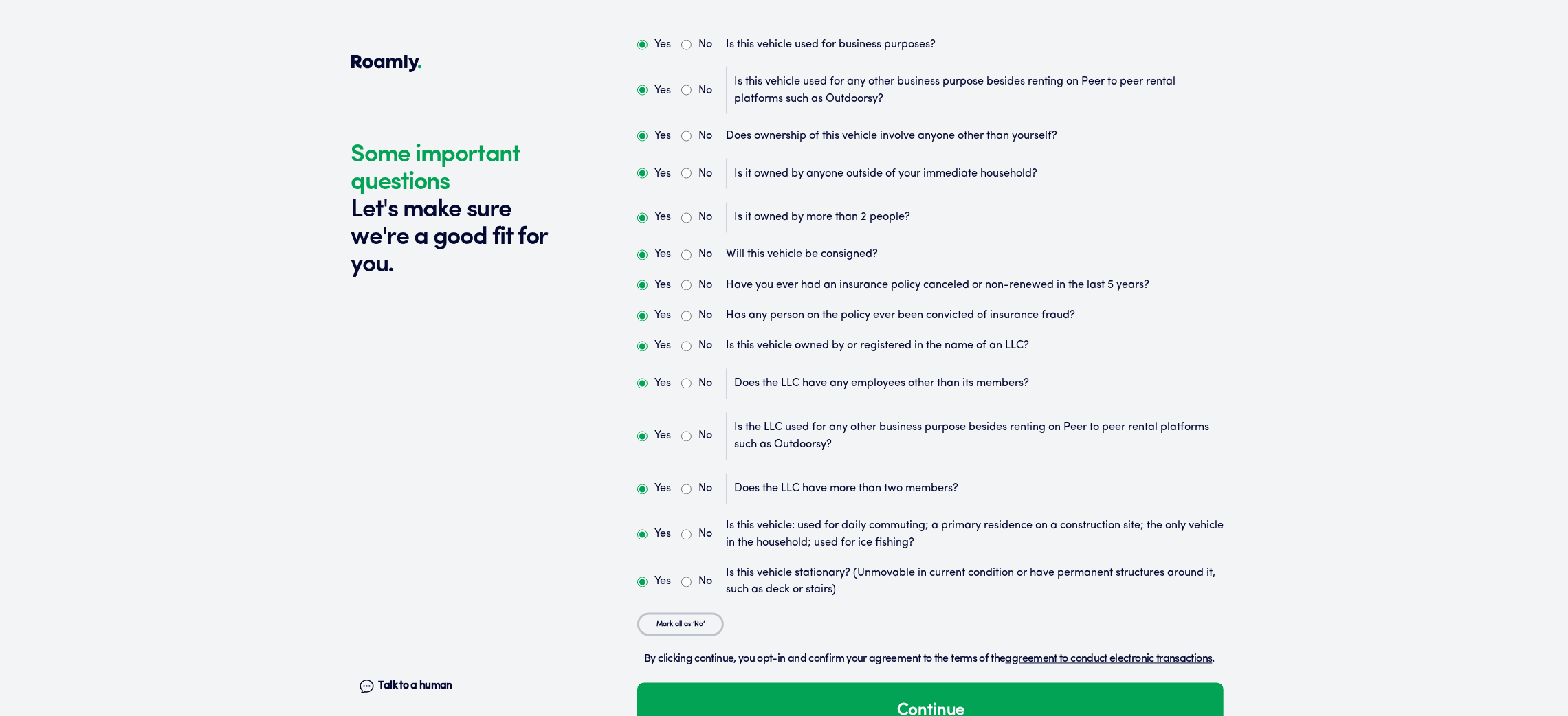 scroll, scrollTop: 3782, scrollLeft: 0, axis: vertical 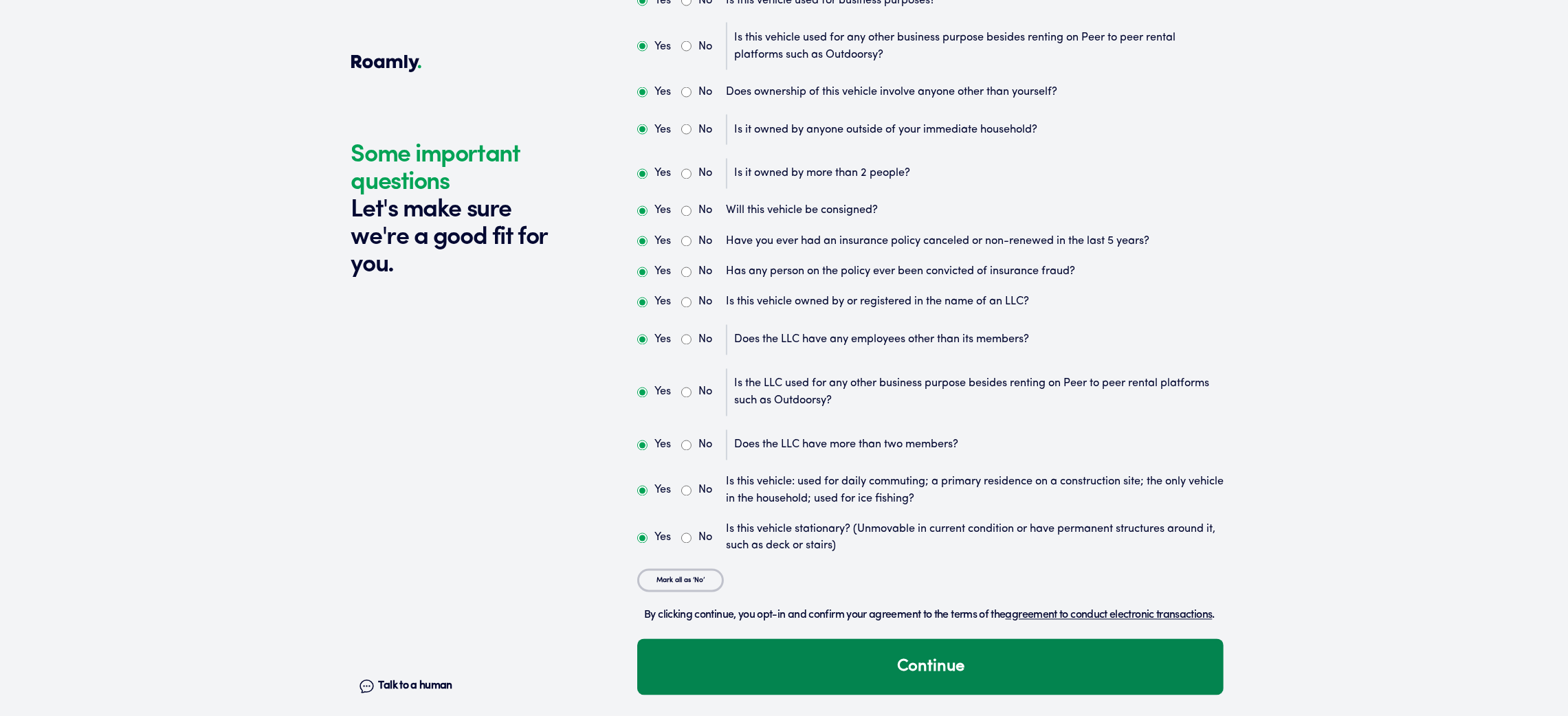 click on "Continue" at bounding box center (930, 667) 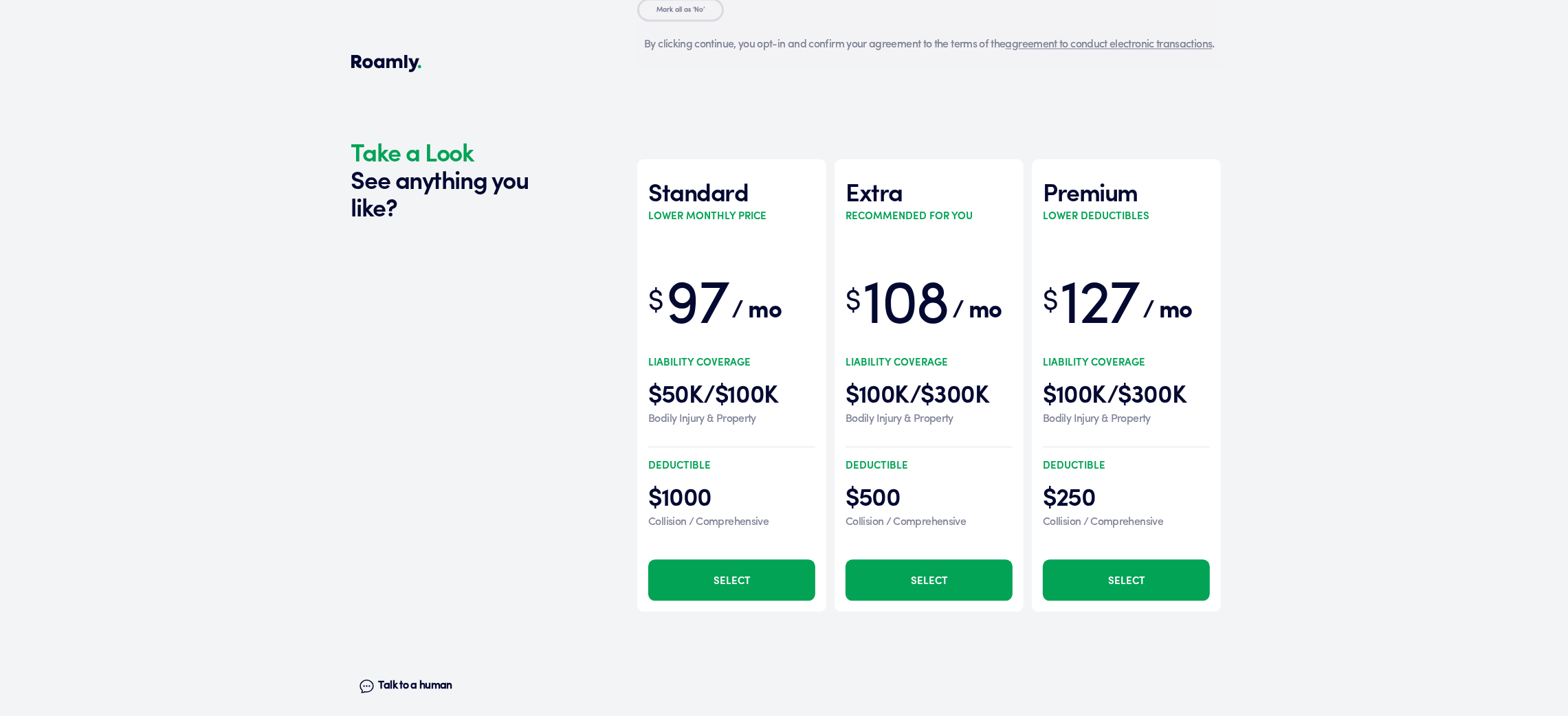 scroll, scrollTop: 4381, scrollLeft: 0, axis: vertical 